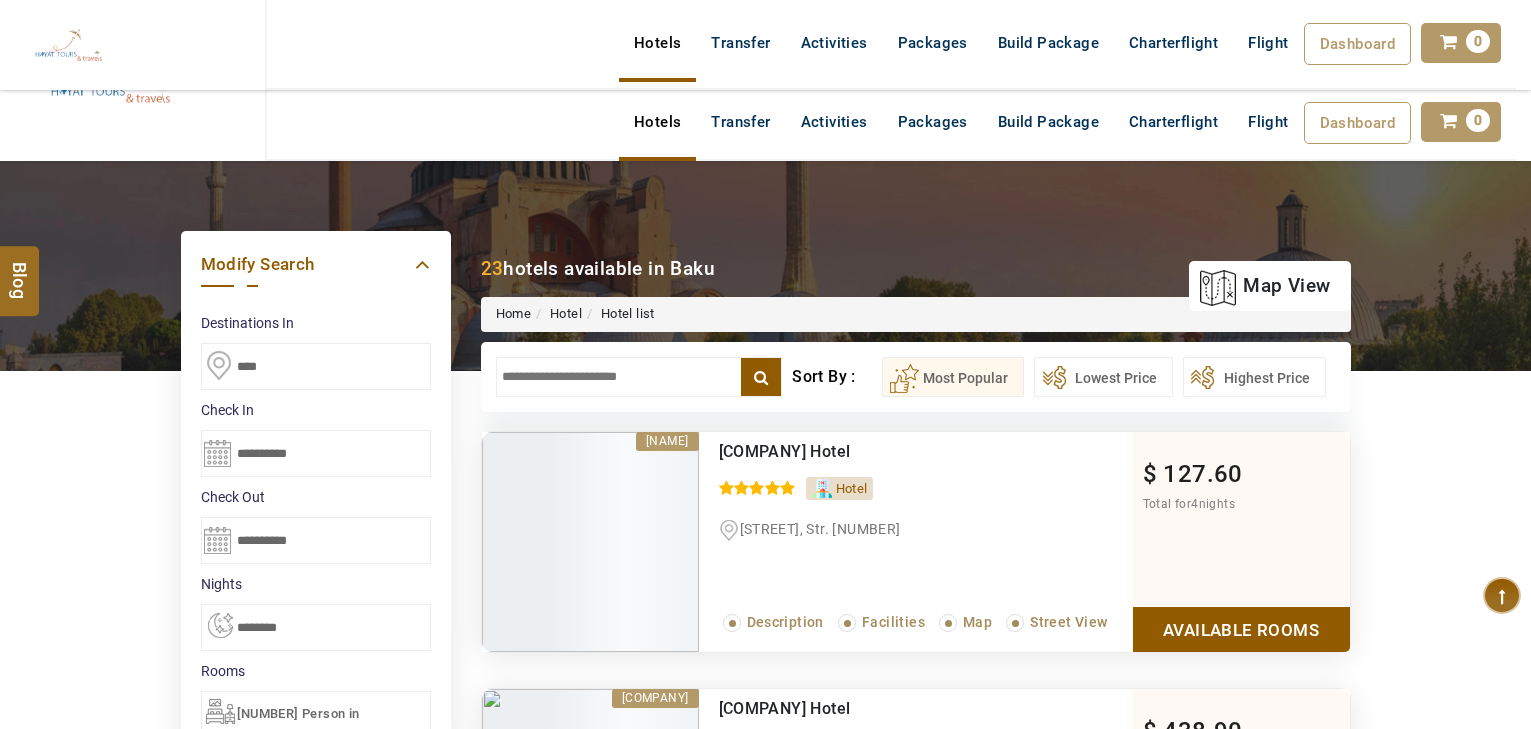 select on "*" 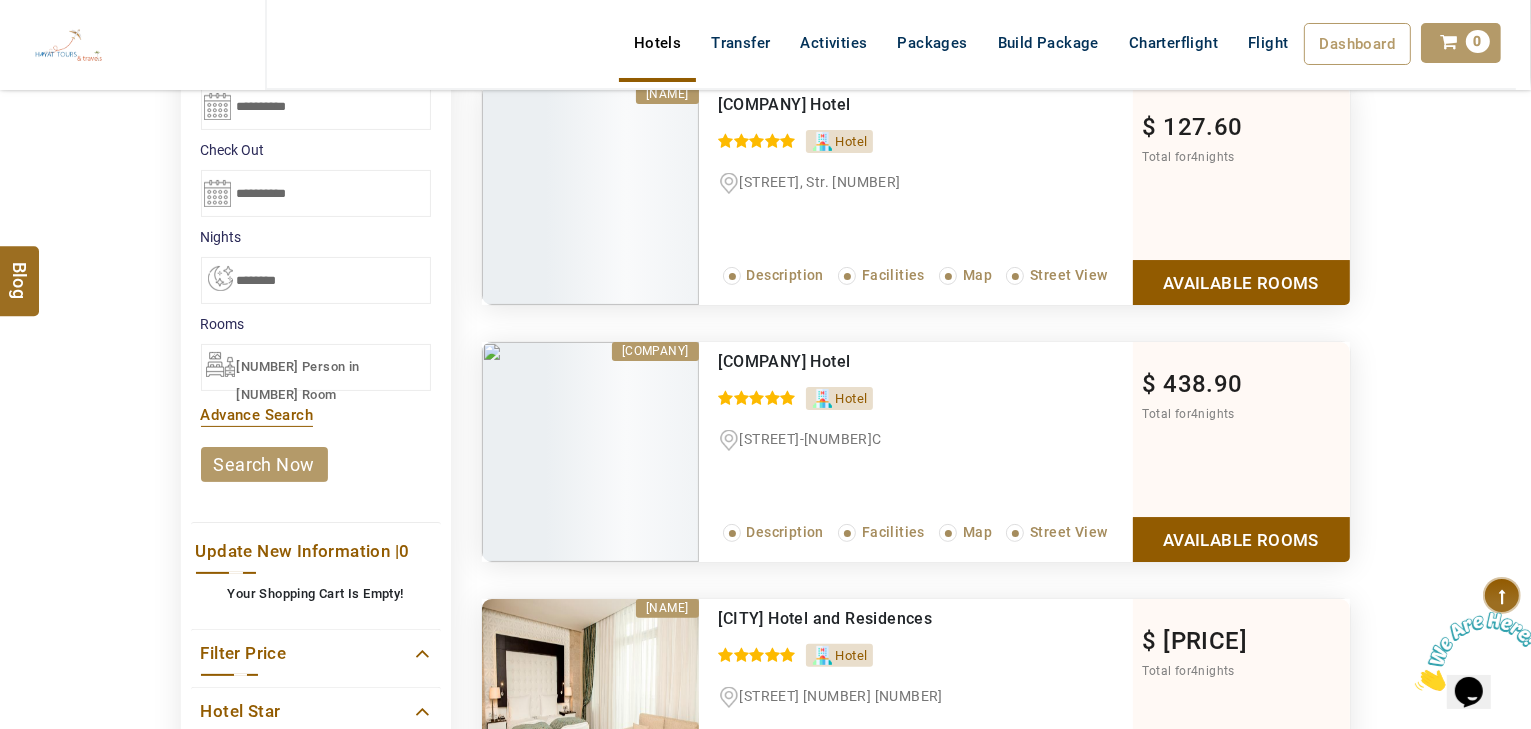 scroll, scrollTop: 0, scrollLeft: 0, axis: both 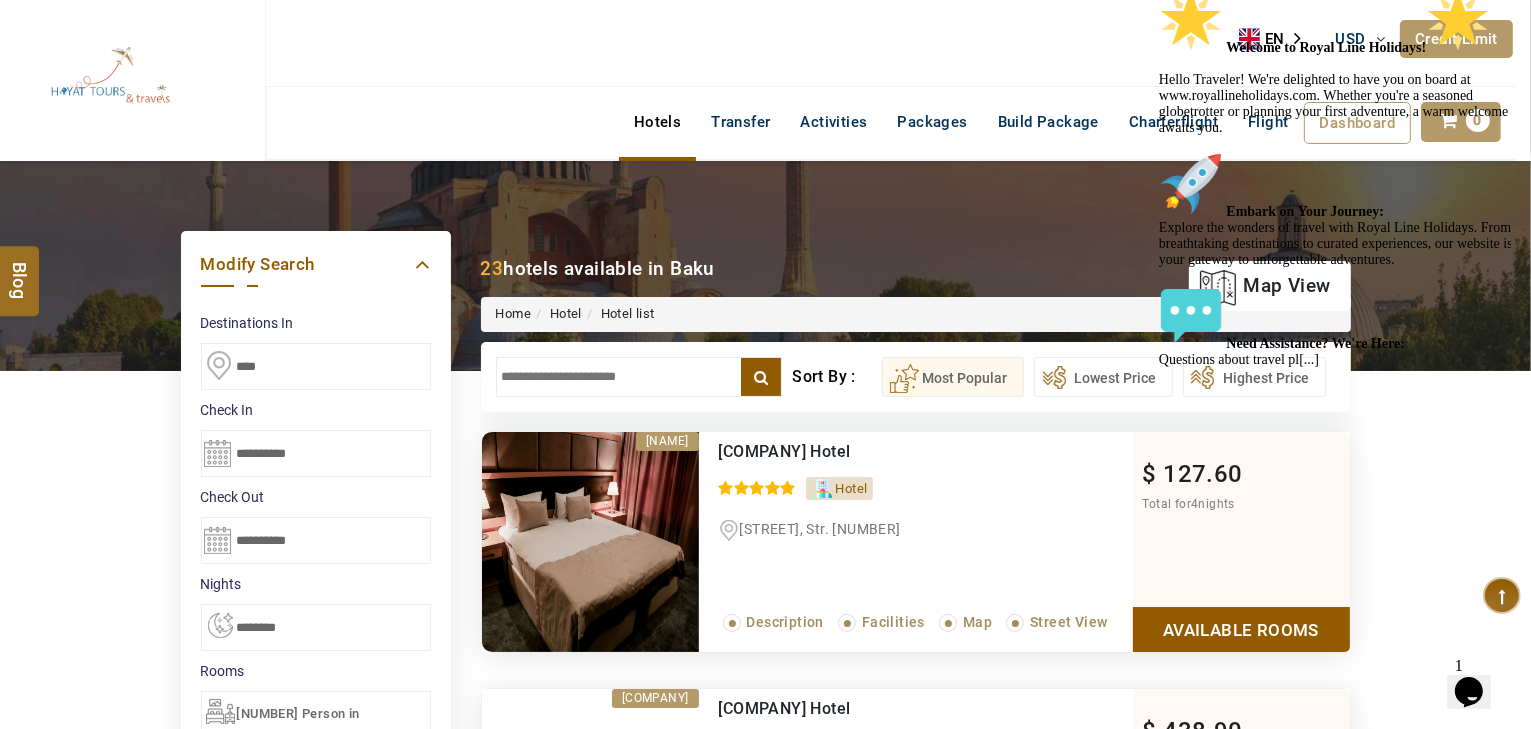 drag, startPoint x: 360, startPoint y: 372, endPoint x: 17, endPoint y: 356, distance: 343.373 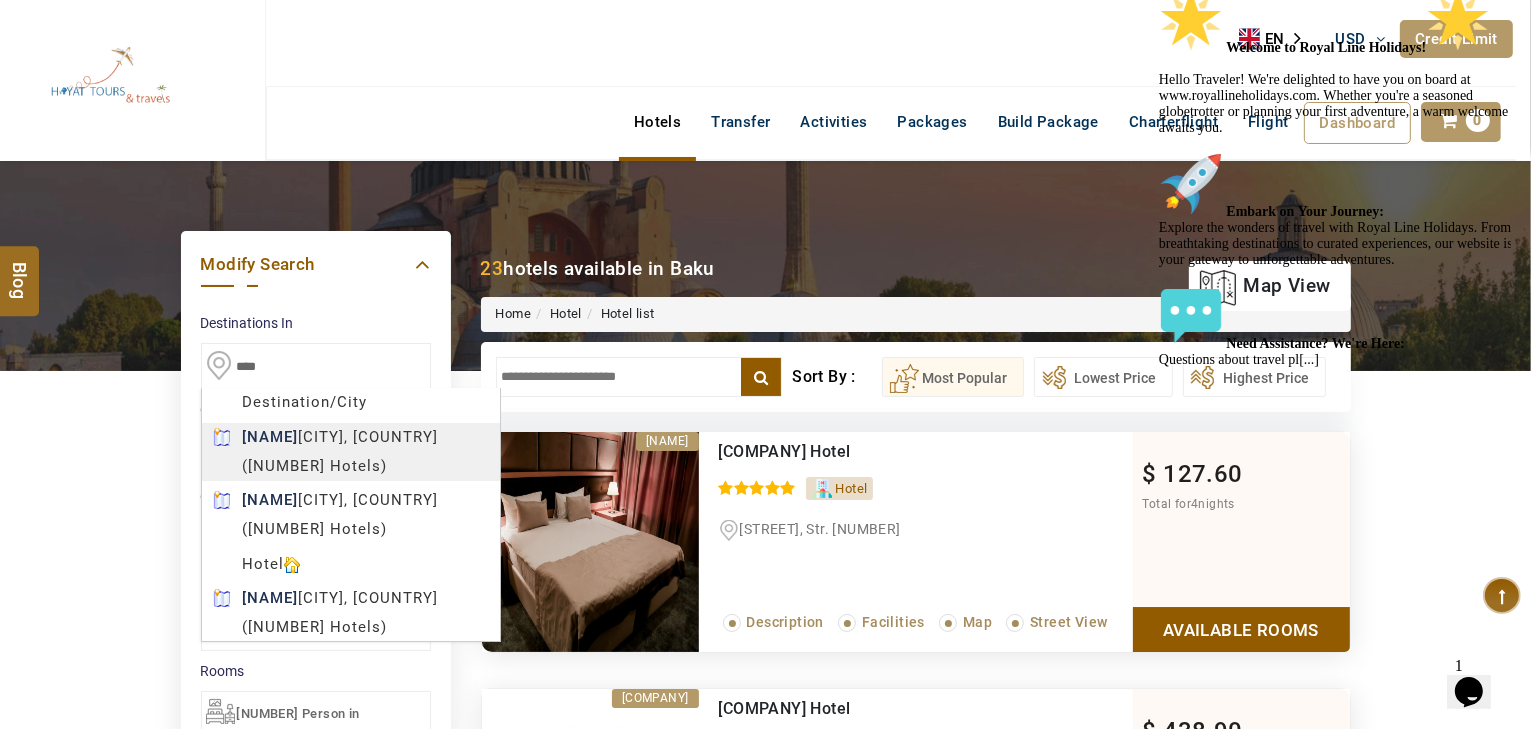 type on "********" 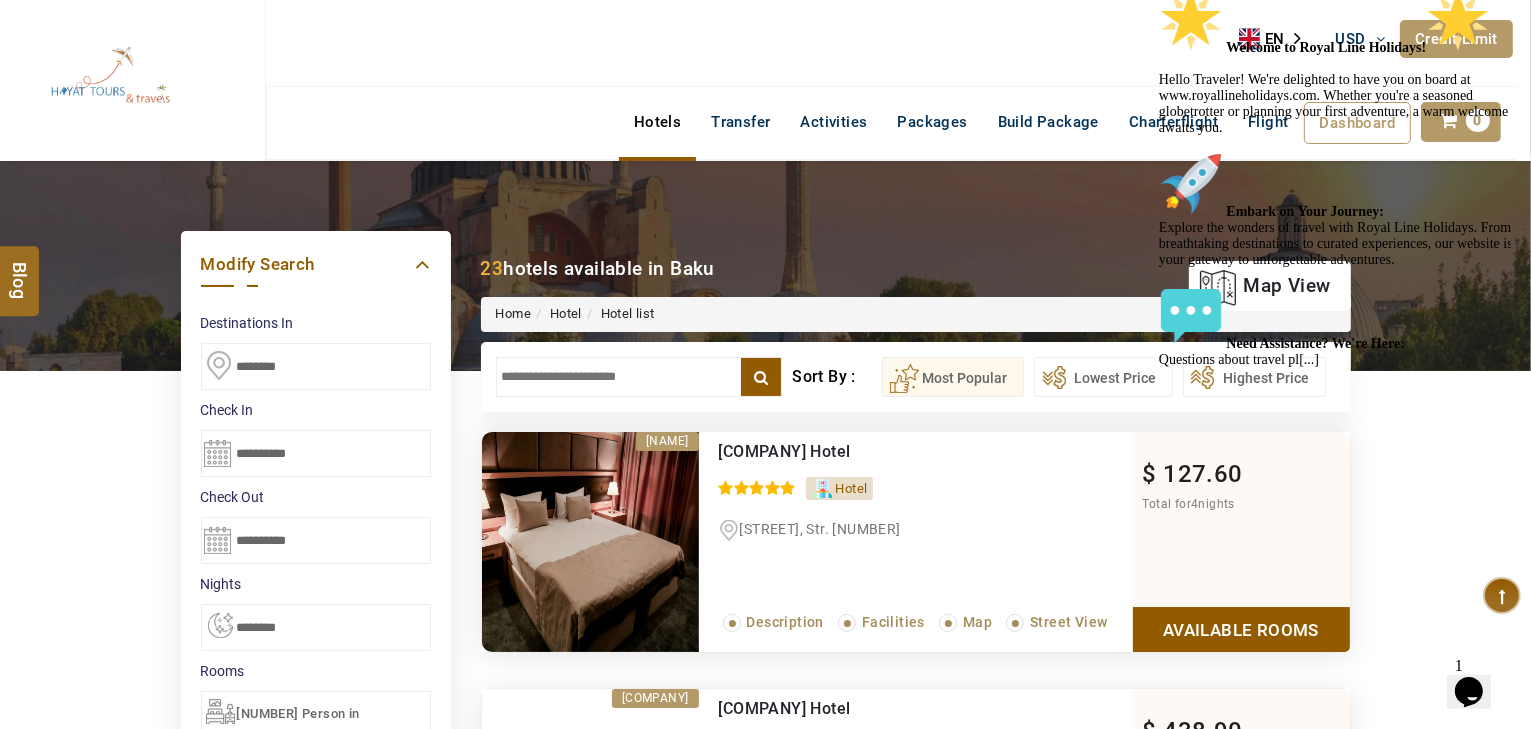 click on "HAYAYT TOURS USD AED  AED EUR  € USD  $ INR  ₹ THB  ฿ IDR  Rp BHD  BHD TRY  ₺ Credit Limit EN HE AR ES PT ZH Helpline
+971 55 344 0168 Register Now +971 55 344 0168 info@royallineholidays.com About Us What we Offer Blog Why Us Contact Hotels  Transfer Activities Packages Build Package Charterflight Flight Dashboard My Profile My Booking My Reports My Quotation Sign Out 0 Points Redeem Now To Redeem 58318  Points Future Points  1074   Points Credit Limit Credit Limit USD 30000.00 70% Complete Used USD 23872.73 Available USD 6127.27 Setting  Looks like you haven't added anything to your cart yet Countinue Shopping ***** ****** Please Wait.. Blog demo
Remember me Forgot
password? LOG IN Don't have an account?   Register Now My Booking View/ Print/Cancel Your Booking without Signing in Submit Applying Filters...... Hotels For You Will Be Loading Soon demo
In A Few Moment, You Will Be Celebrating Best Hotel options galore ! Check In   CheckOut Rooms Rooms Please Wait" at bounding box center [765, 3450] 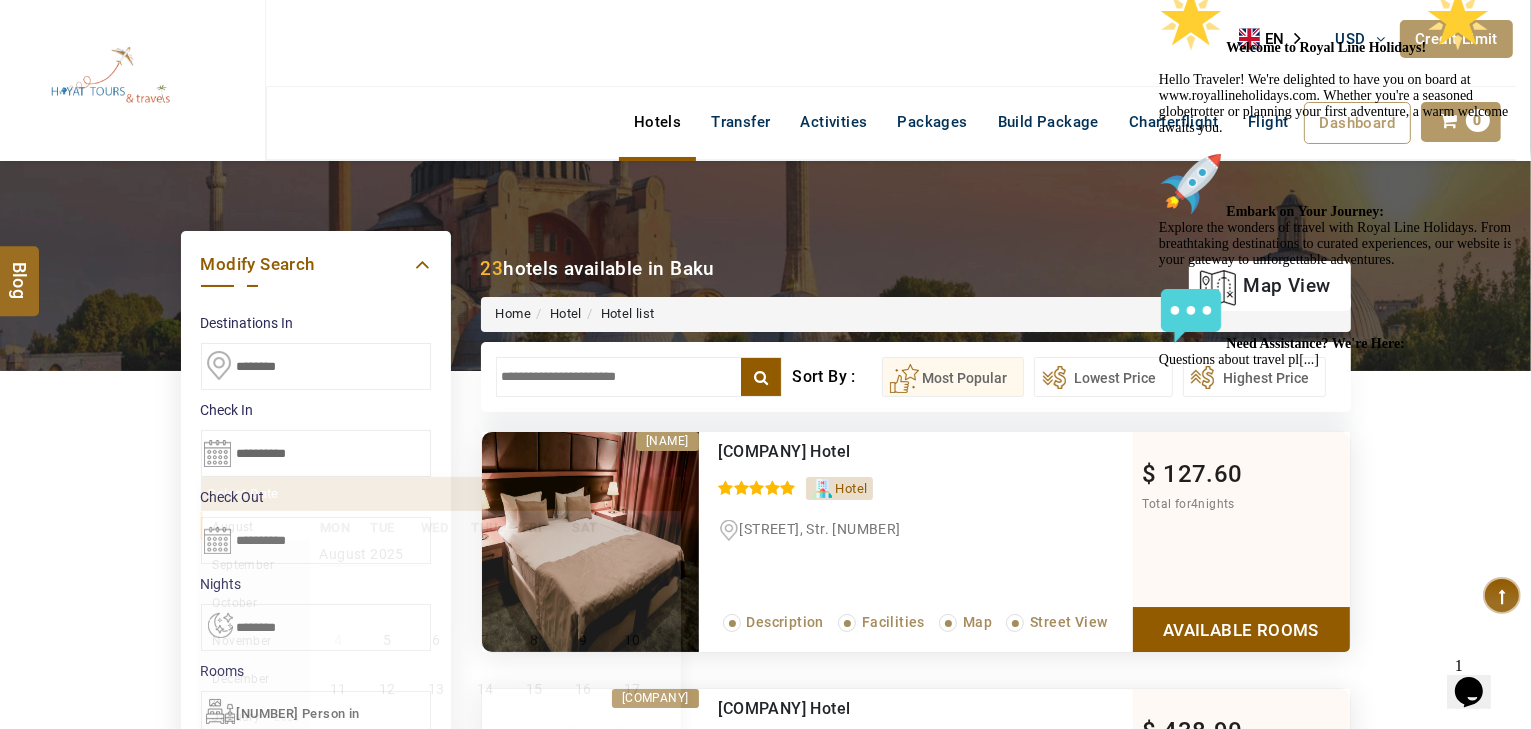 click on "**********" at bounding box center (316, 453) 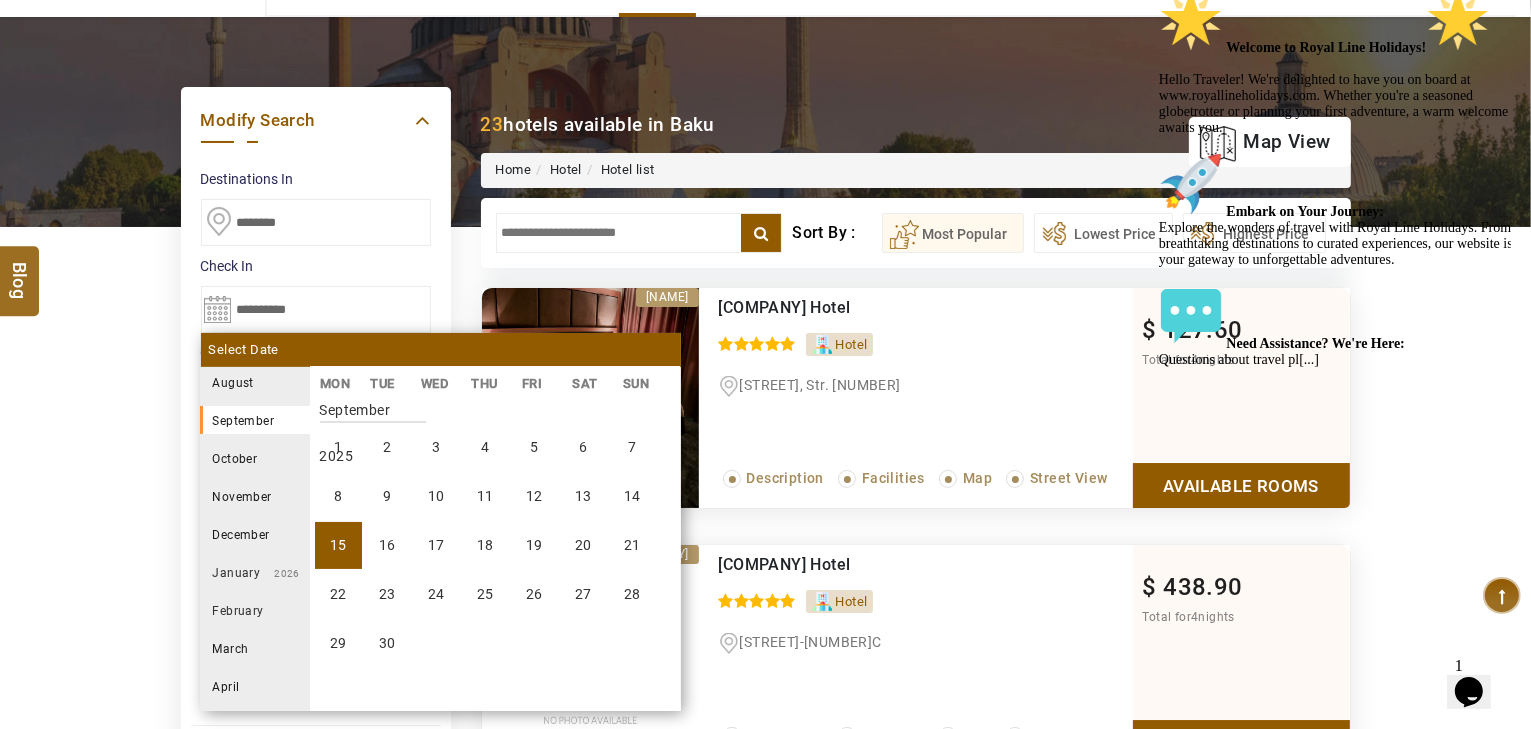 scroll, scrollTop: 160, scrollLeft: 0, axis: vertical 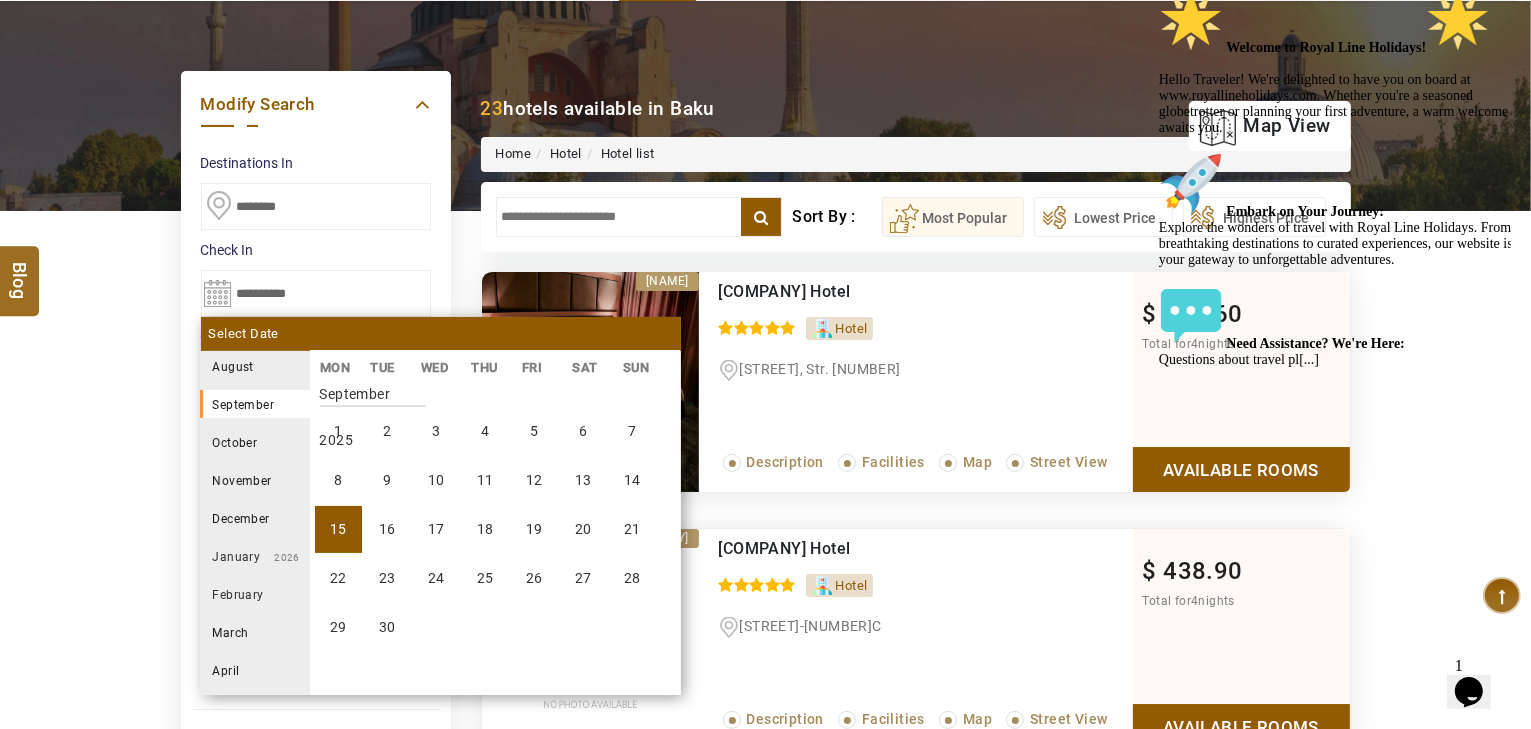 click on "20" at bounding box center [583, 529] 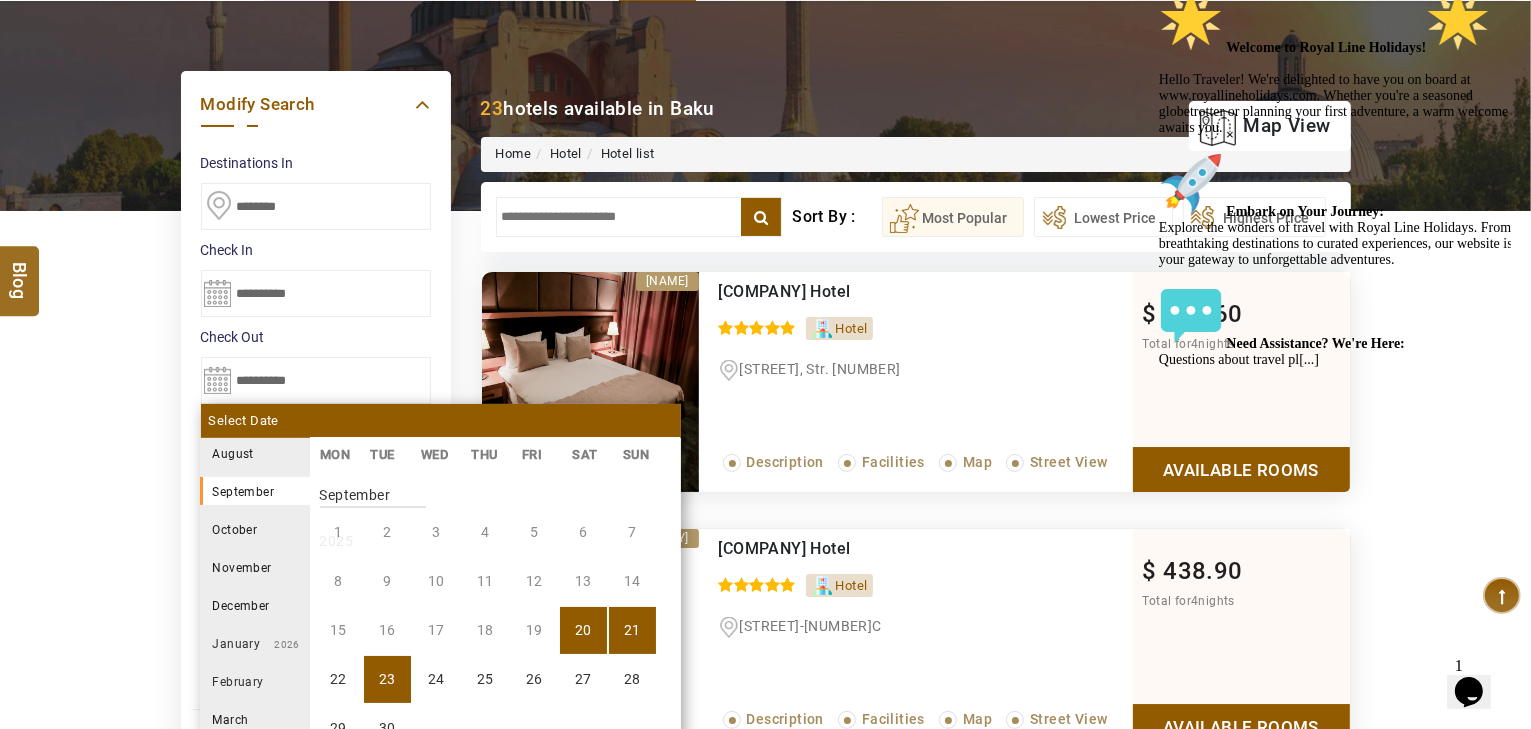 scroll, scrollTop: 370, scrollLeft: 0, axis: vertical 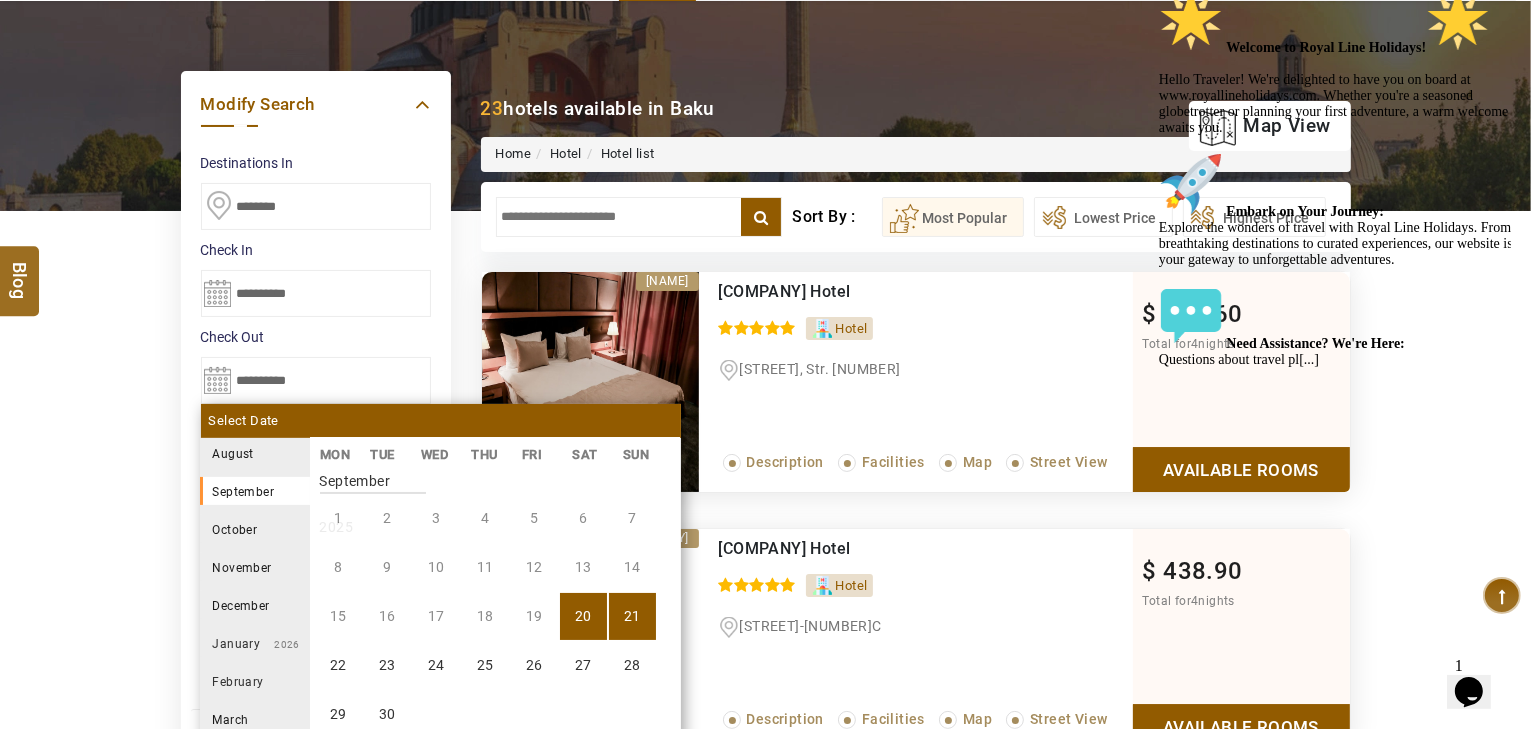 click on "DESTINATION + Add Destination  Nationality Afghanistan Albania Algeria American Samoa Andorra Angola Anguilla Antigua And Barbuda Argentina Armenia Aruba Australia Austria Azerbaijan Bahamas Bahrain Bangladesh Barbados Belarus Belgium Belize Benin Bermuda Bhutan Bolivia Bosnia Herzegovina Botswana Brazil British Indian Ocean Territory British Virgin Islands Brunei Darussalam Bulgaria Burkina Faso Burundi Cambodia Cameroon Canada Cape Verde Caribbean Cayman Islands Central African Republic Chad Chile China Christmas Island Cocos (Keeling) Islands Colombia Comoros Congo (Democratic Republic) Congo (Republic Of) Cook Islands Costa Rica Croatia Cuba Cyprus Czech Republic Denmark Djibouti Dominica Dominican Republic East Timor Ecuador Egypt El Salvador Equatorial Guinea Eritrea Estonia Ethiopia Falkland Islands(Malvinas) Faroe Islands Fiji Finland France French Guiana French Polynesia French Southern Territories Gabon Gambia Georgia Germany Ghana Gibraltar Greece Greenland Grenada Guadeloupe Guam Guatemala Guinea" at bounding box center (765, 3091) 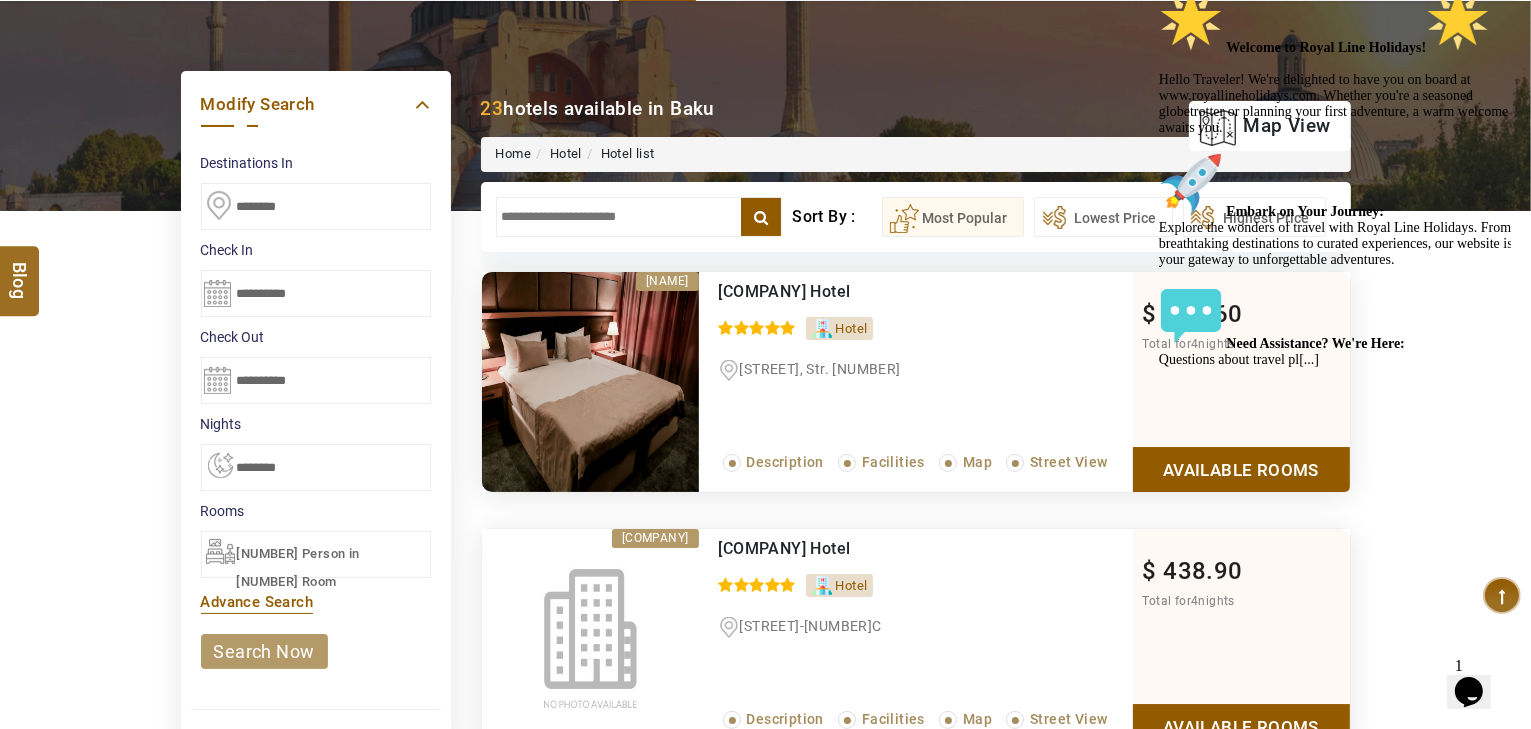 click on "**********" at bounding box center [316, 467] 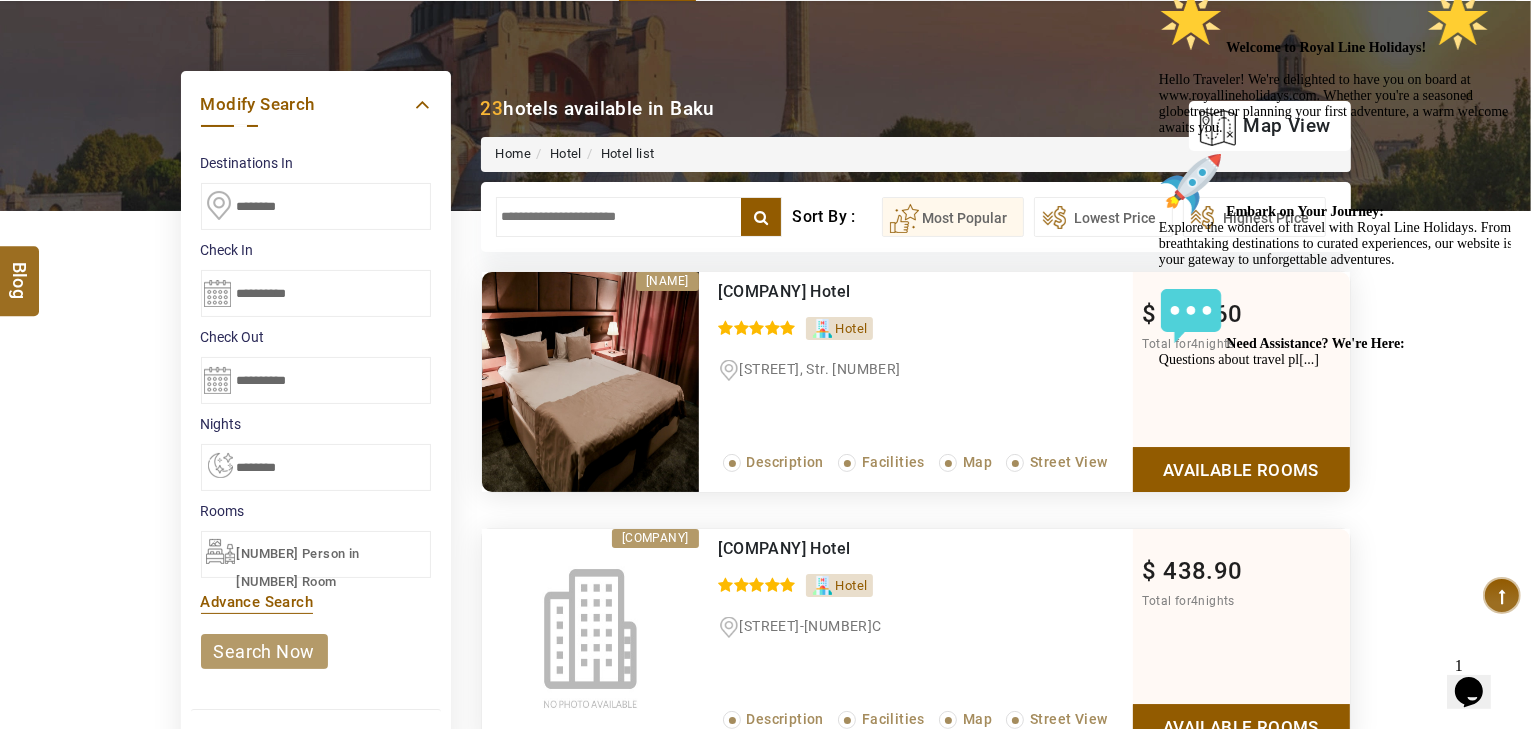 select on "*" 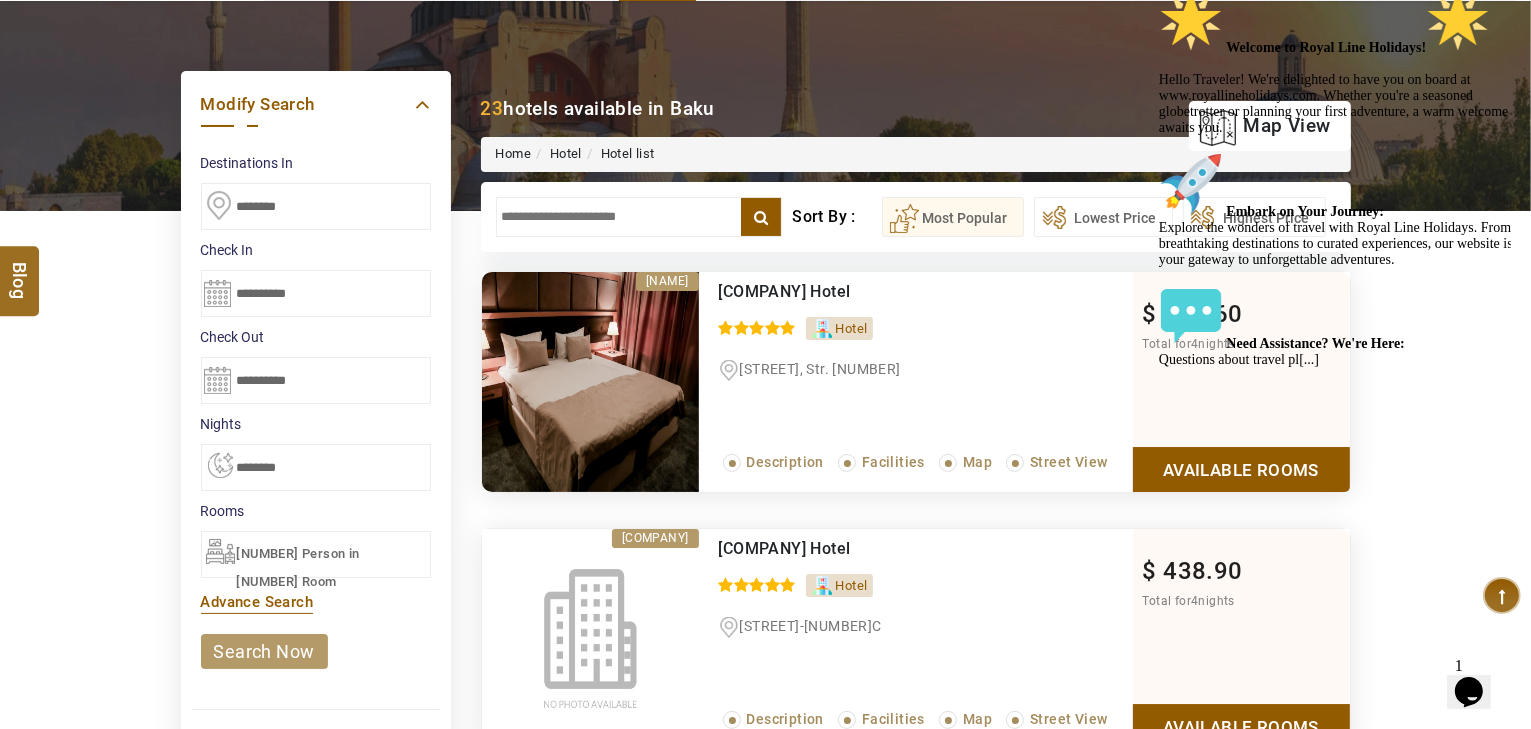 click on "**********" at bounding box center [316, 467] 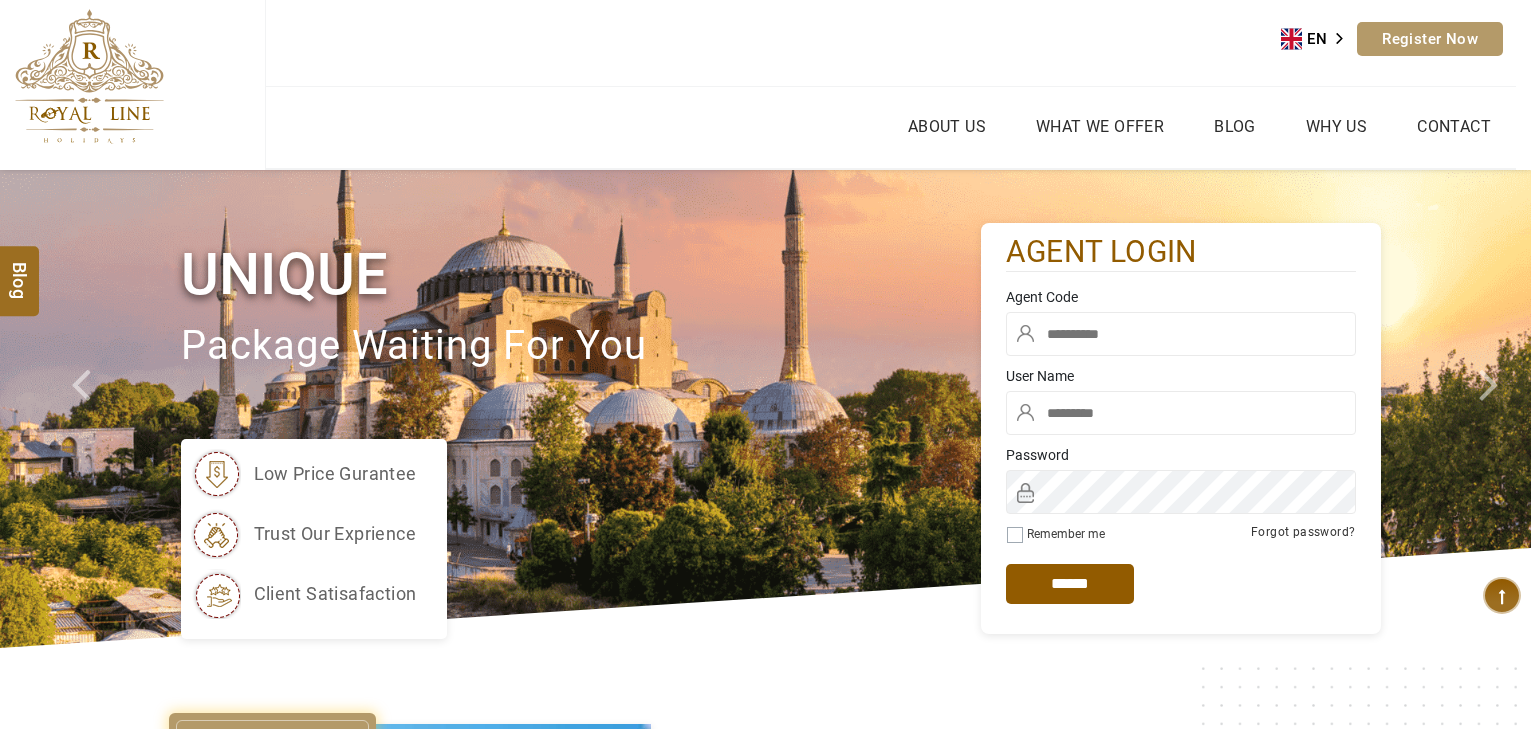 scroll, scrollTop: 0, scrollLeft: 0, axis: both 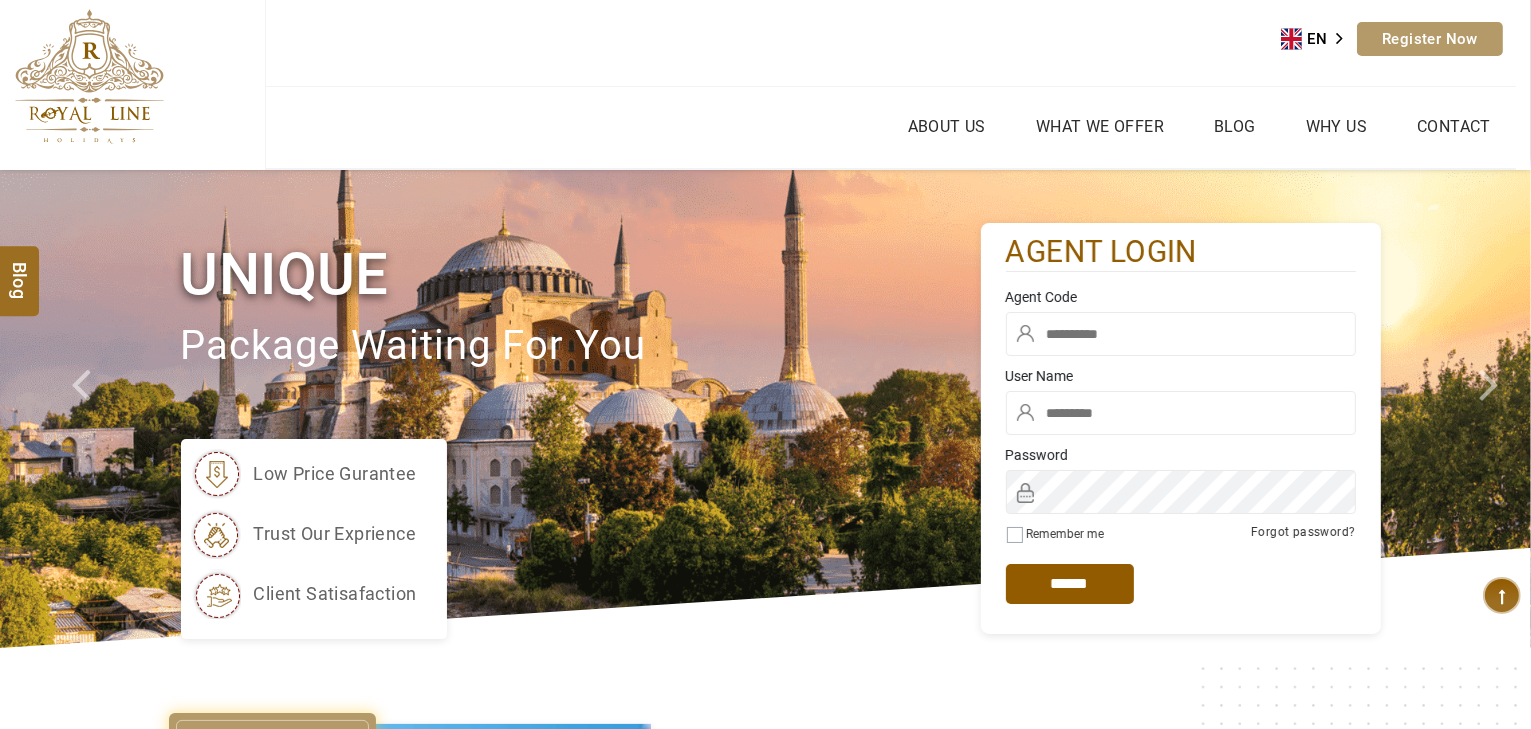 type on "*****" 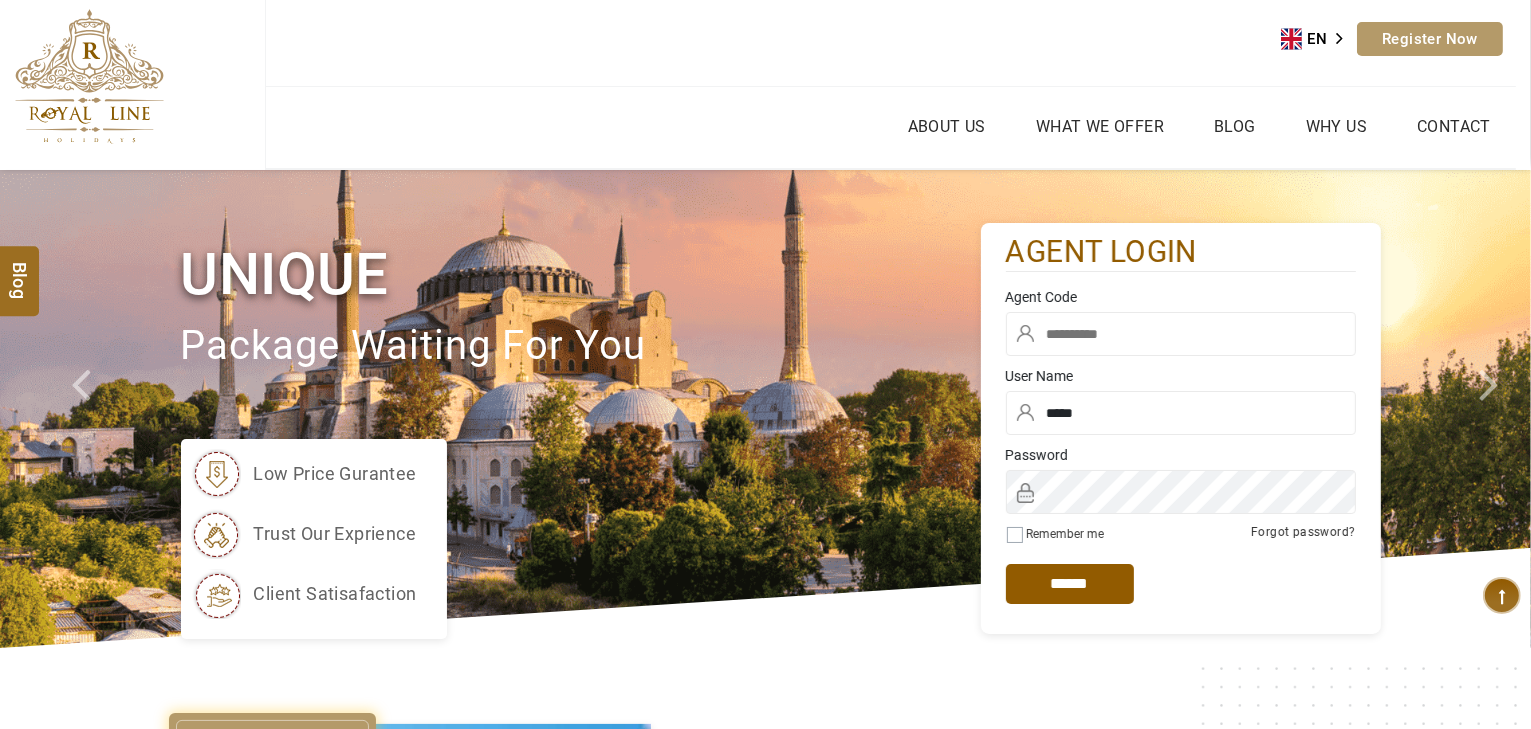 click at bounding box center (1181, 334) 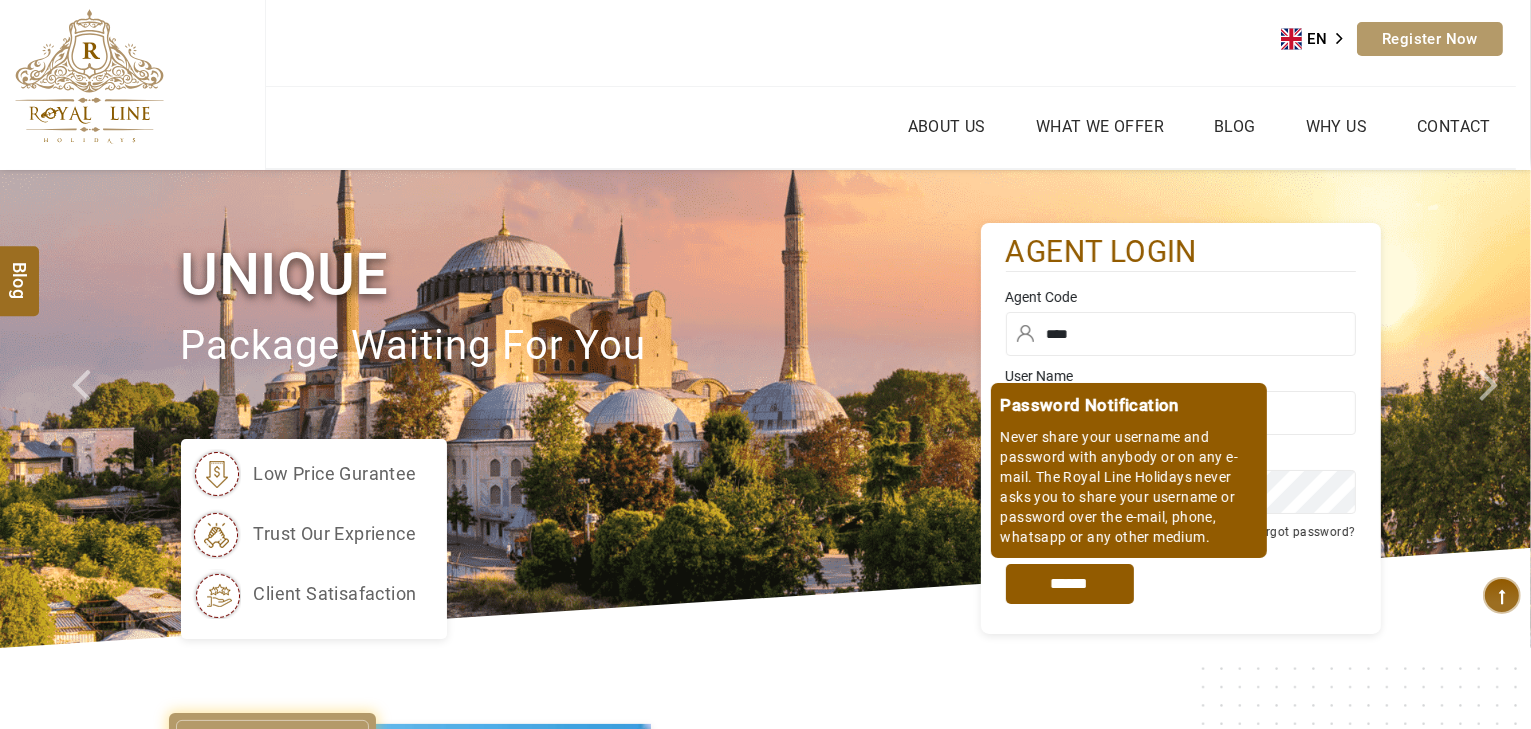 type on "****" 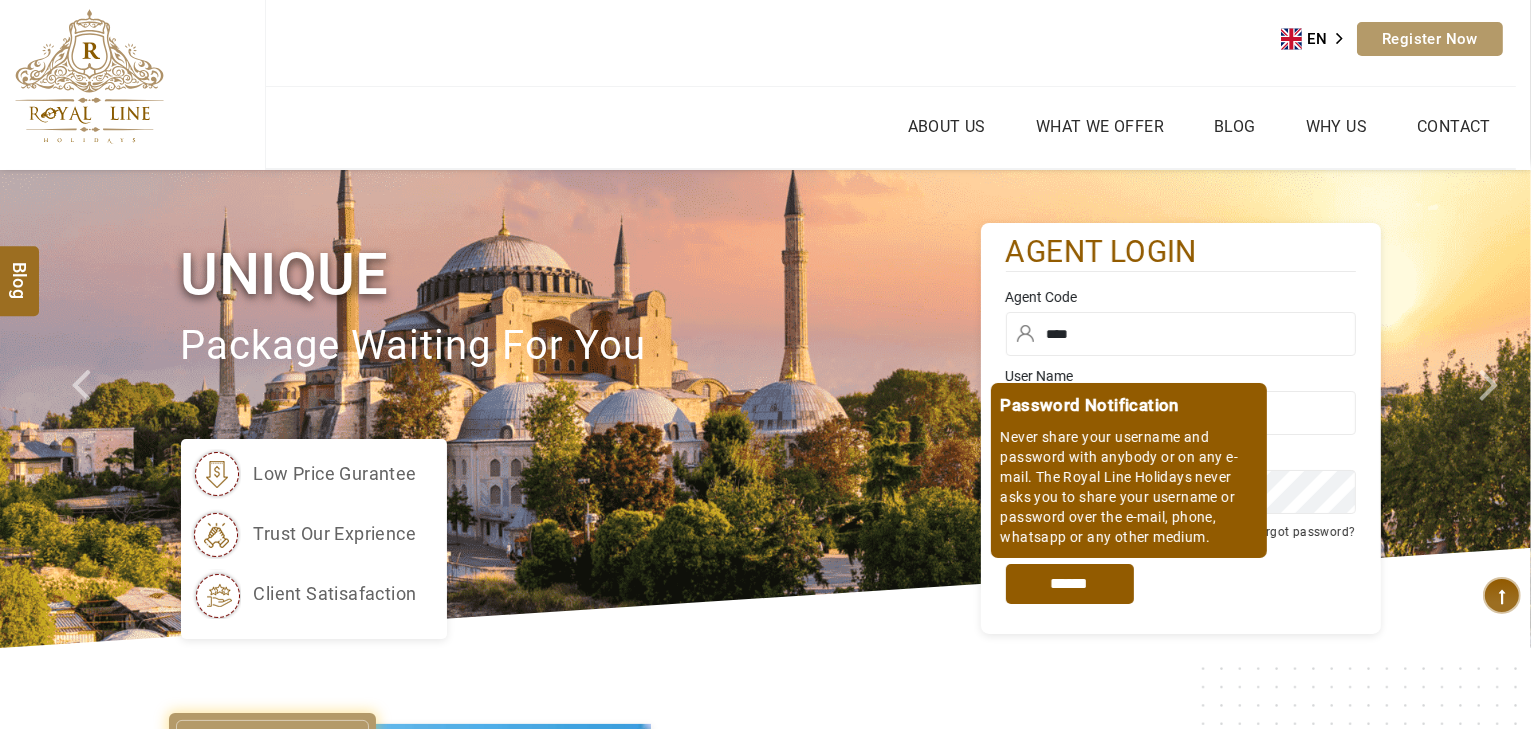 click on "*****" at bounding box center (1070, 584) 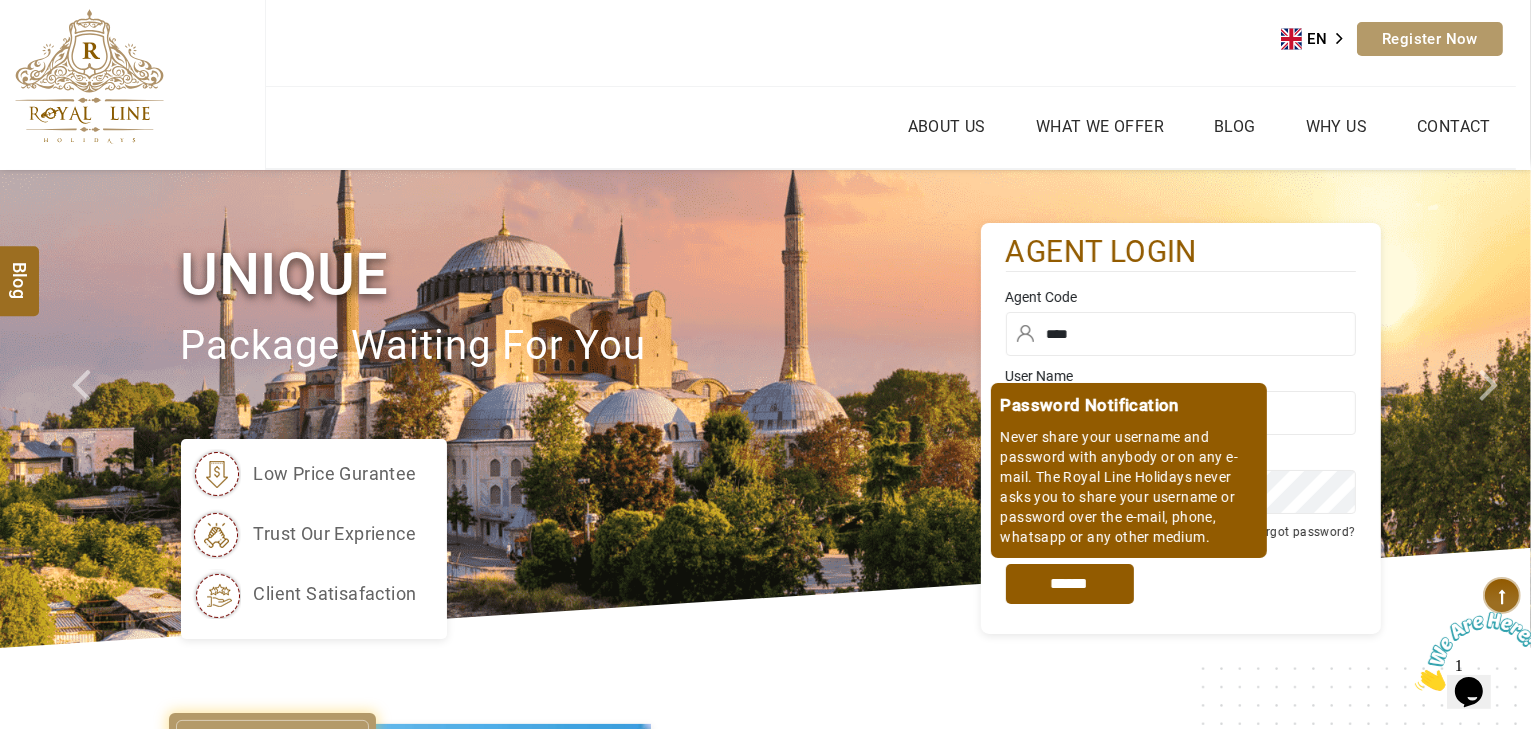 scroll, scrollTop: 0, scrollLeft: 0, axis: both 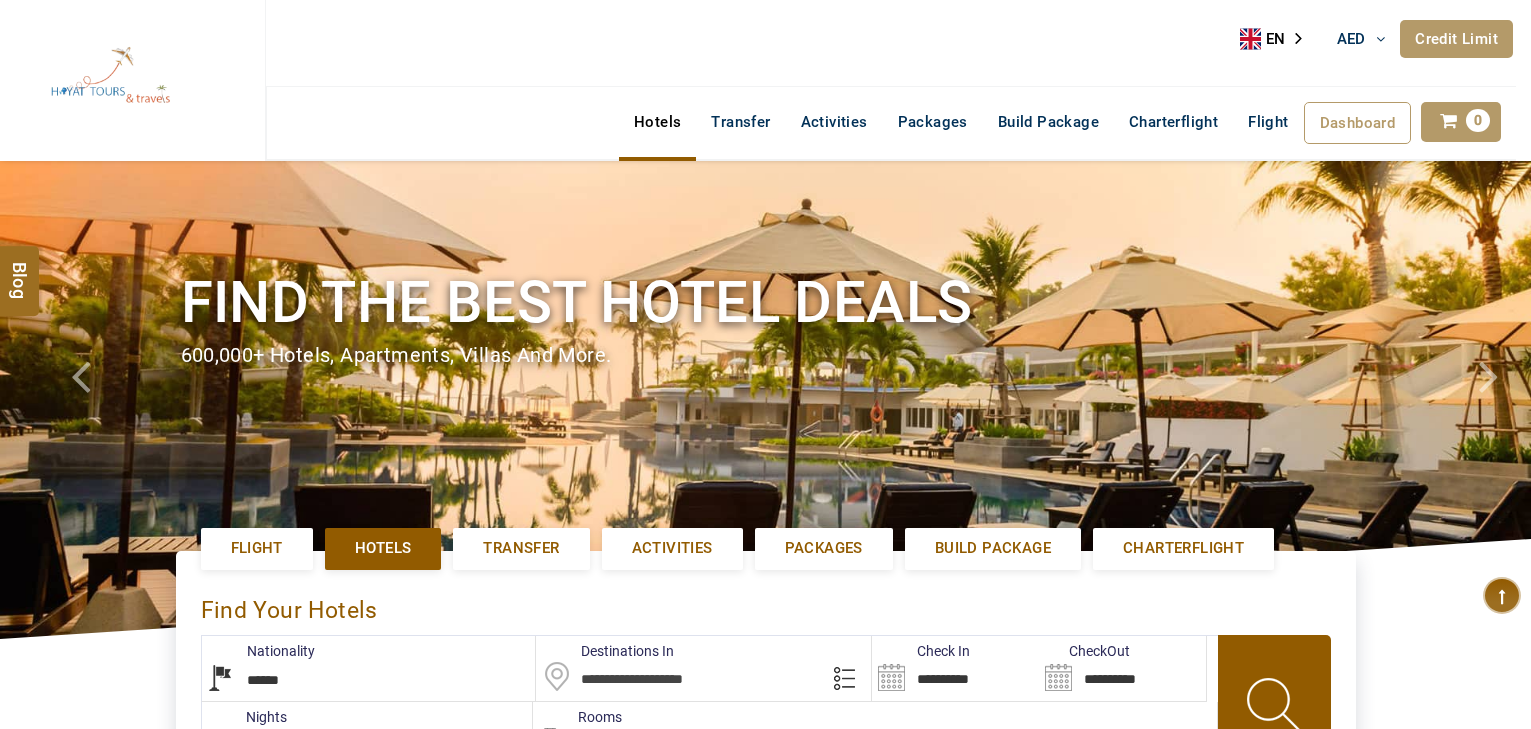 select on "******" 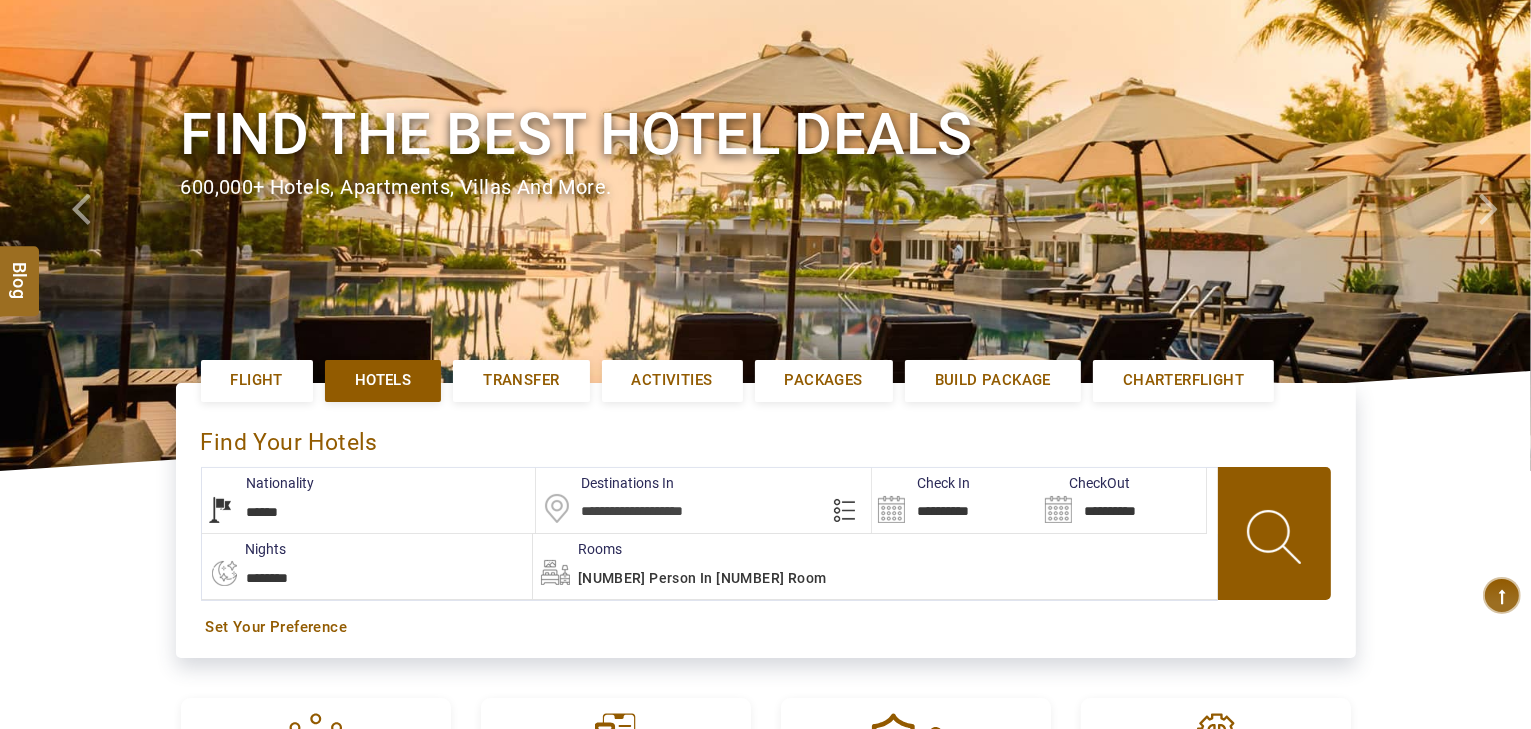 scroll, scrollTop: 480, scrollLeft: 0, axis: vertical 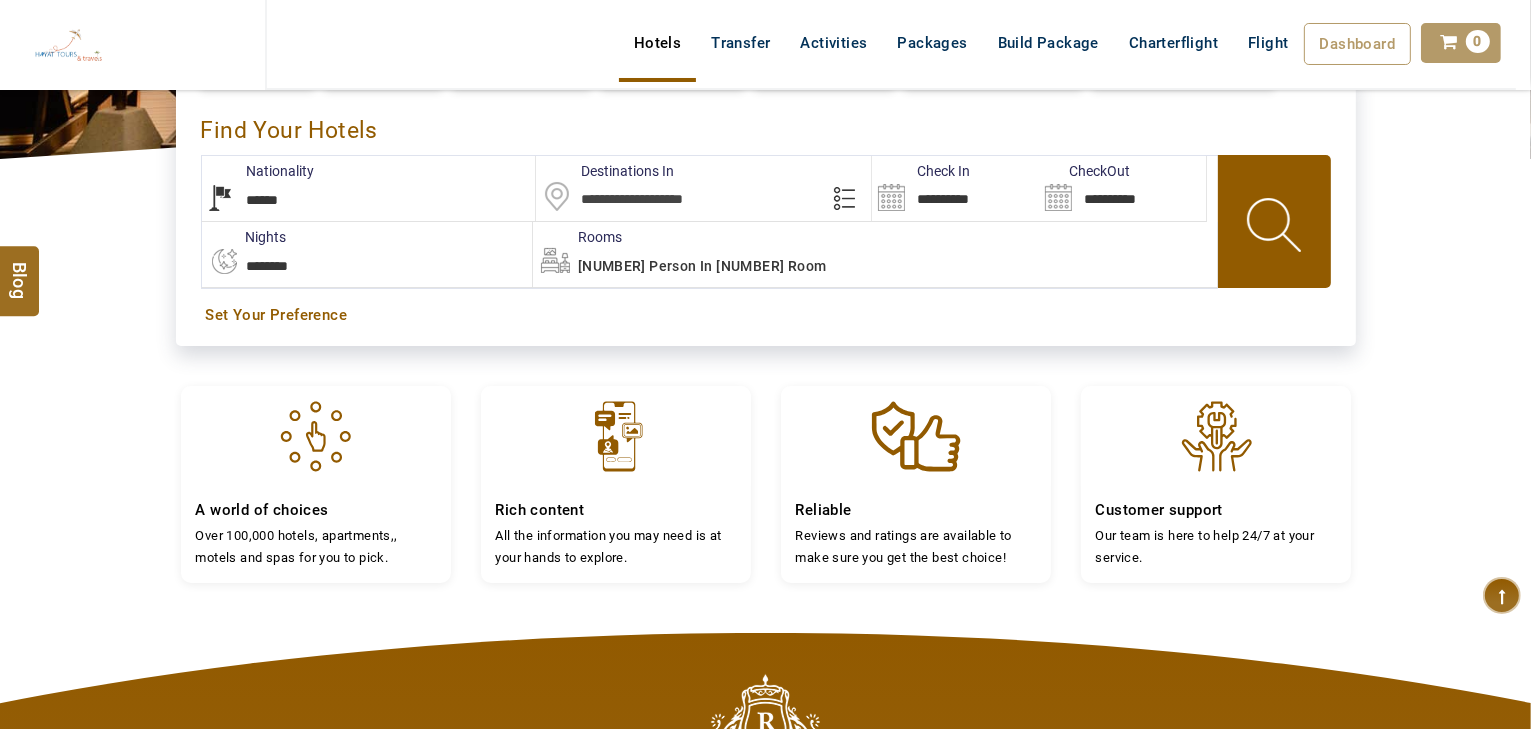 click at bounding box center [703, 188] 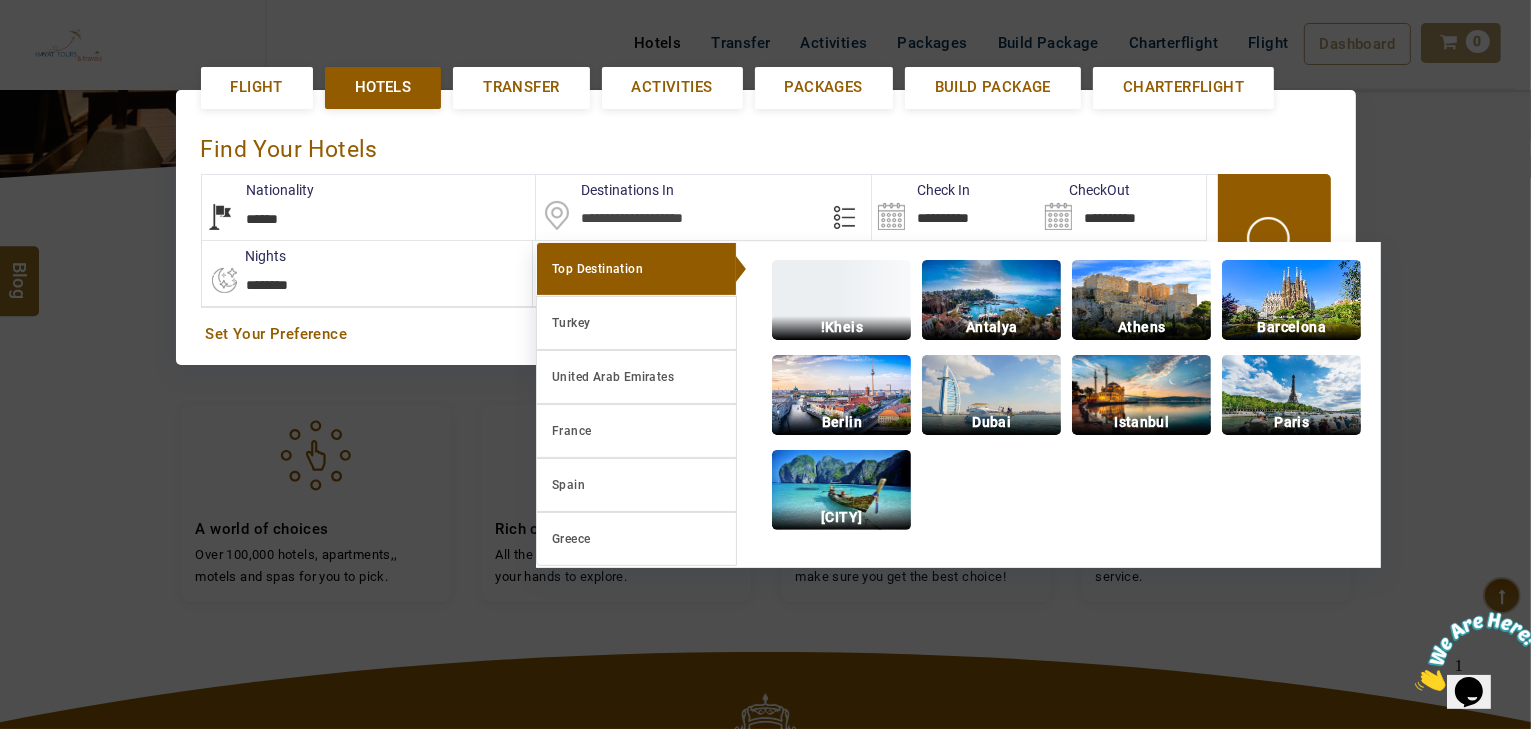scroll, scrollTop: 460, scrollLeft: 0, axis: vertical 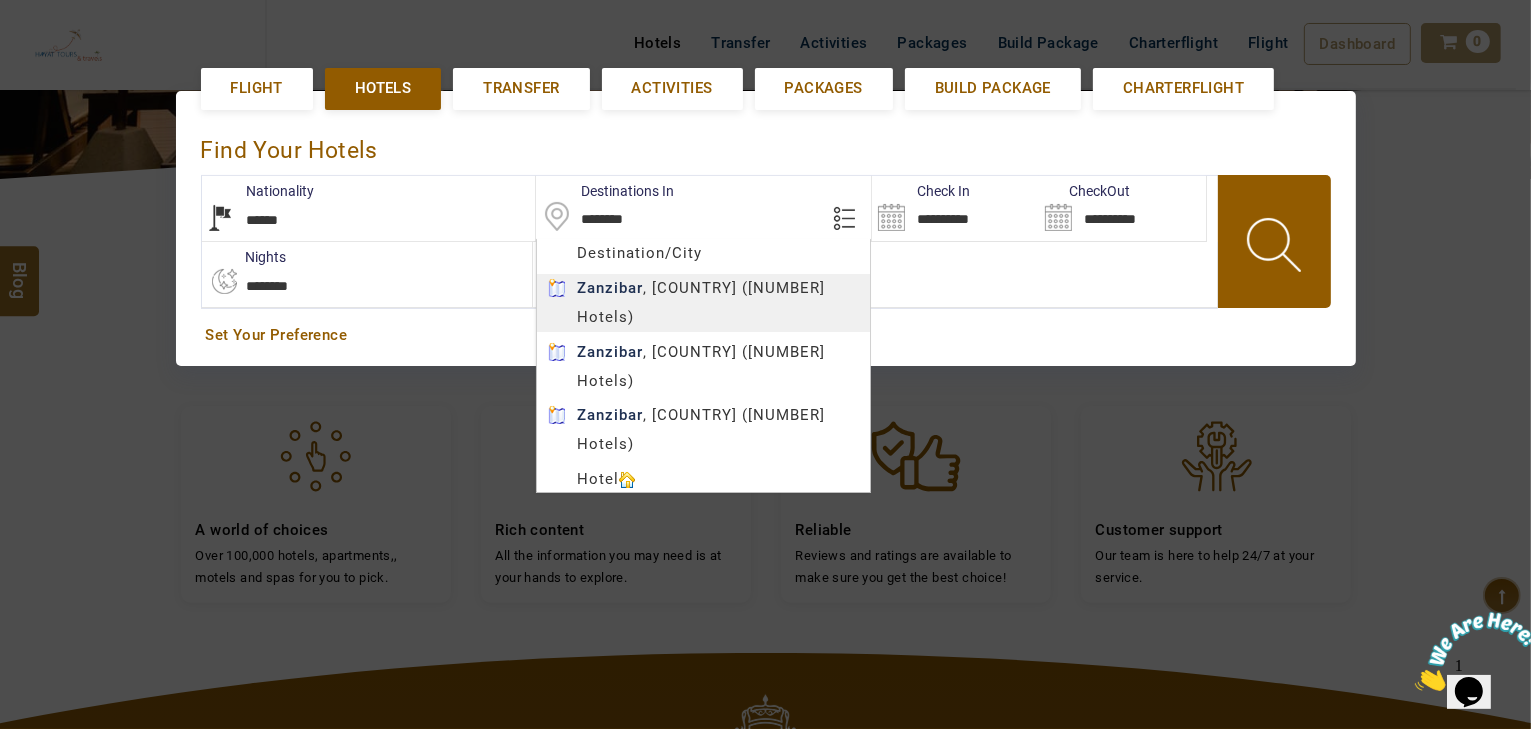 type on "********" 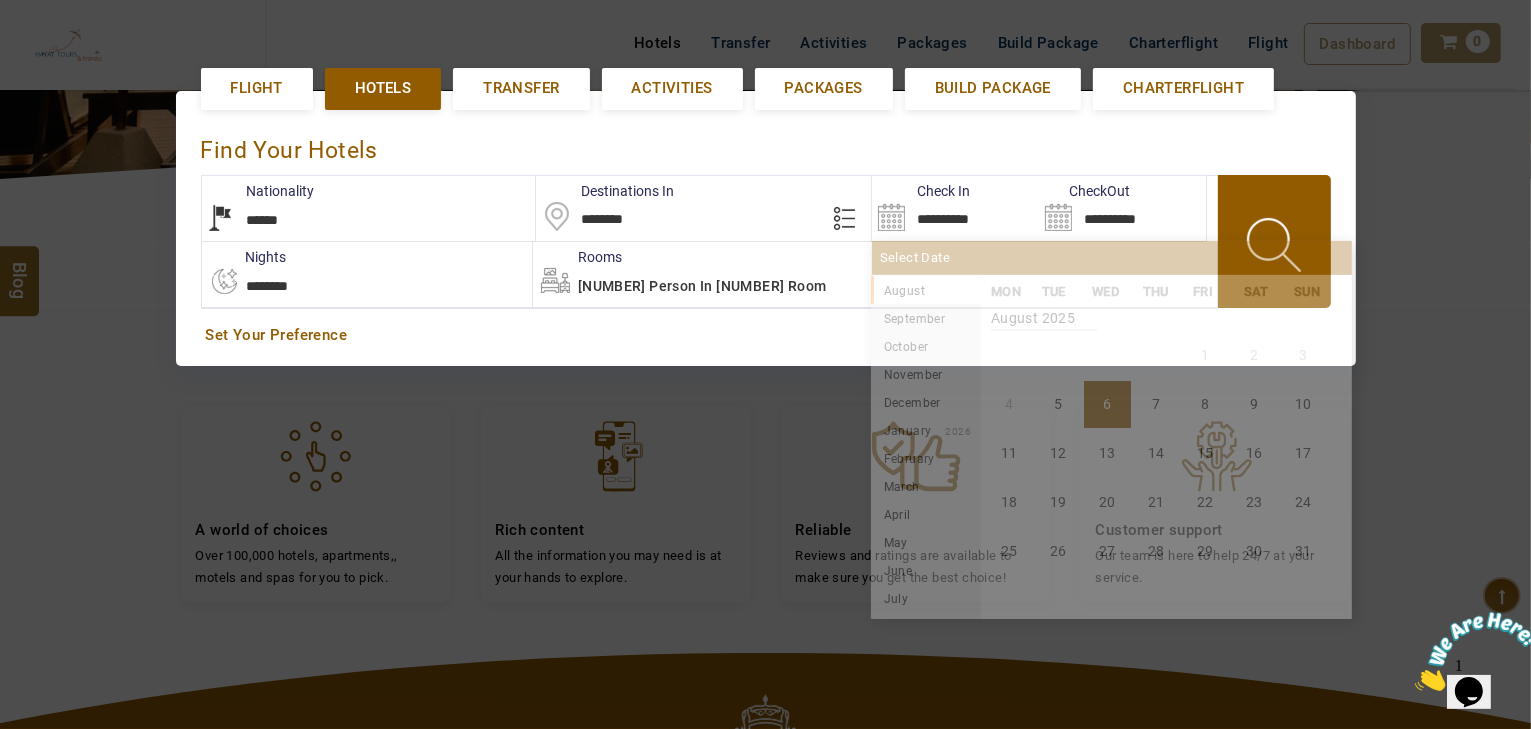 click on "**********" at bounding box center (955, 208) 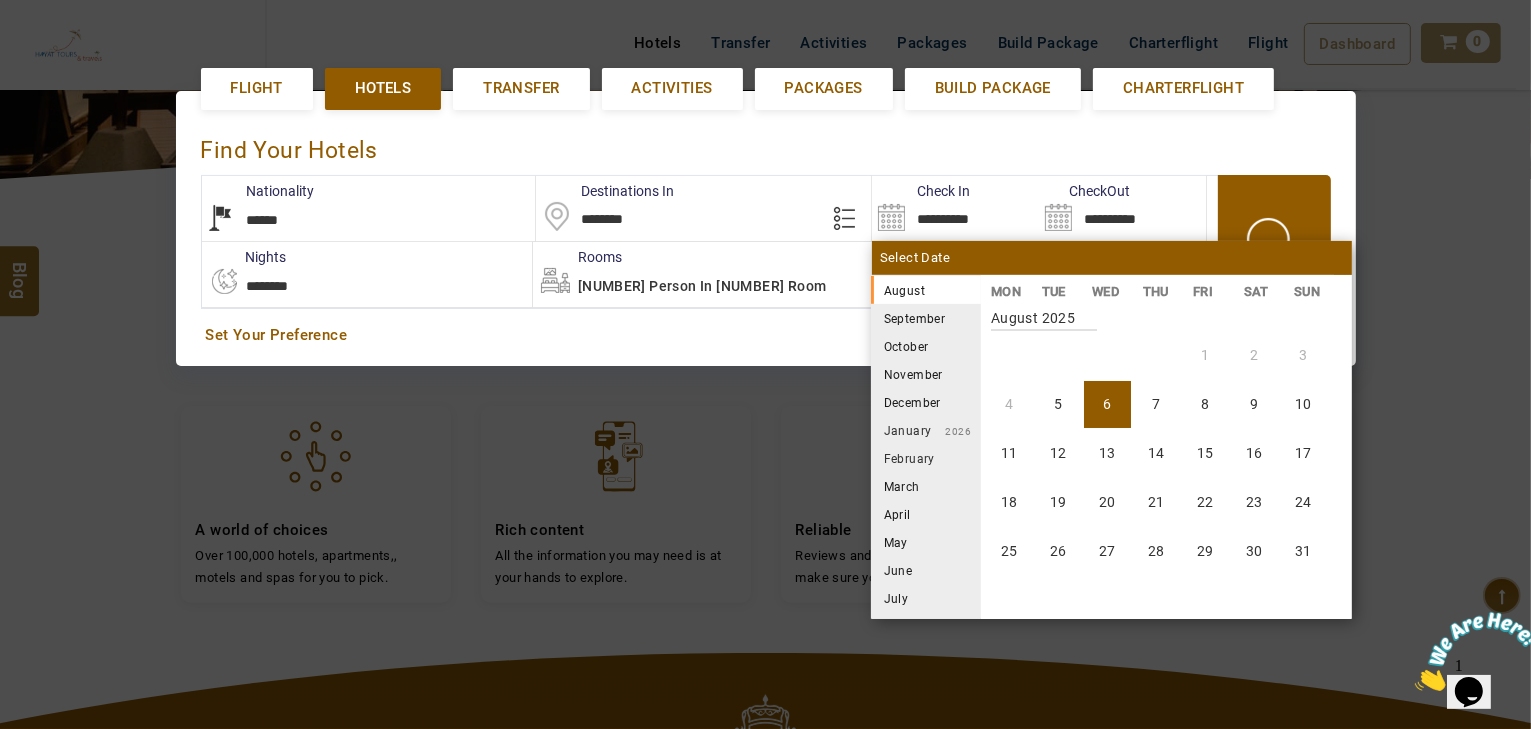 click on "September" at bounding box center [926, 318] 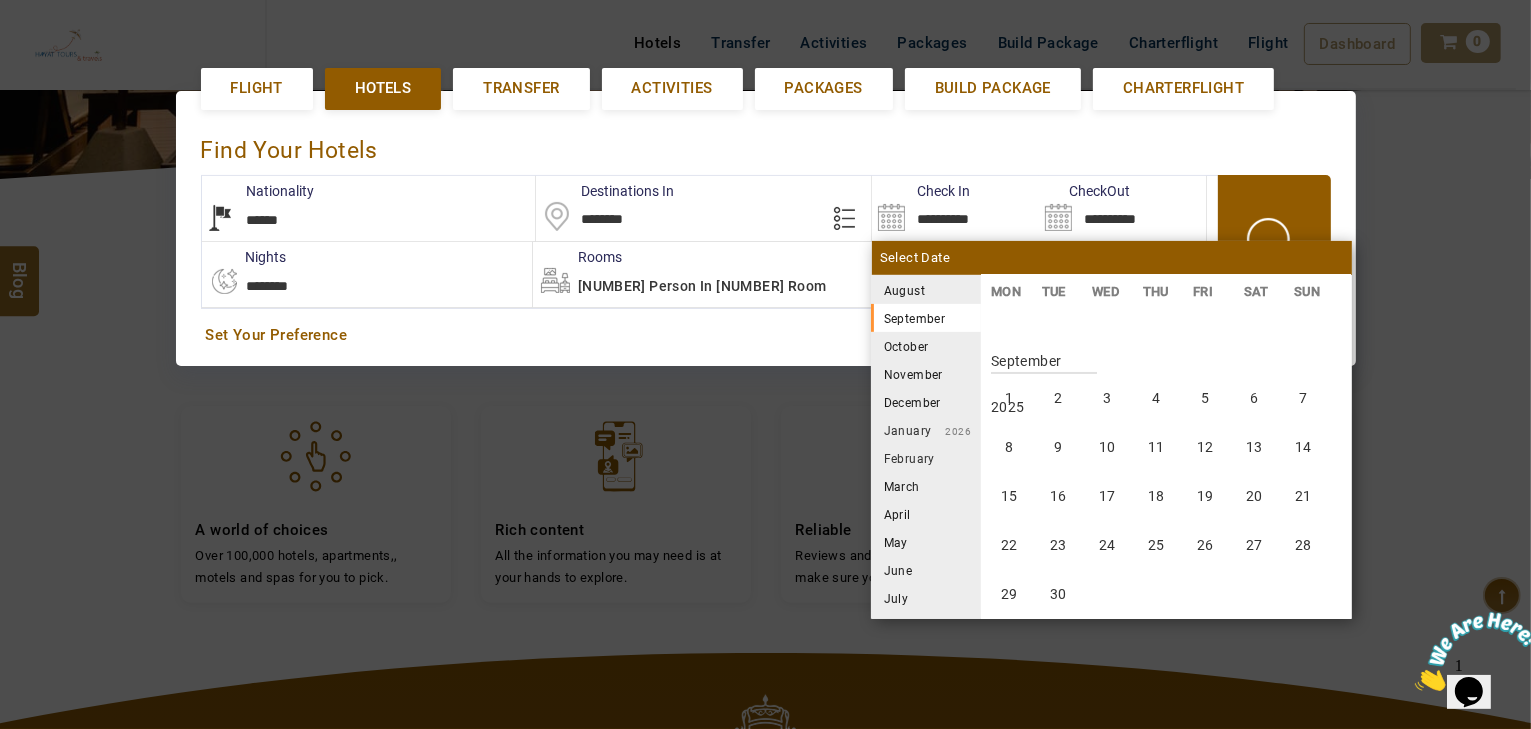 scroll, scrollTop: 370, scrollLeft: 0, axis: vertical 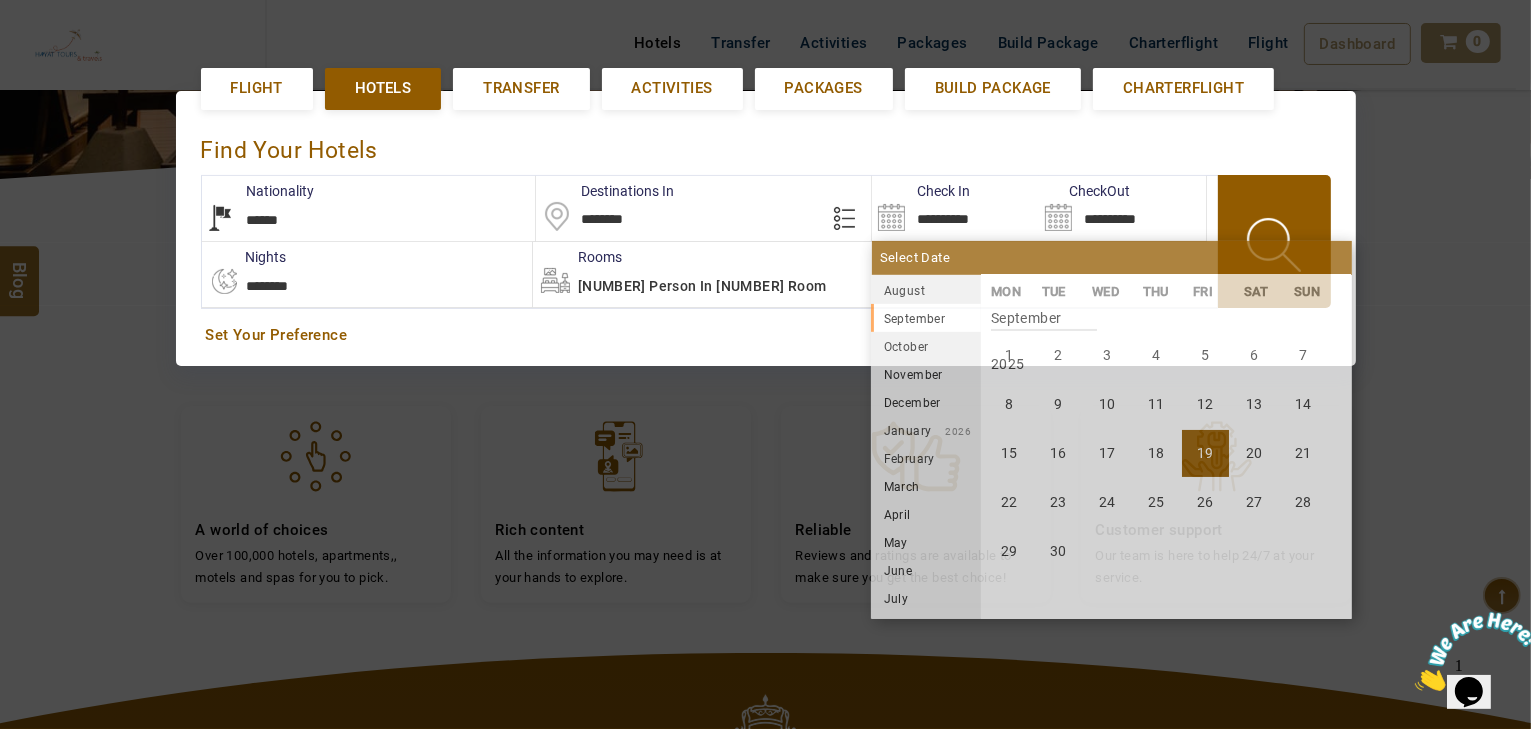 click on "19" at bounding box center (1205, 453) 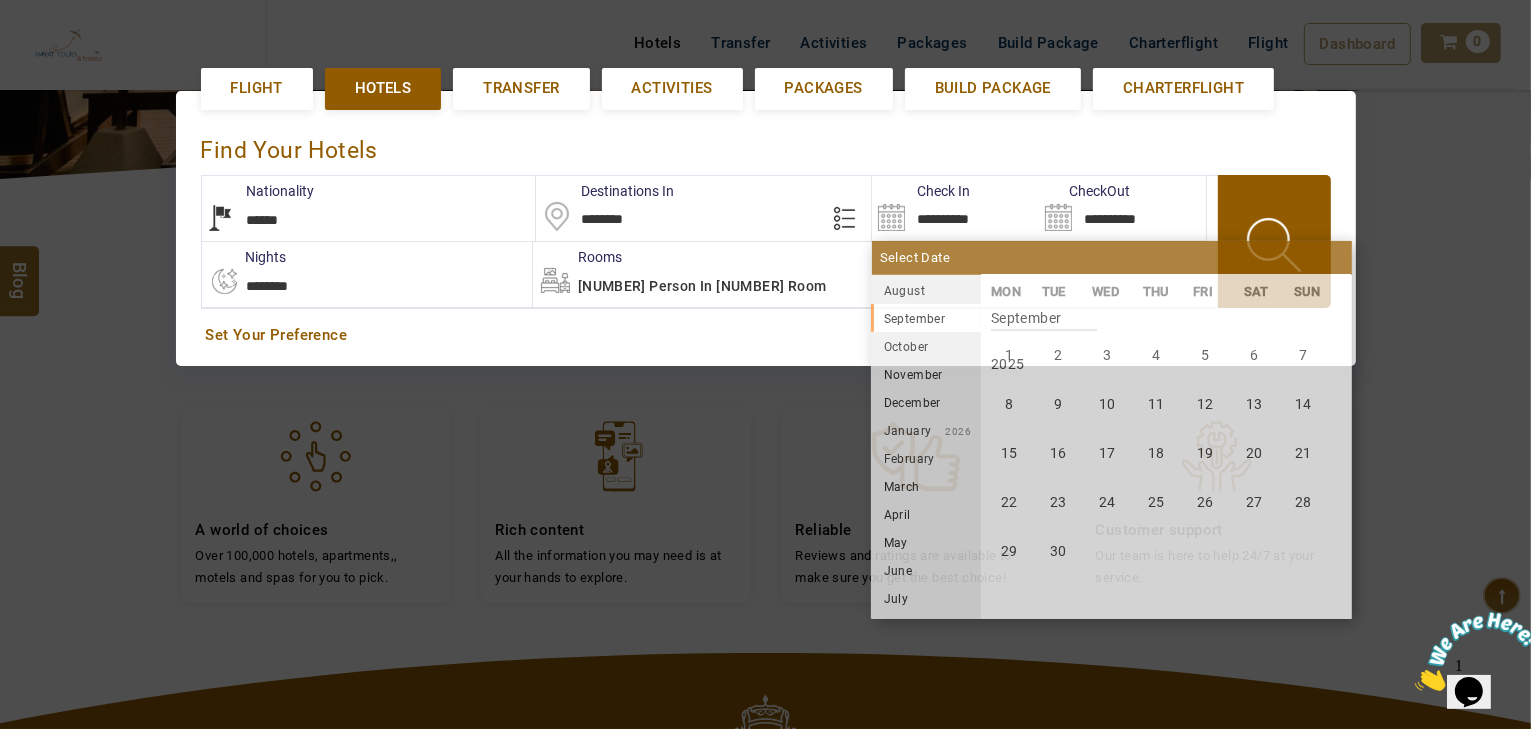 type on "**********" 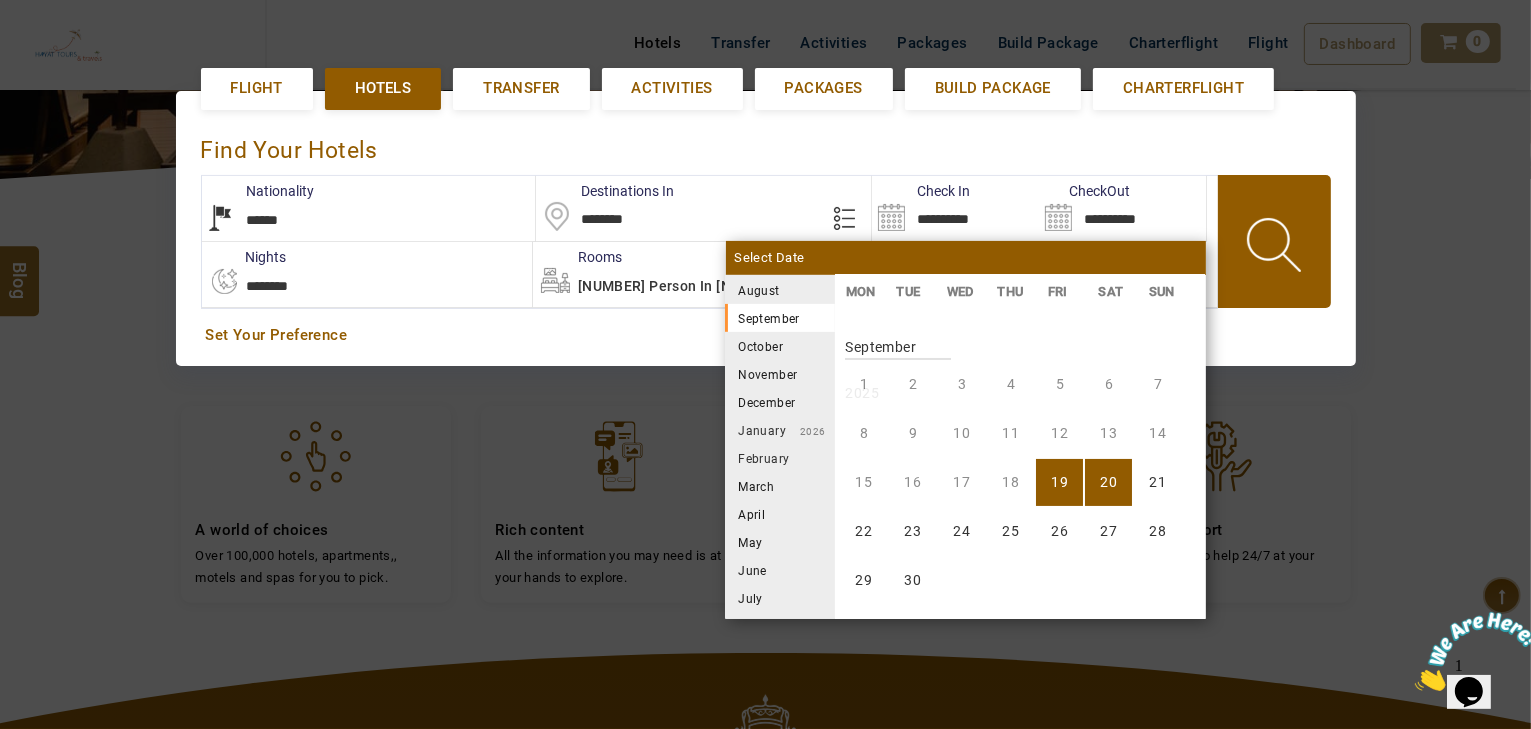 scroll, scrollTop: 370, scrollLeft: 0, axis: vertical 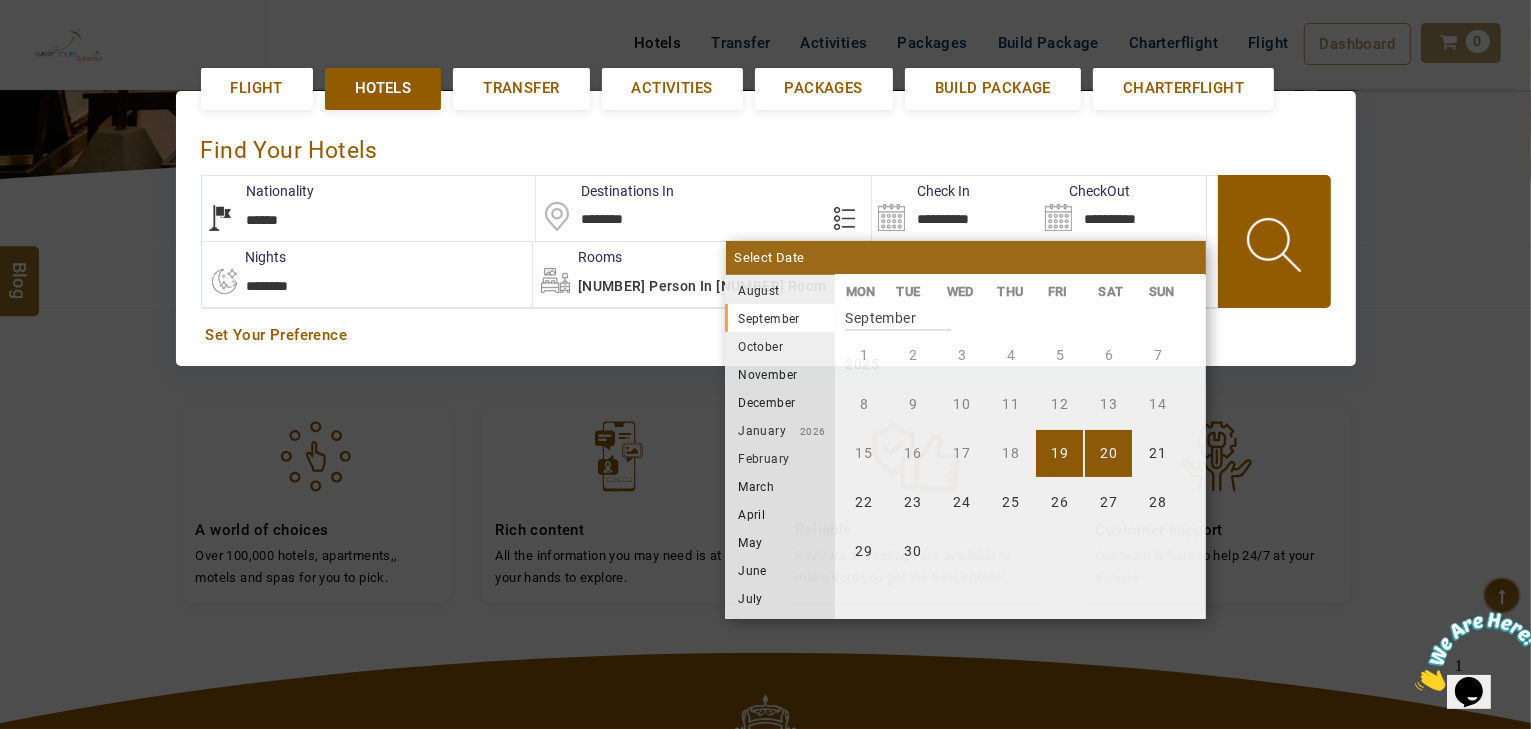click on "**********" at bounding box center [367, 274] 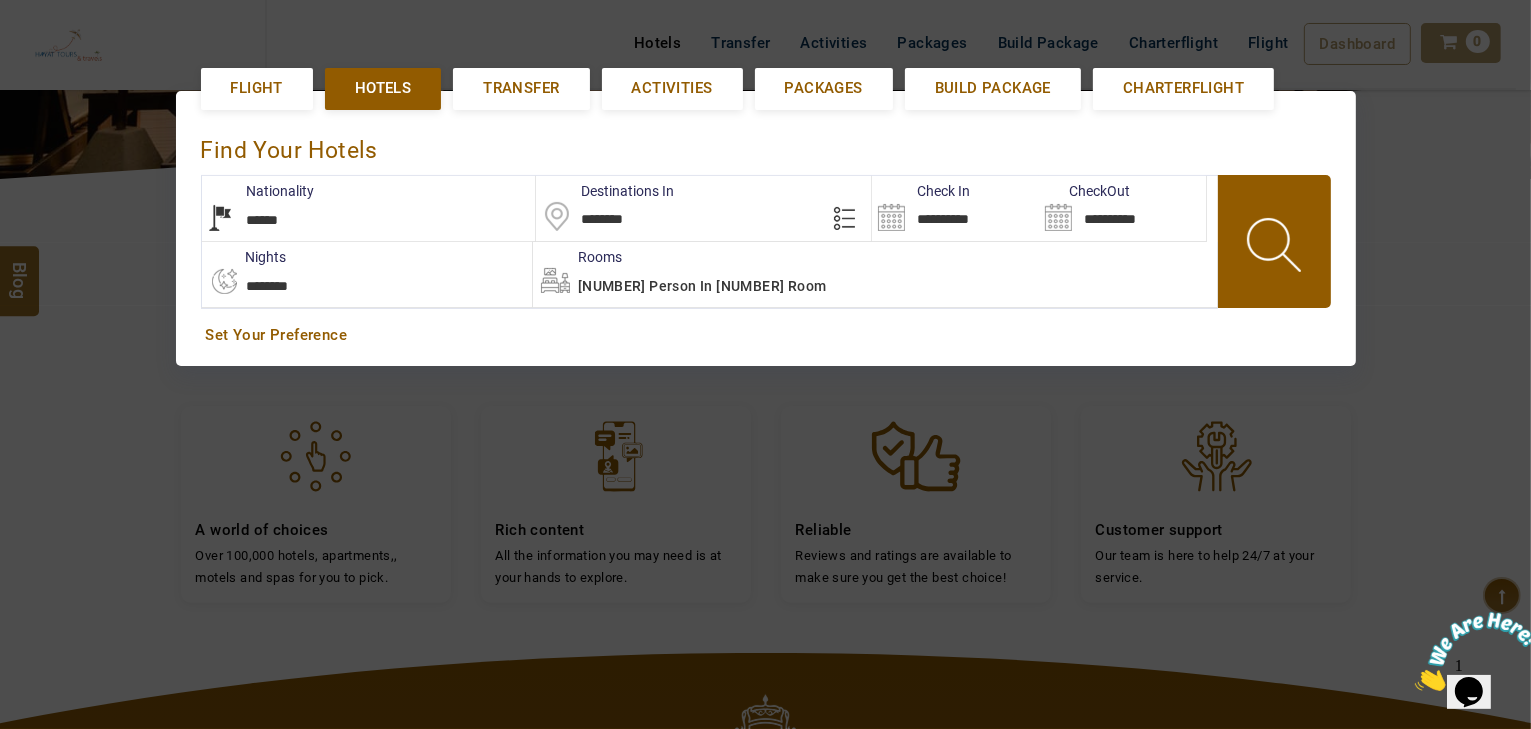 select on "*" 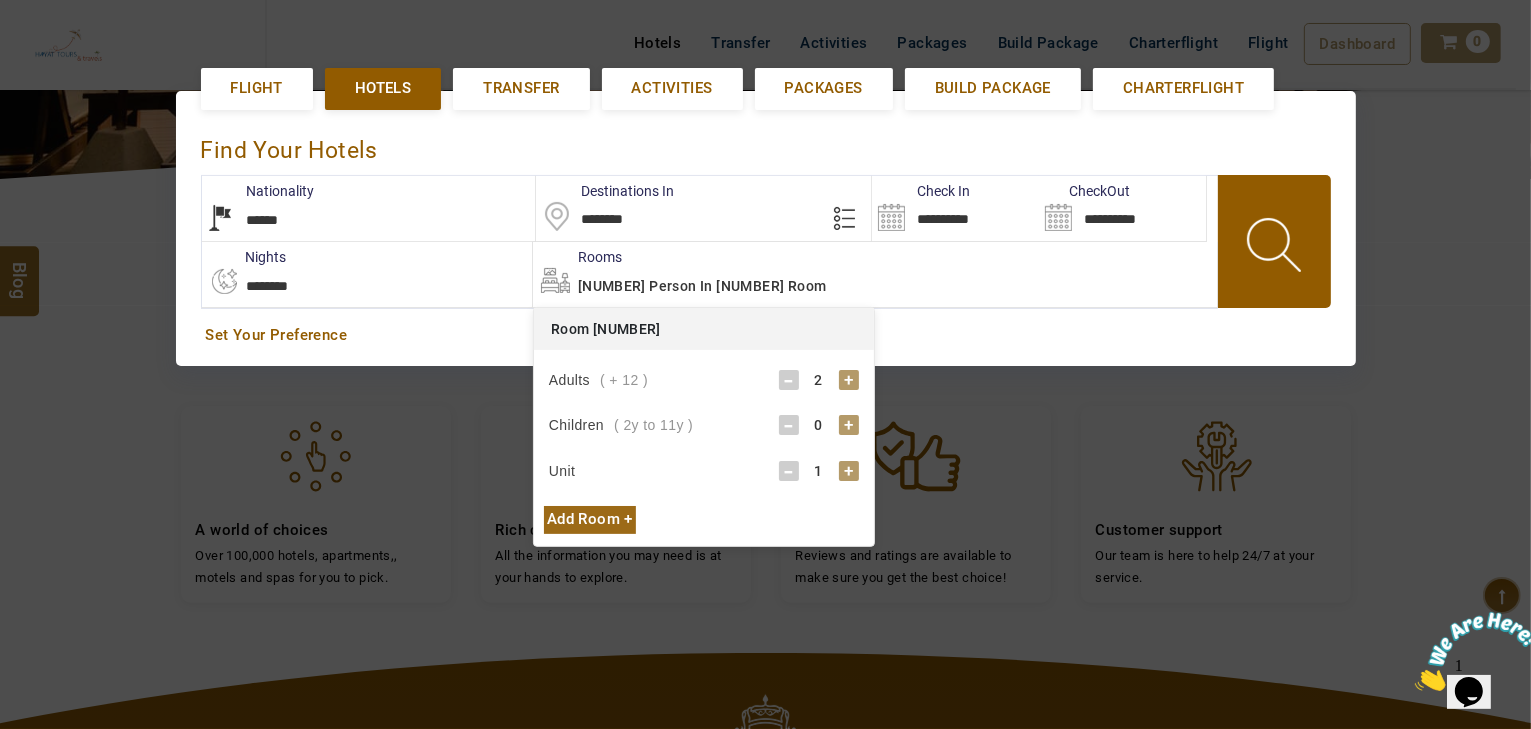 click on "+" at bounding box center [849, 425] 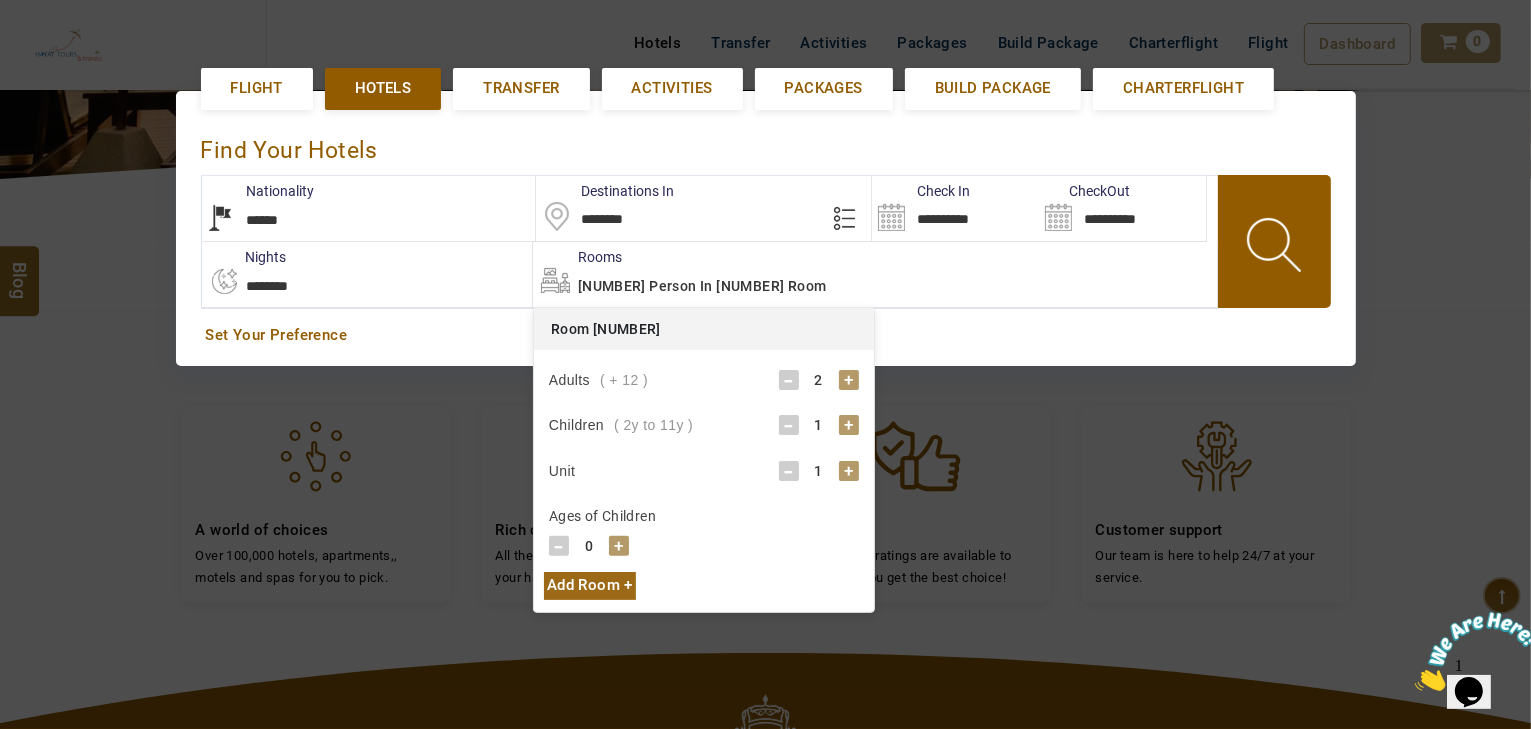click on "+" at bounding box center (619, 546) 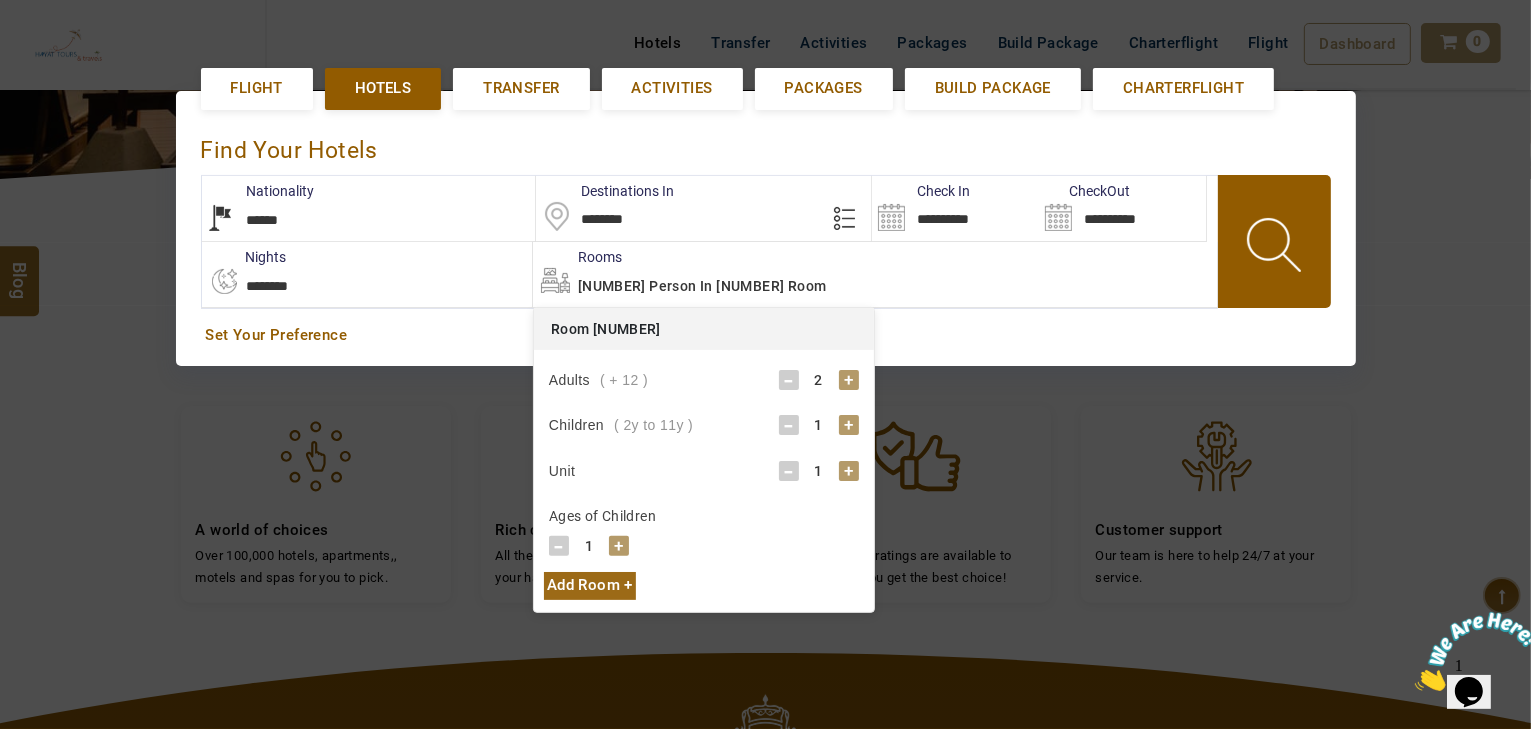 click on "Ages of Children - 1 + - 0 + - 0 + - 0 +" at bounding box center (704, 529) 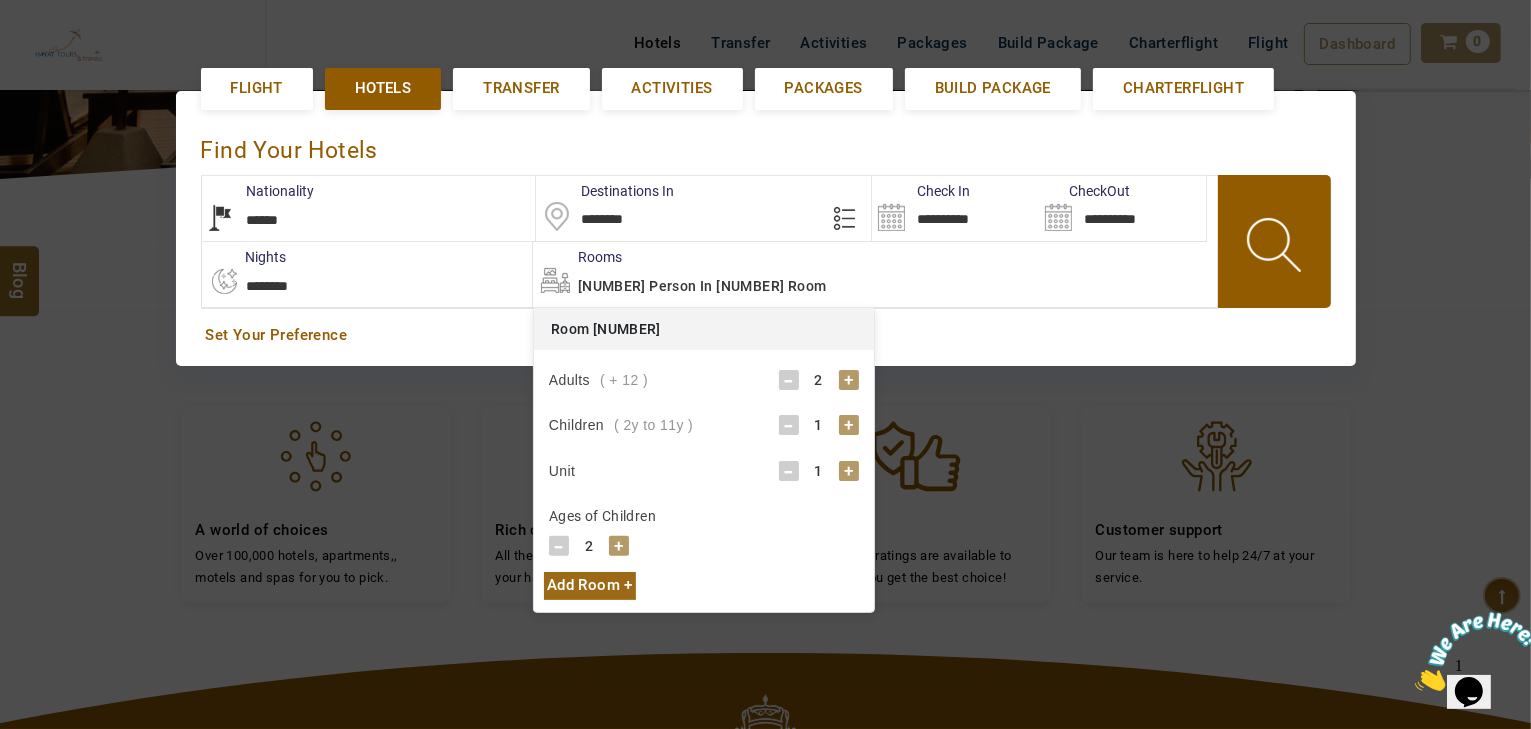 click on "Add Room +" at bounding box center (590, 585) 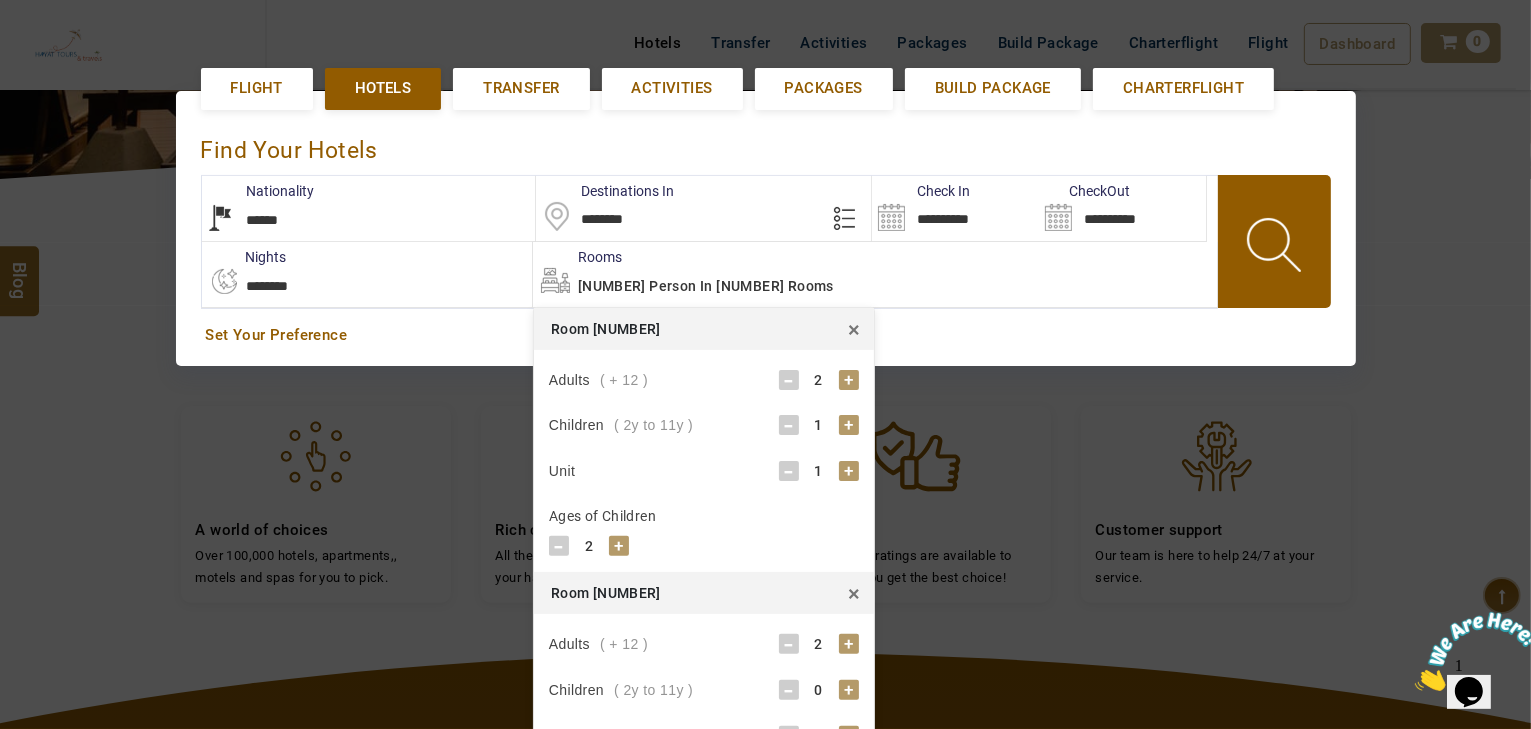 click on "Room    2 ×" at bounding box center [704, 593] 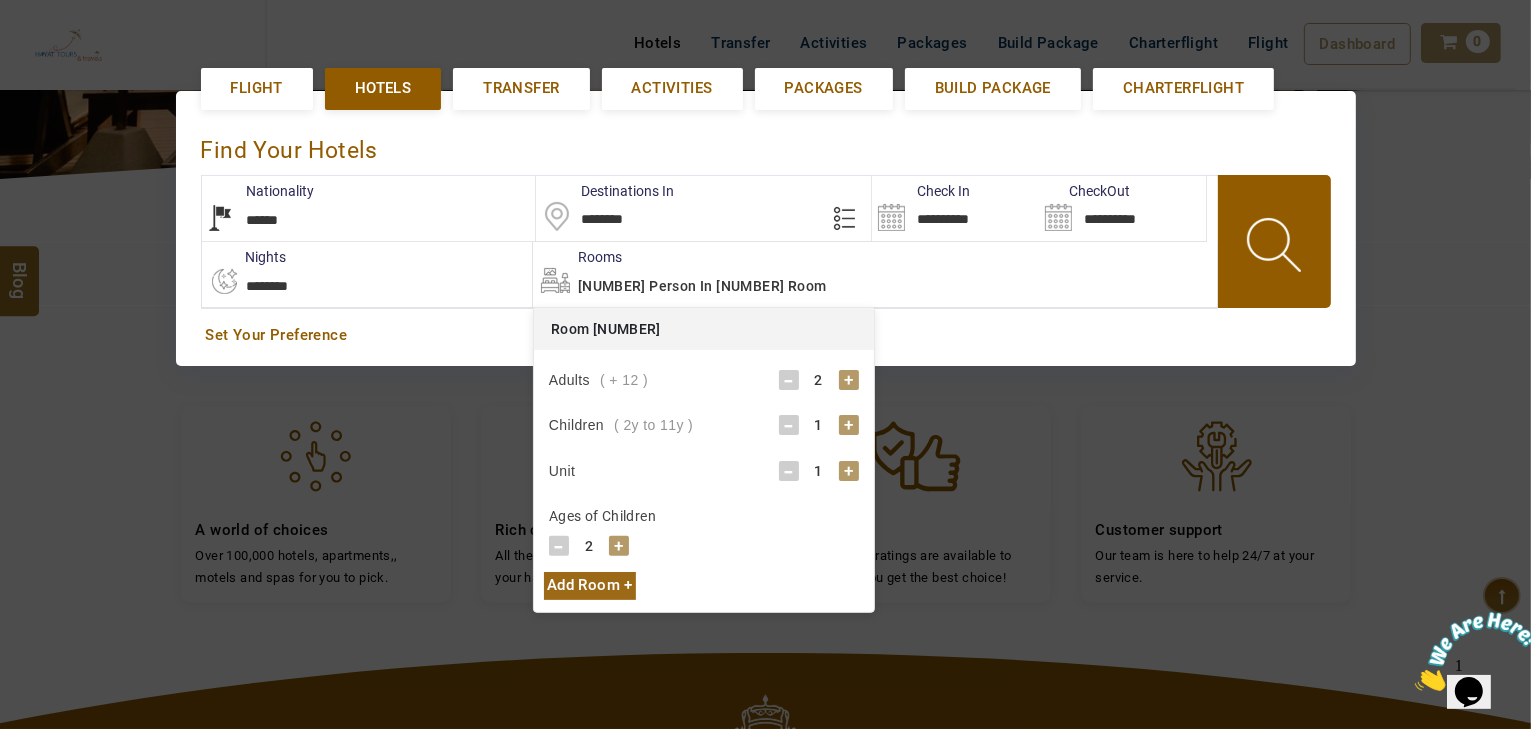 click on "+" at bounding box center (849, 425) 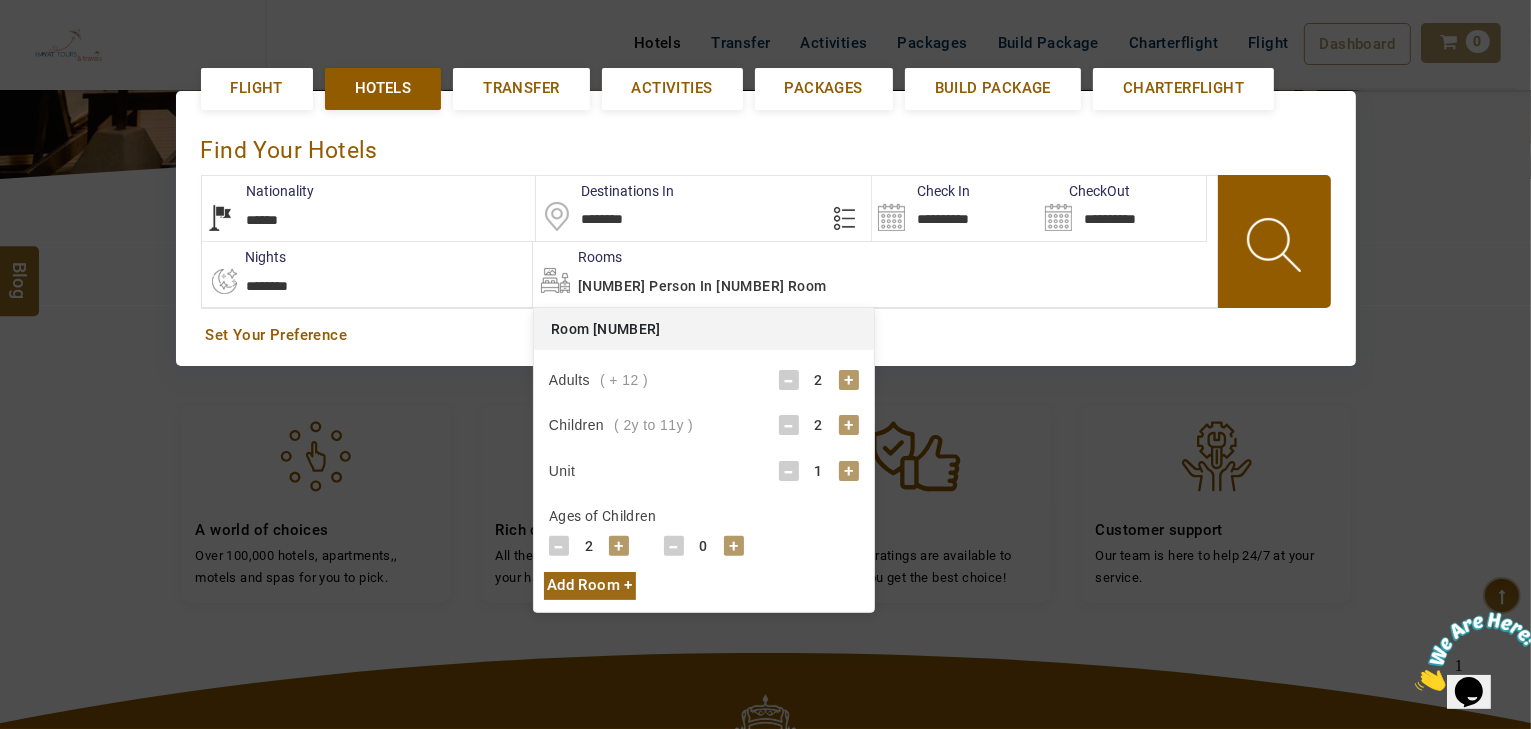 click on "+" at bounding box center [734, 546] 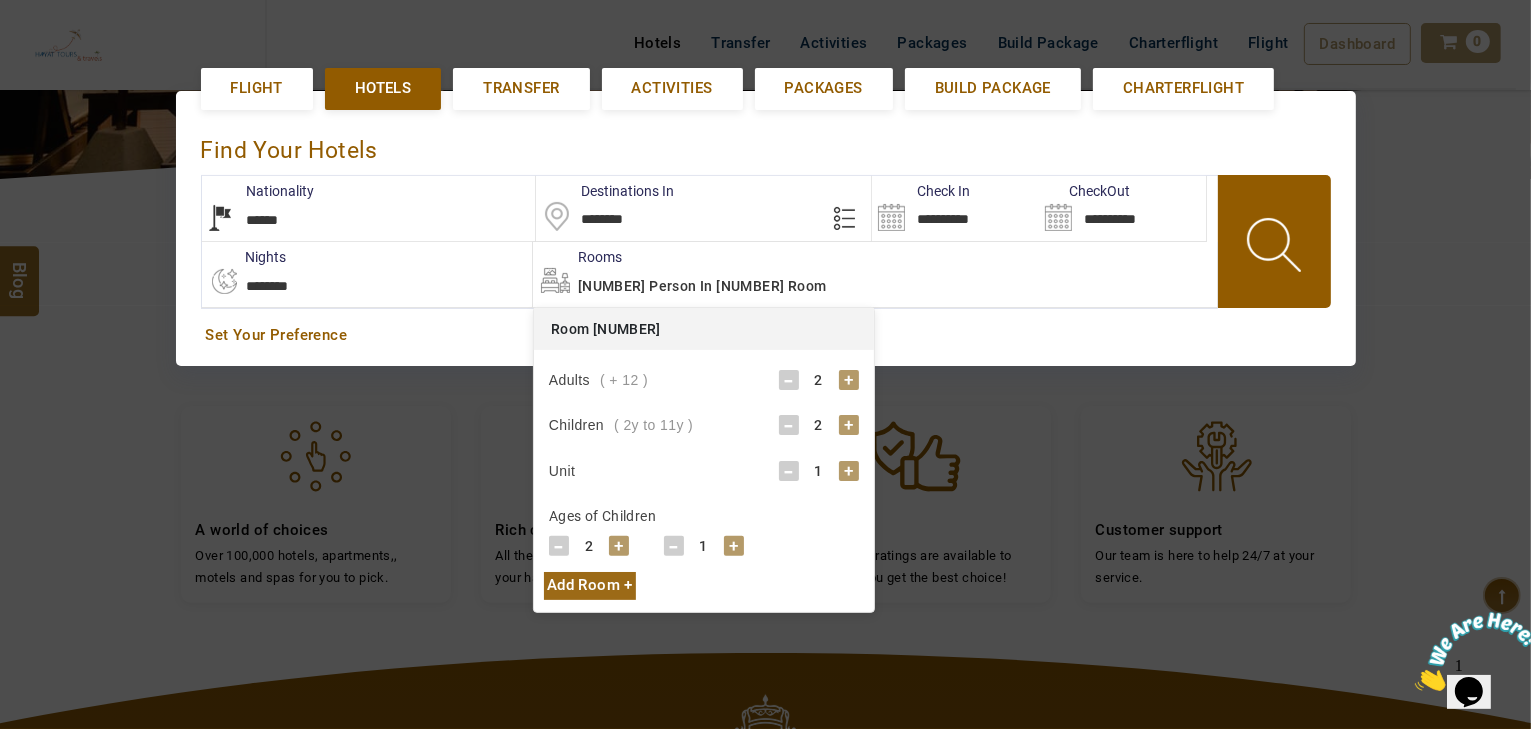 click on "+" at bounding box center [734, 546] 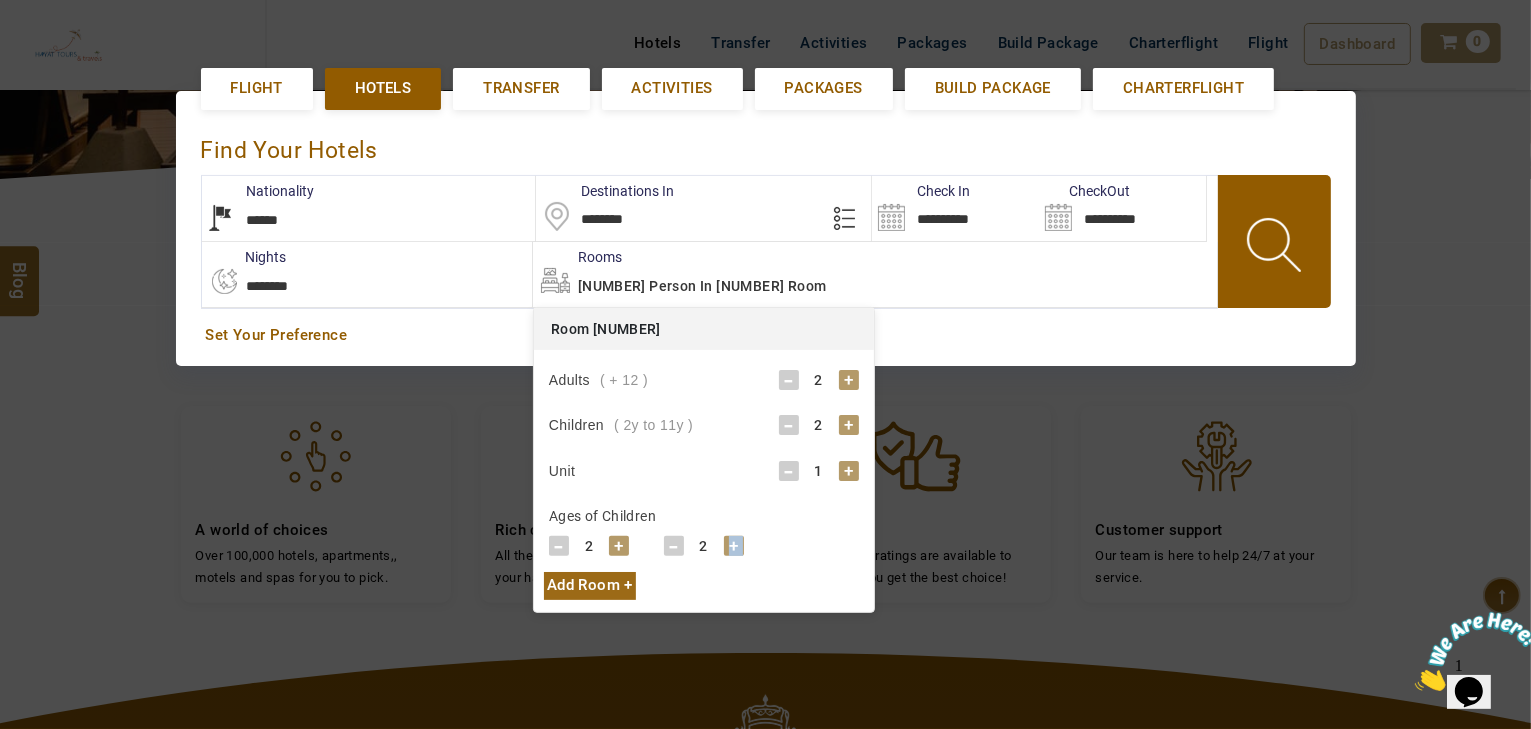 click on "+" at bounding box center [734, 546] 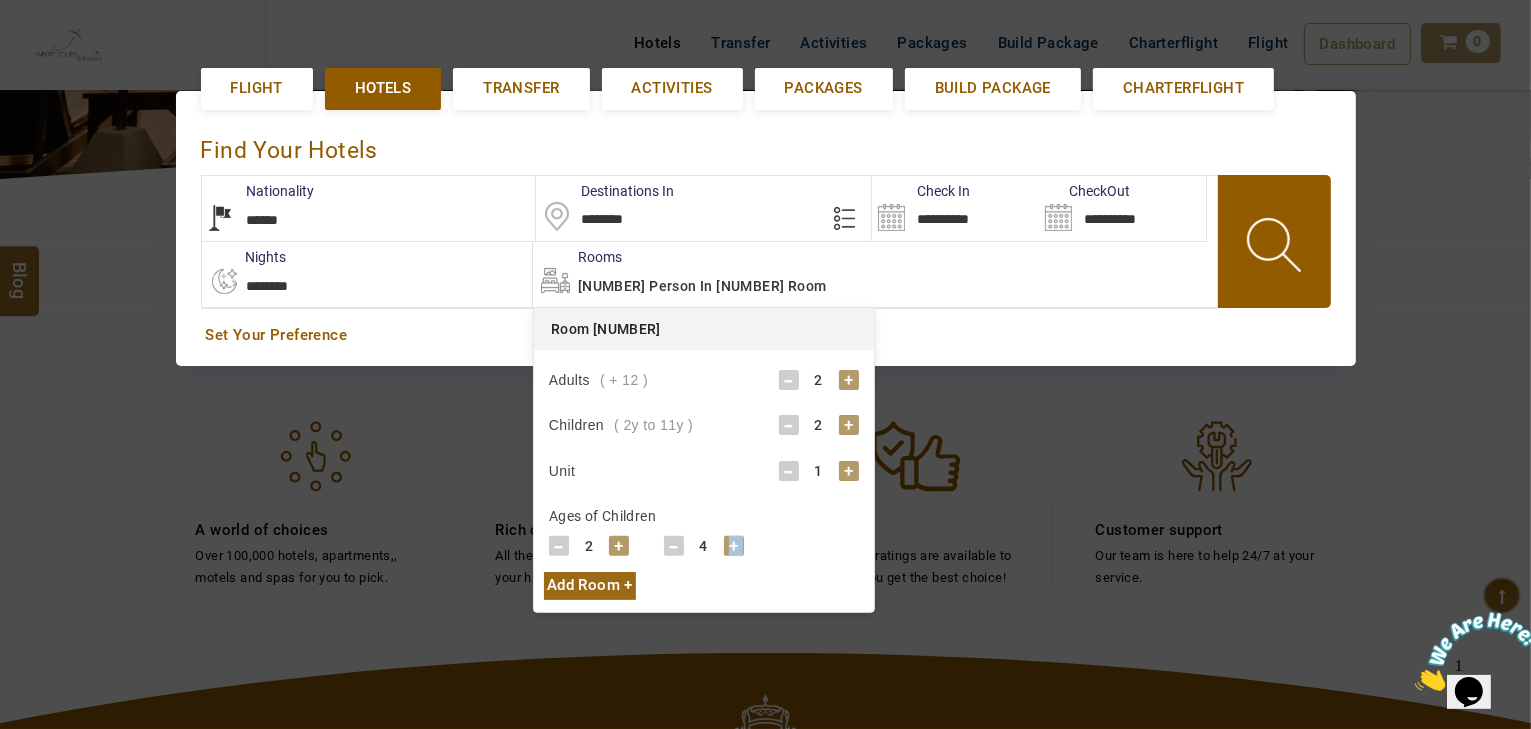 click on "+" at bounding box center (734, 546) 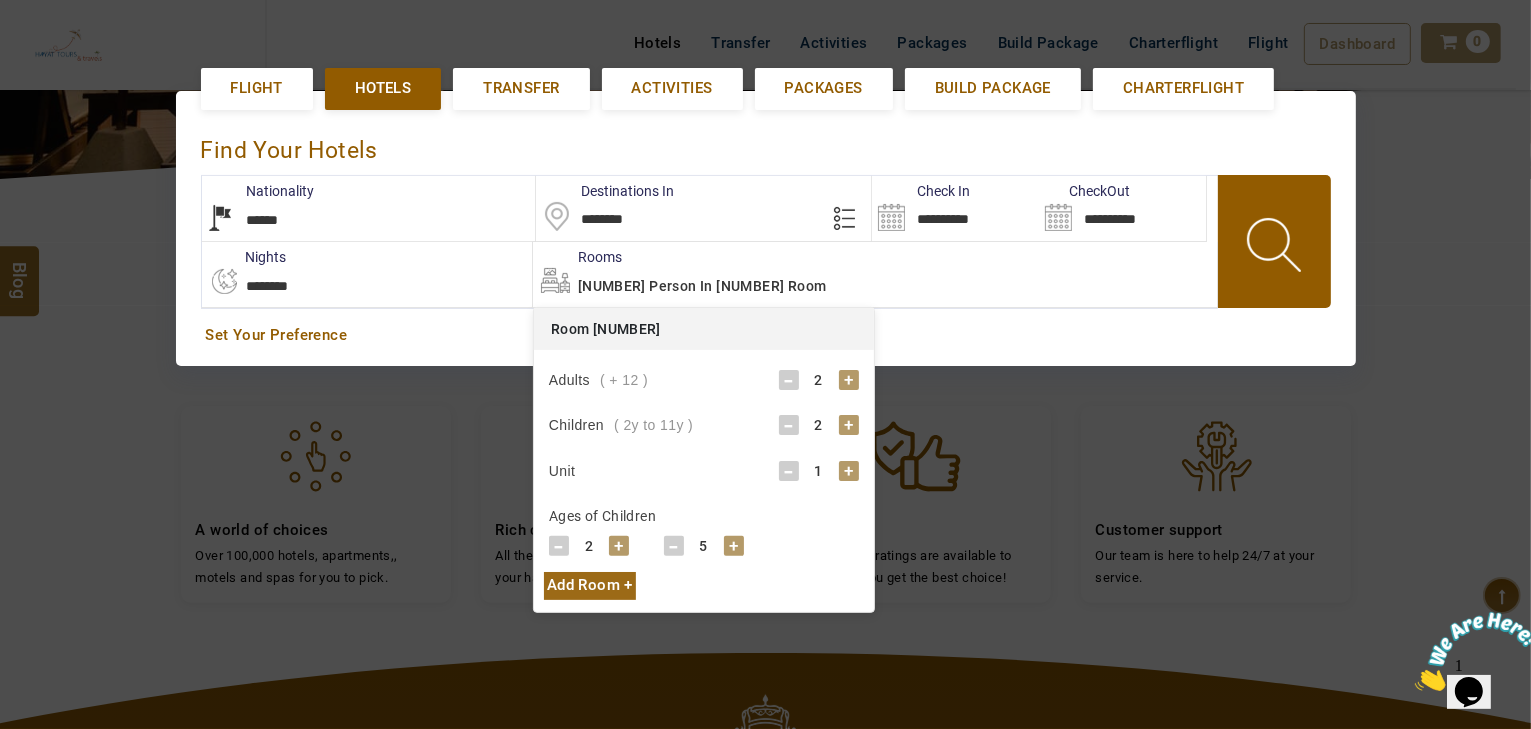 click on "-" at bounding box center [674, 546] 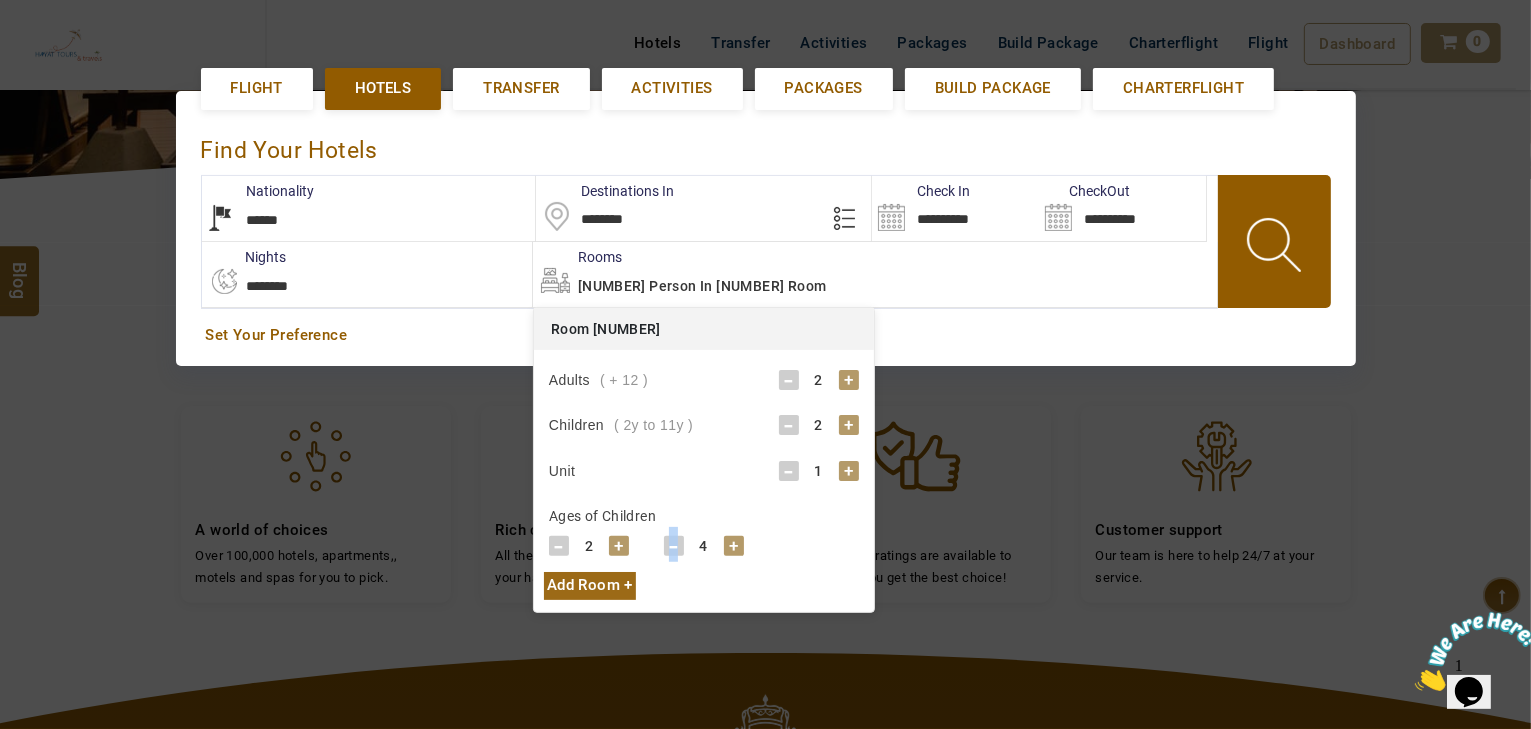 click on "-" at bounding box center (674, 546) 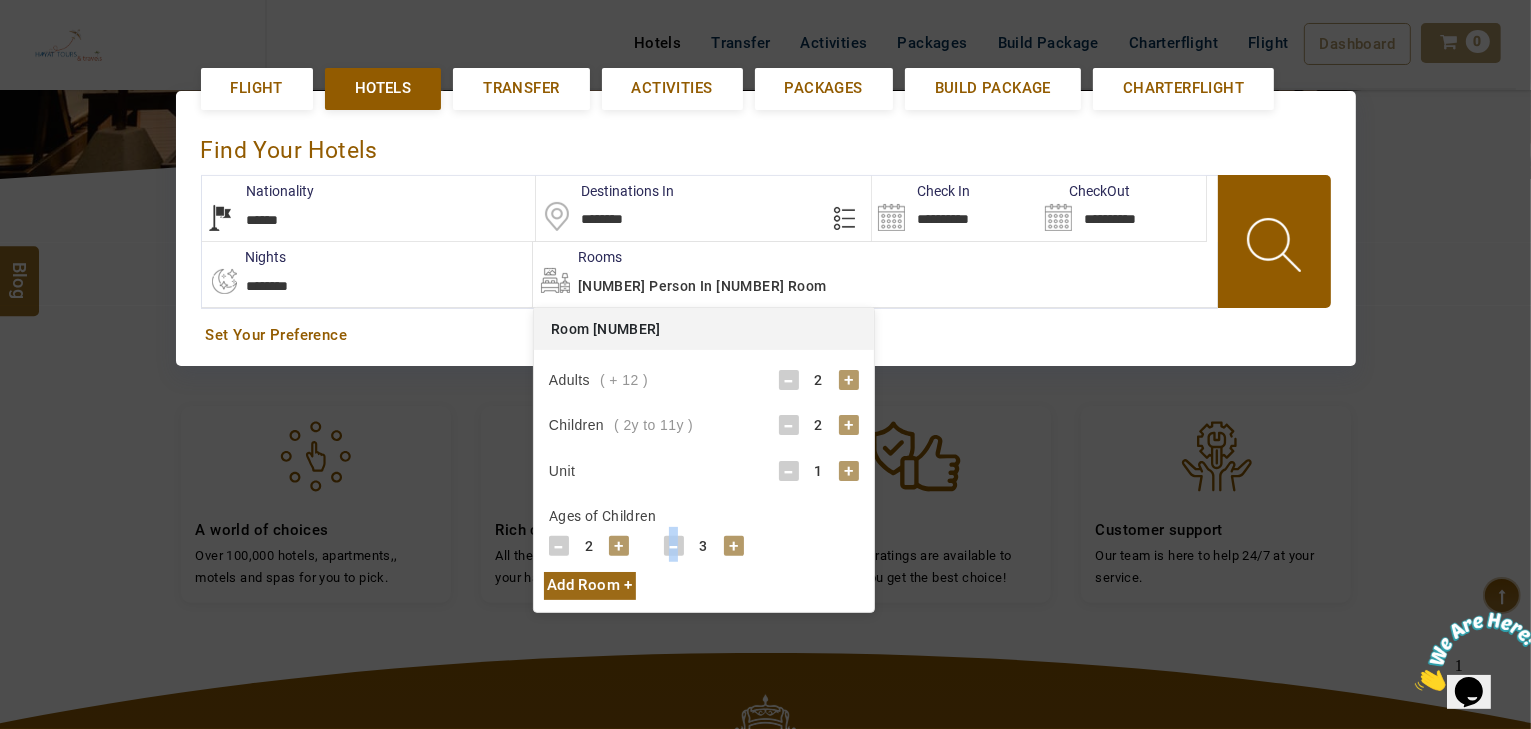 click at bounding box center (1276, 248) 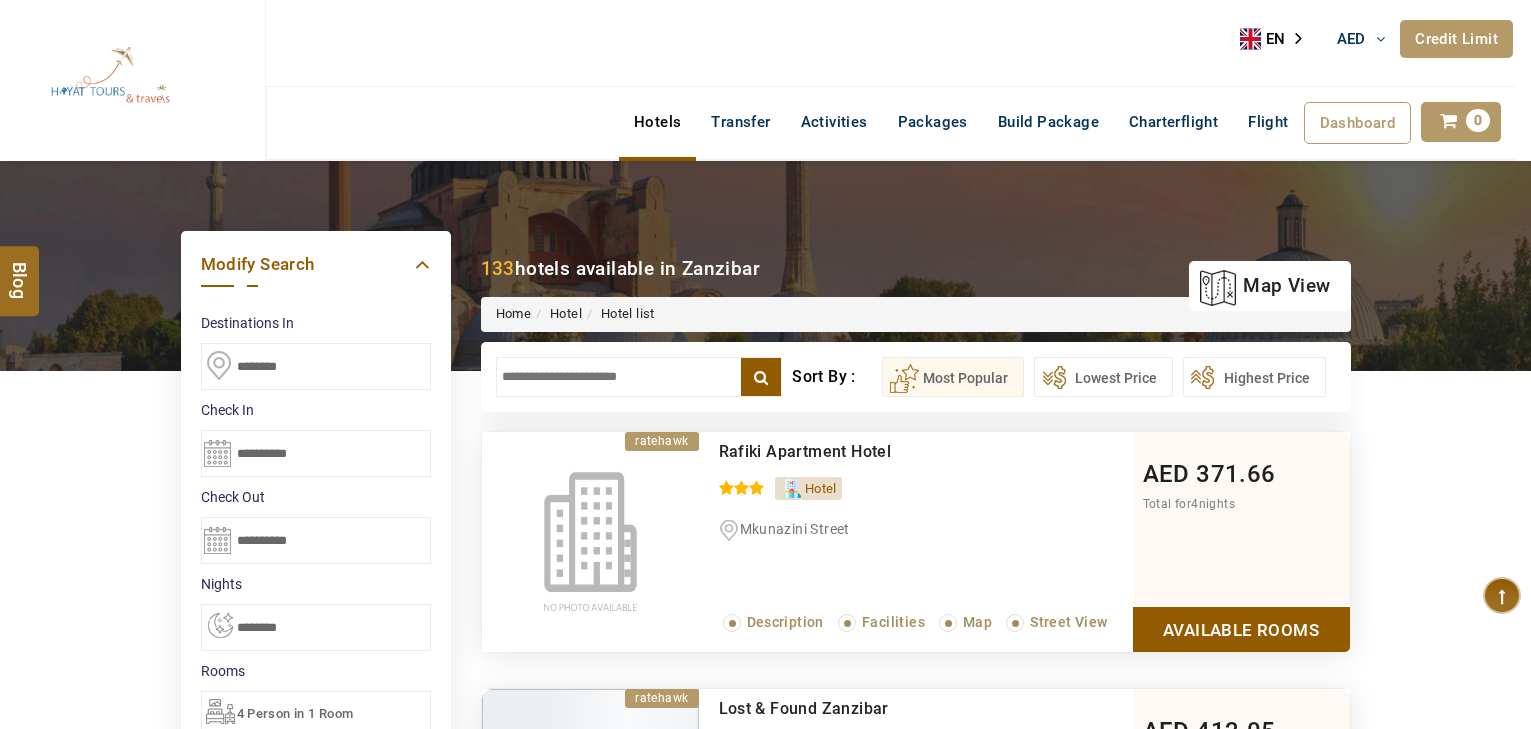 select on "*" 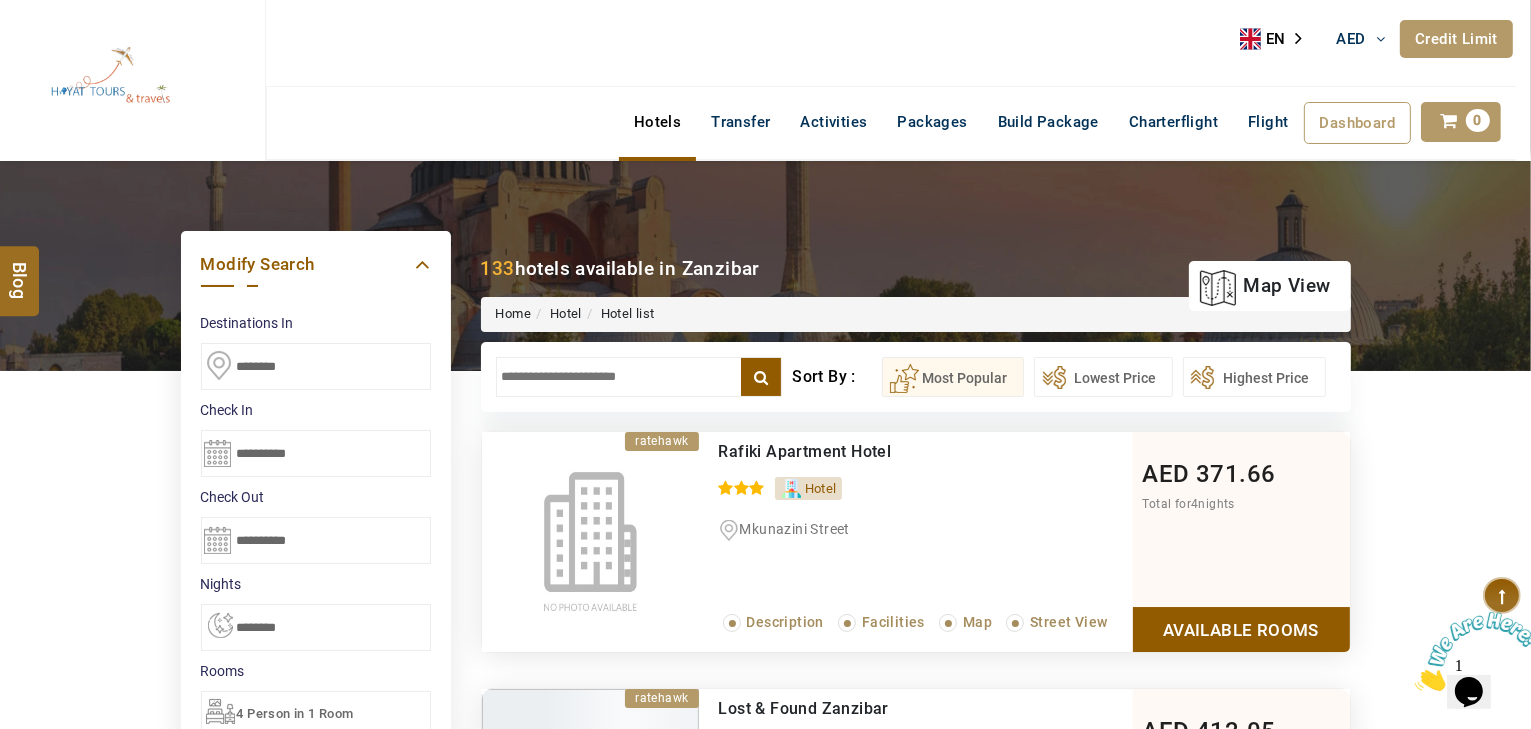 scroll, scrollTop: 0, scrollLeft: 0, axis: both 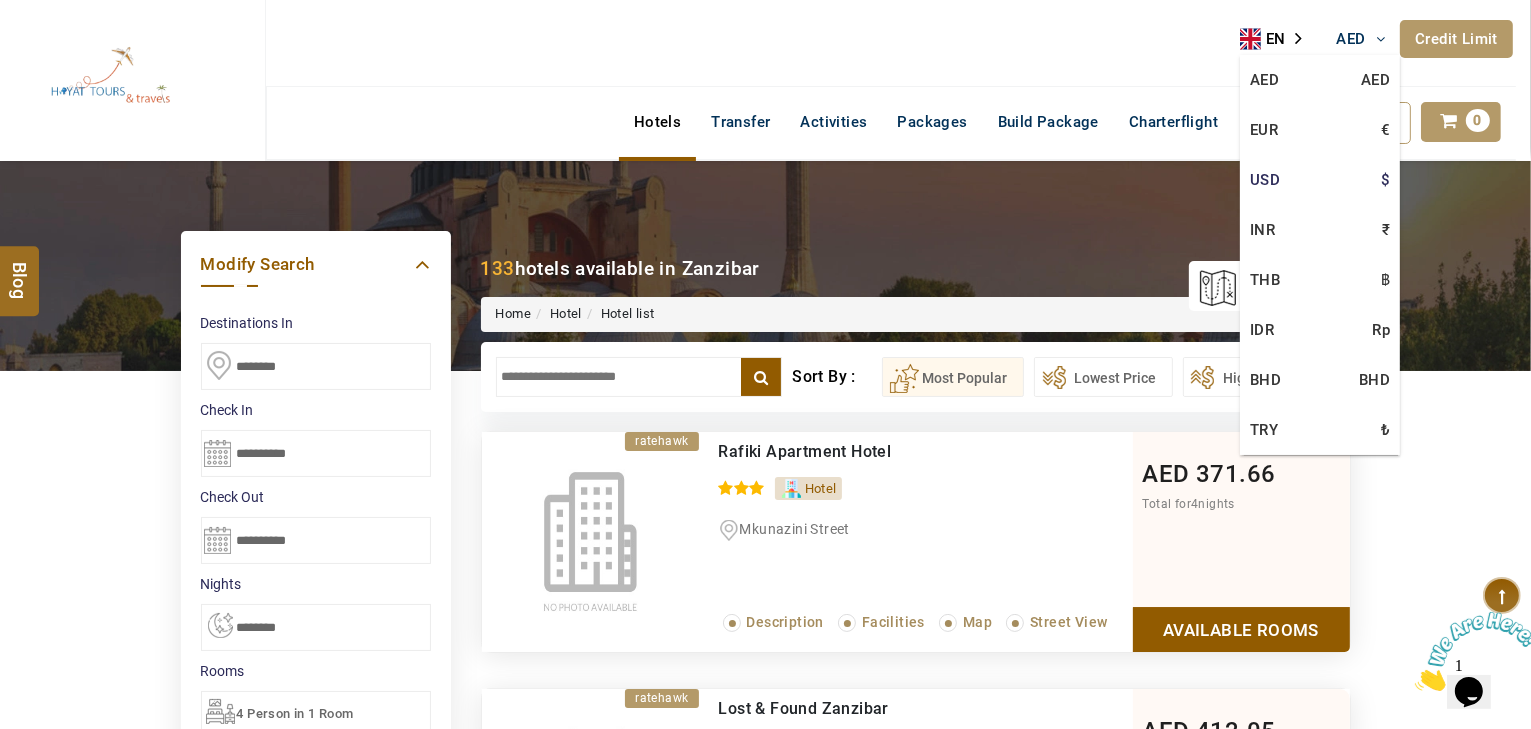 click on "USD  $" at bounding box center [1320, 180] 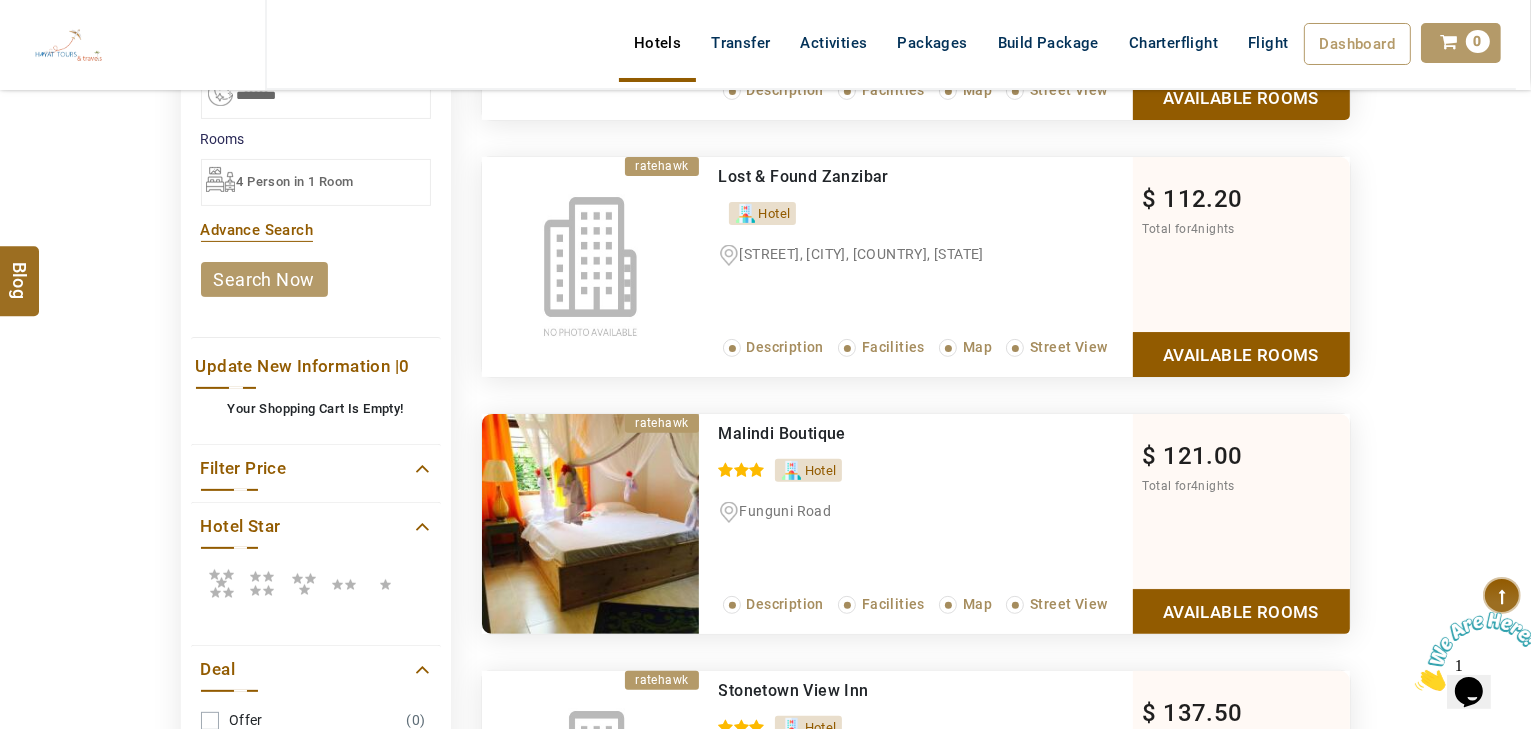scroll, scrollTop: 560, scrollLeft: 0, axis: vertical 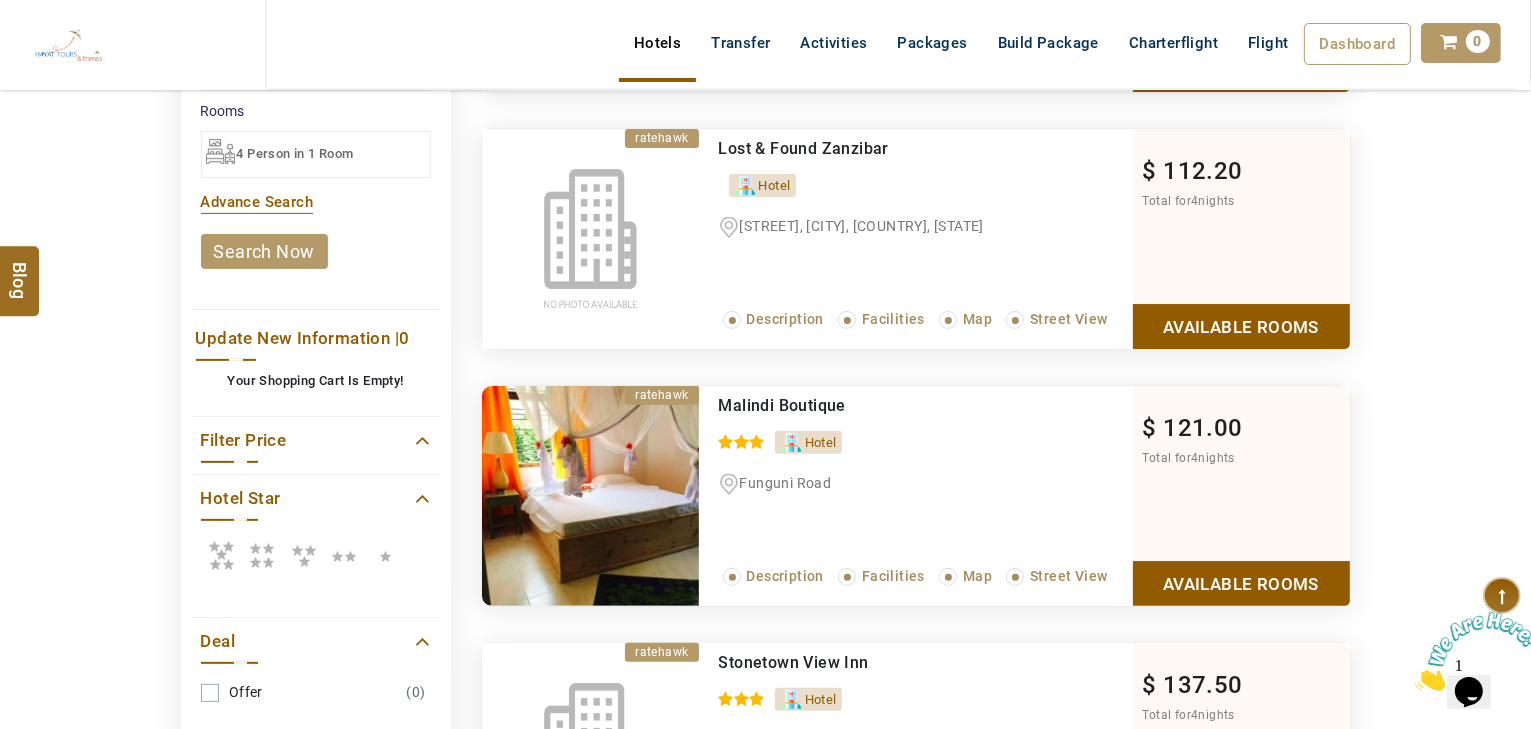 click at bounding box center (262, 555) 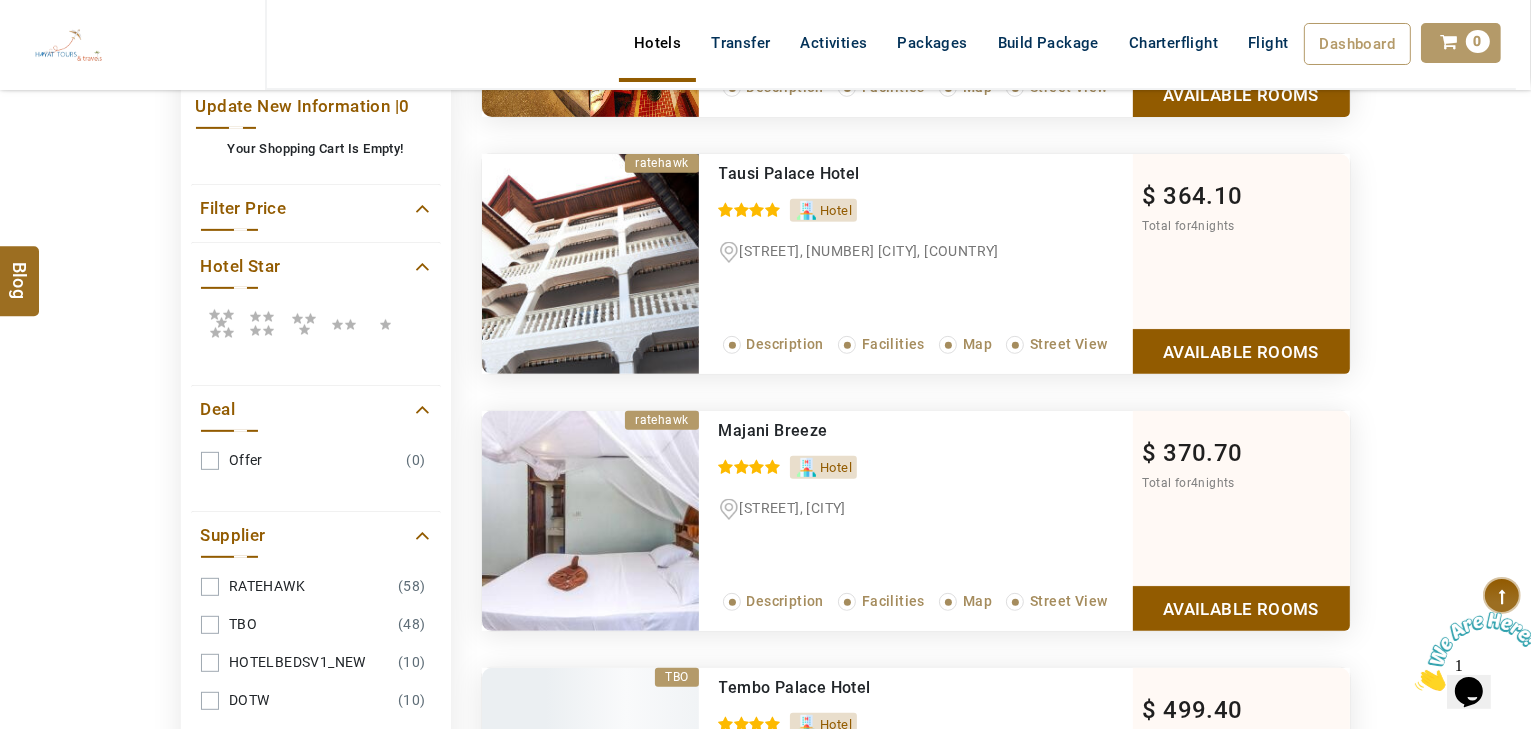scroll, scrollTop: 800, scrollLeft: 0, axis: vertical 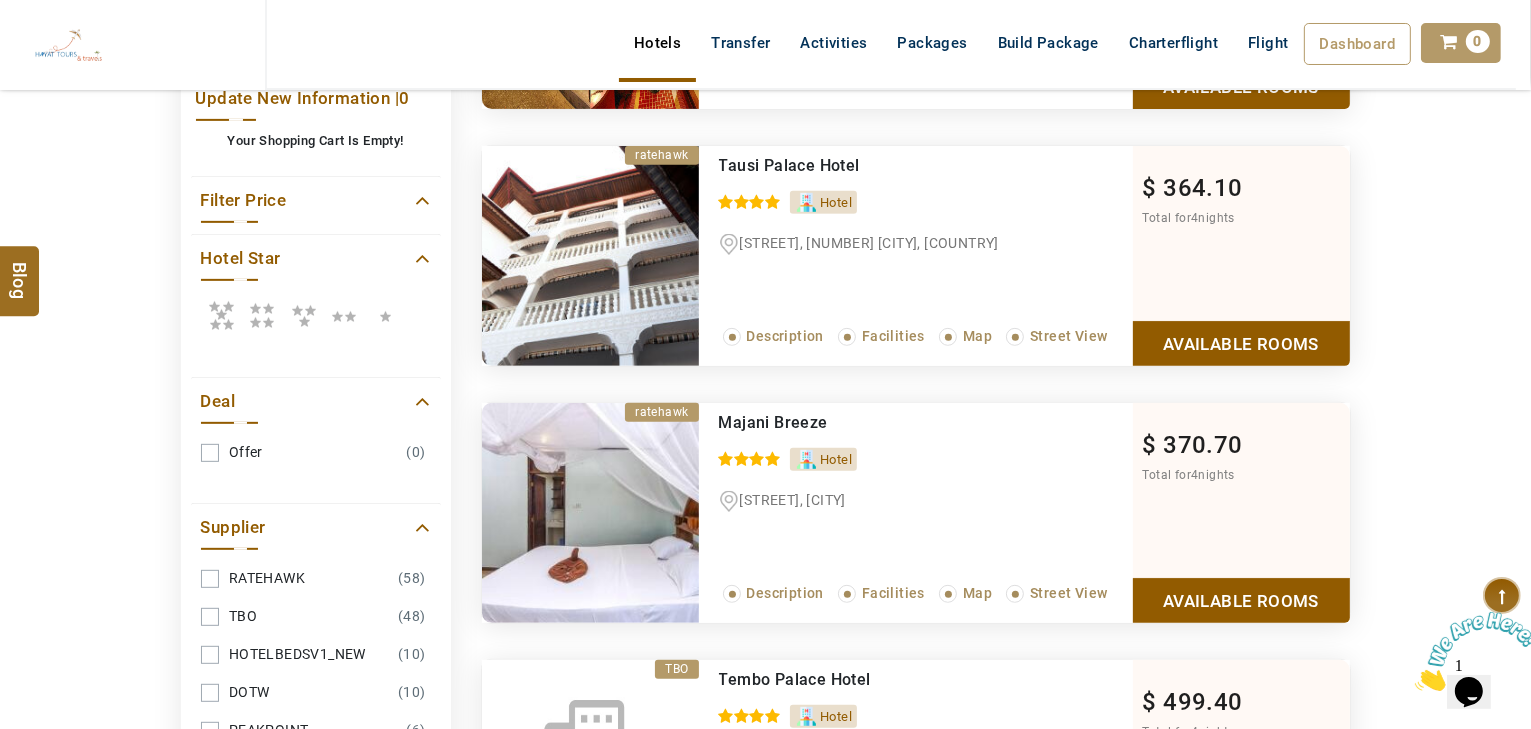 click at bounding box center [262, 315] 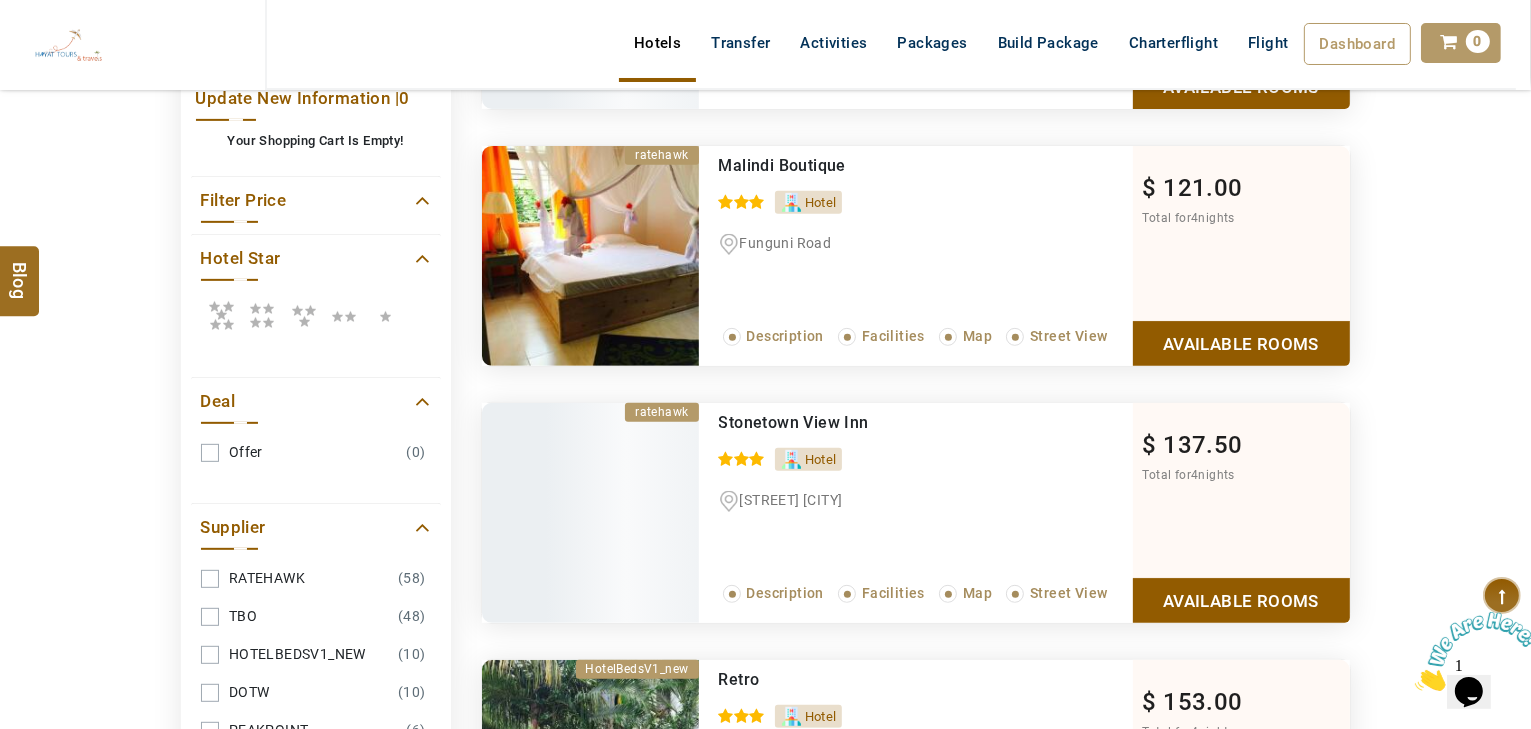 click at bounding box center (221, 315) 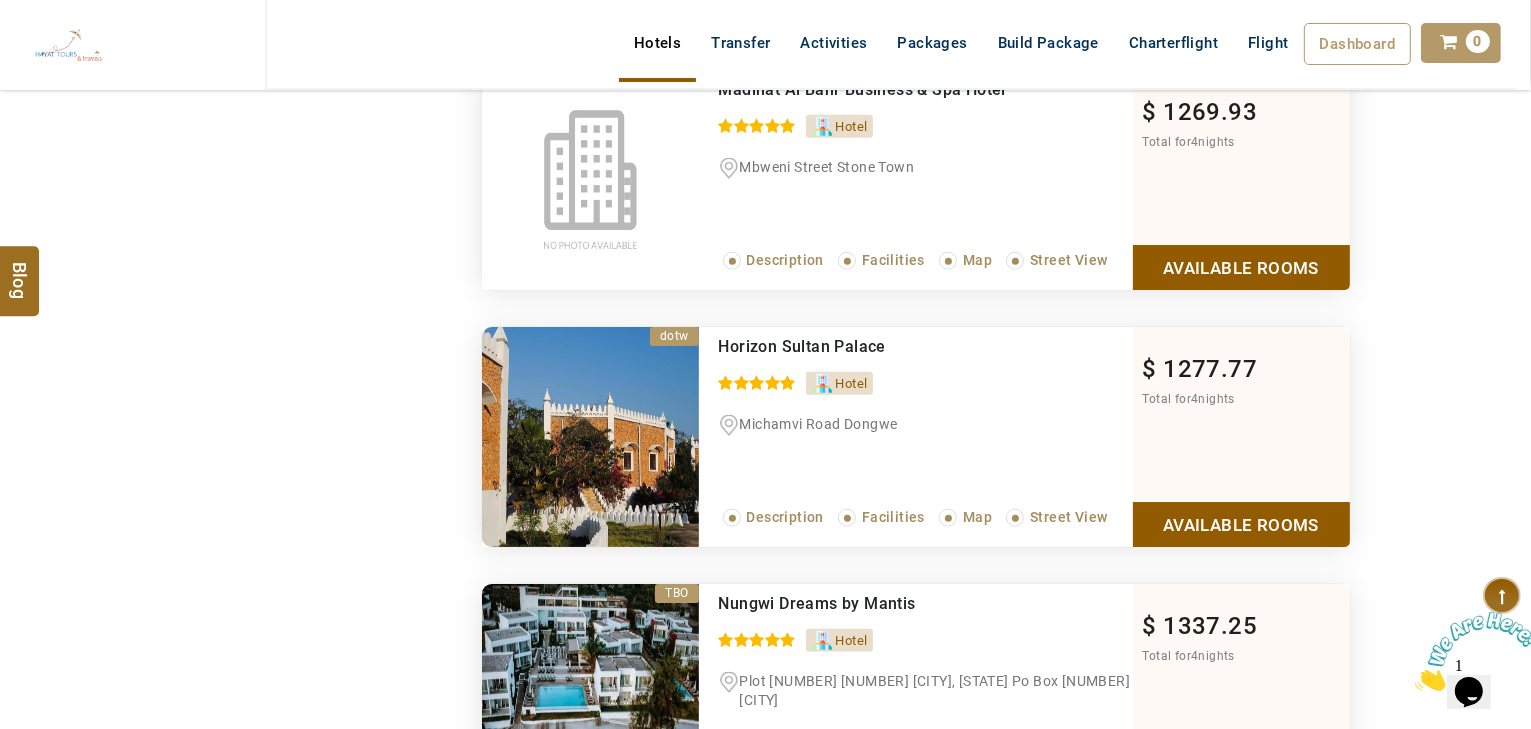 scroll, scrollTop: 2000, scrollLeft: 0, axis: vertical 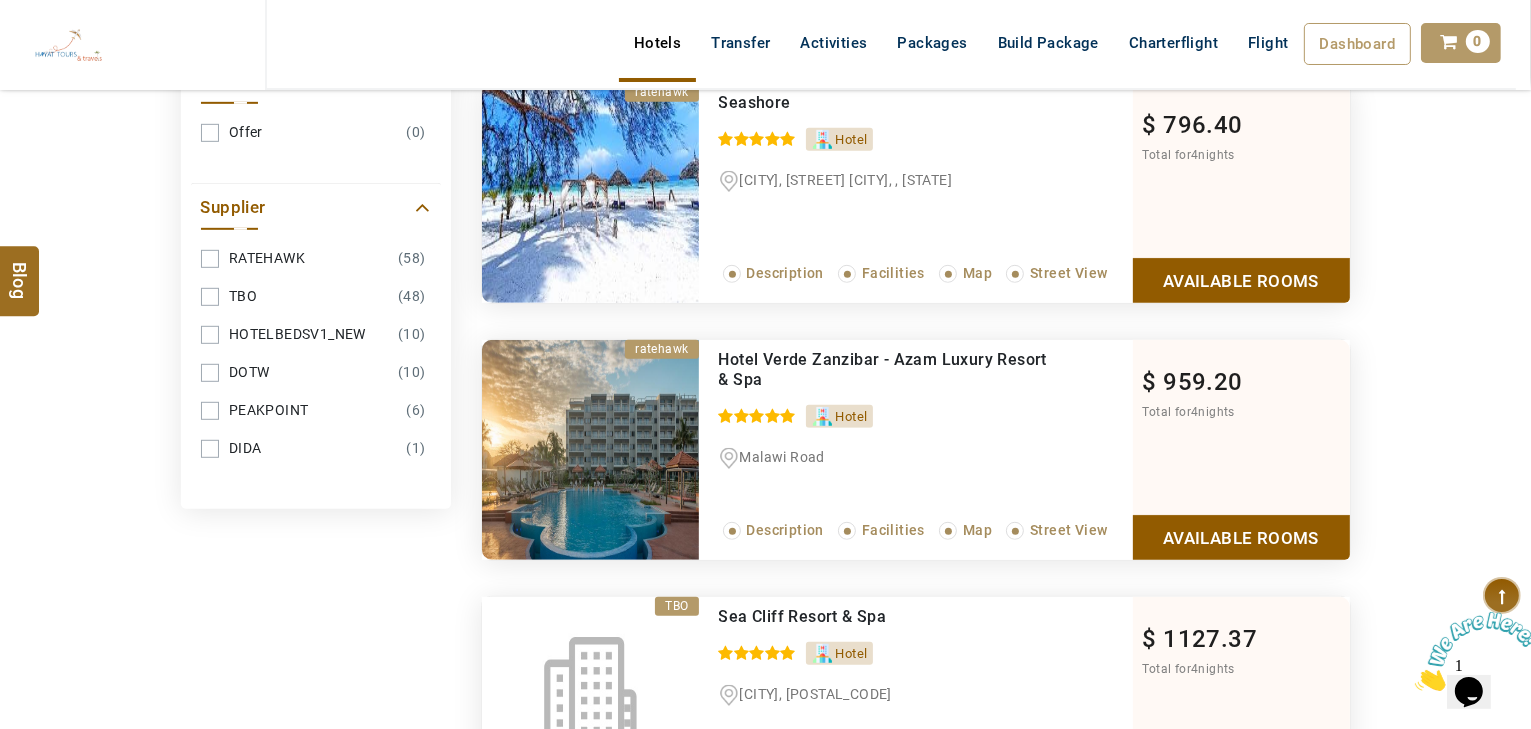click on "Available Rooms" at bounding box center [1241, 537] 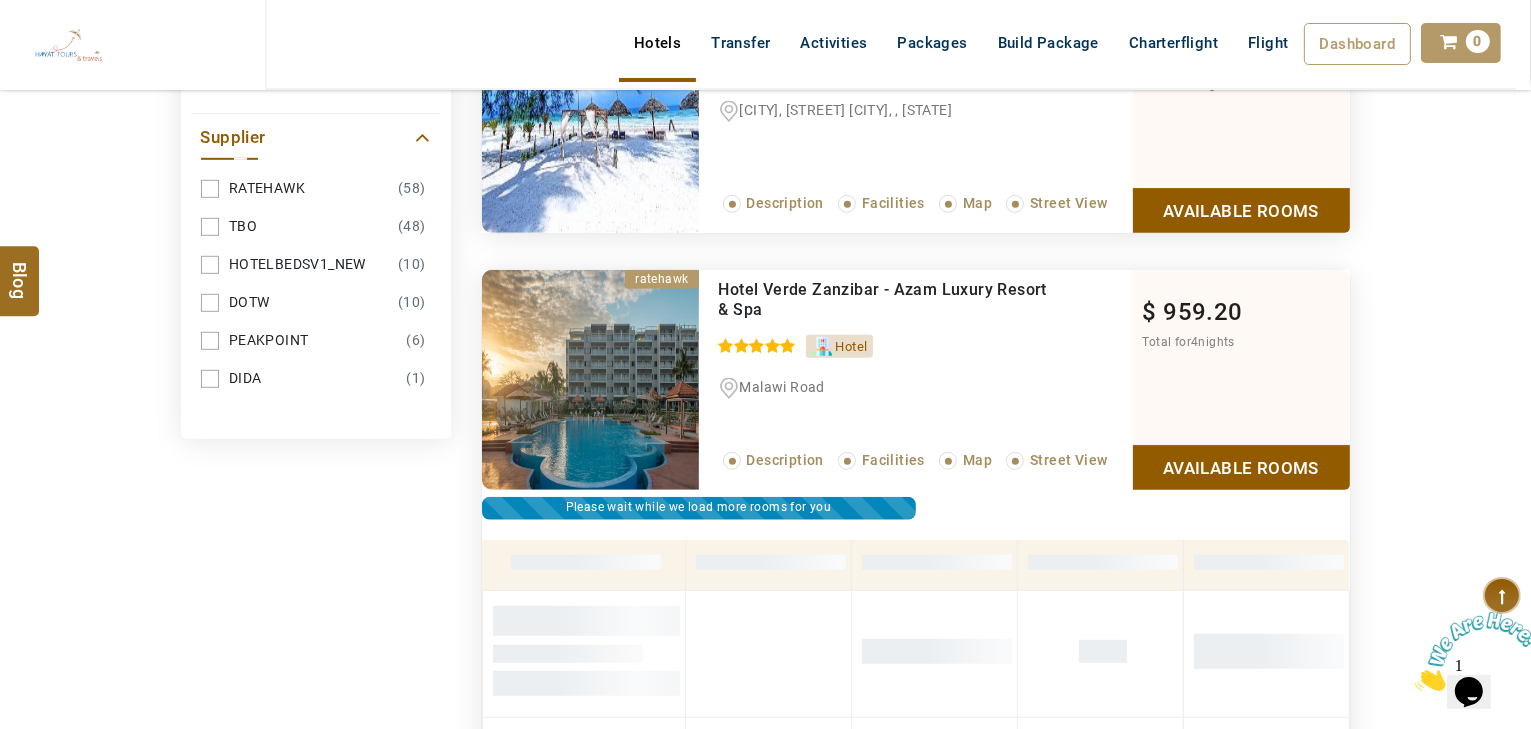 scroll, scrollTop: 1167, scrollLeft: 0, axis: vertical 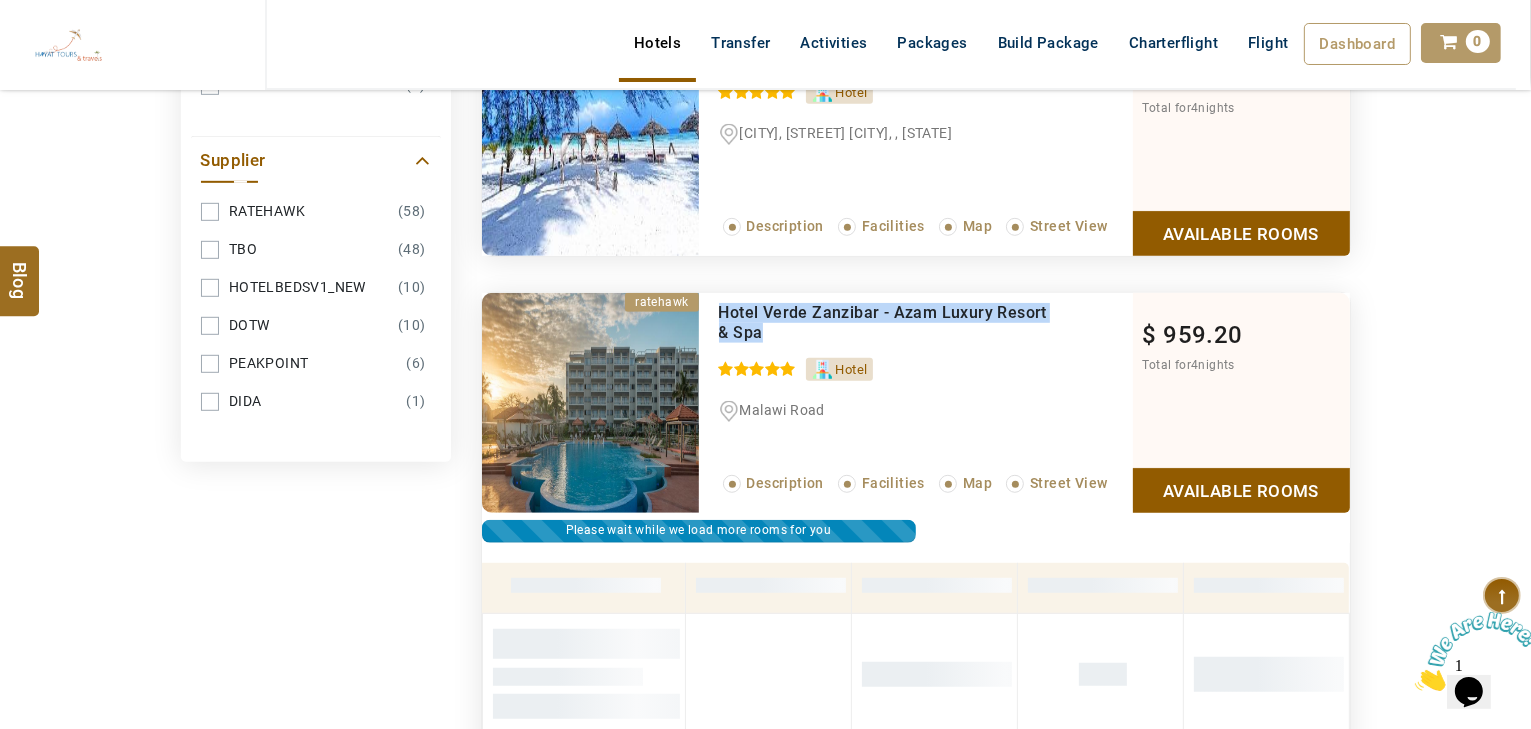drag, startPoint x: 849, startPoint y: 334, endPoint x: 719, endPoint y: 303, distance: 133.64505 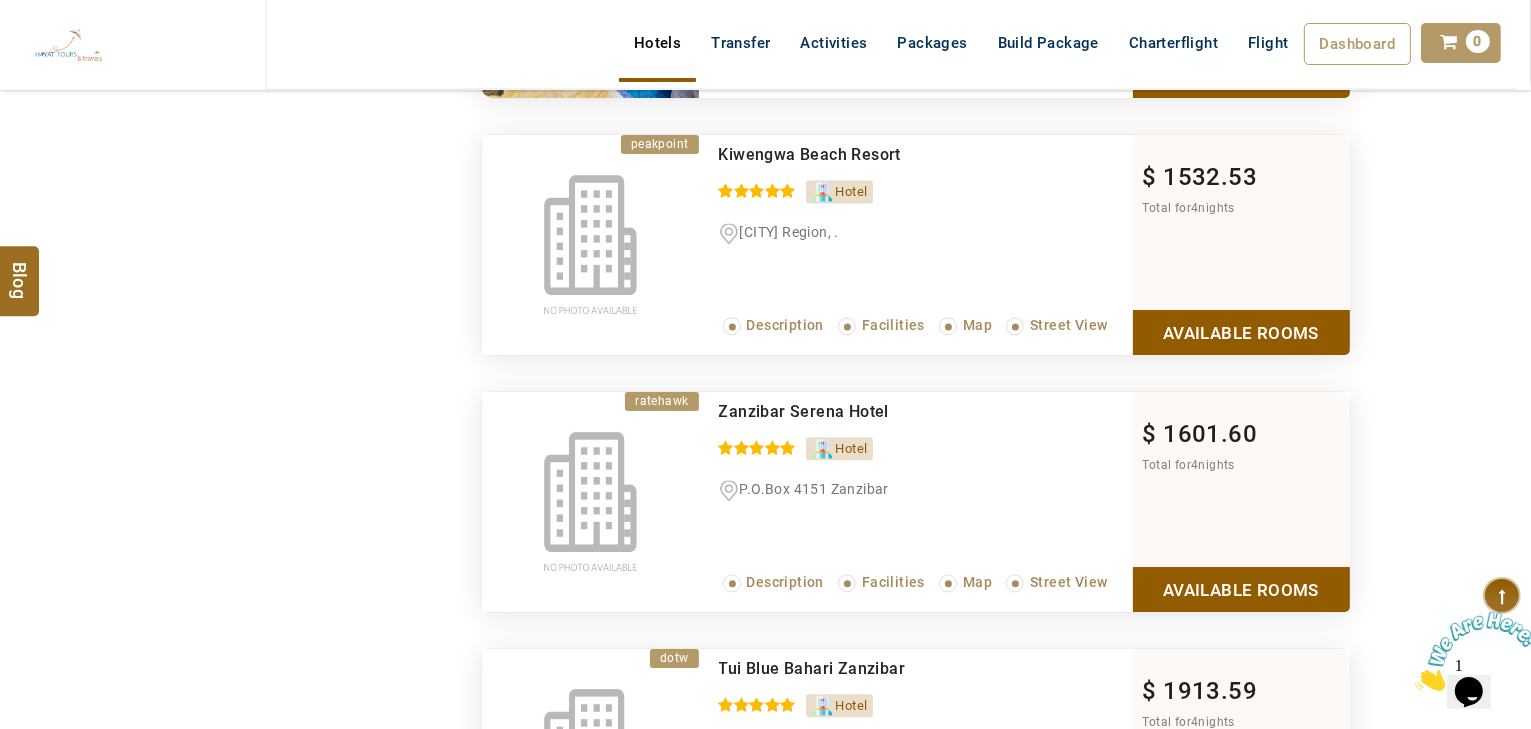 scroll, scrollTop: 4607, scrollLeft: 0, axis: vertical 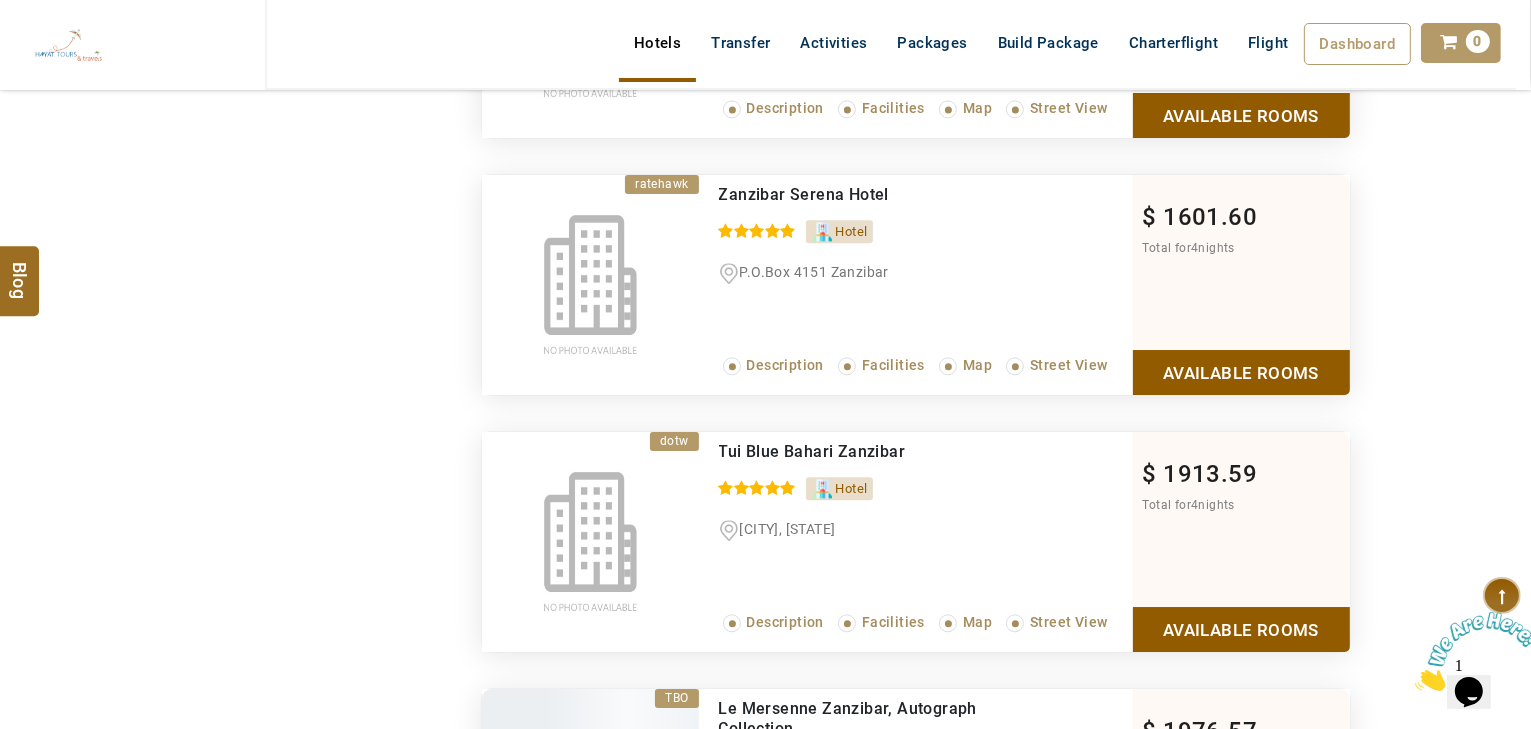 click on "Available Rooms" at bounding box center (1241, 629) 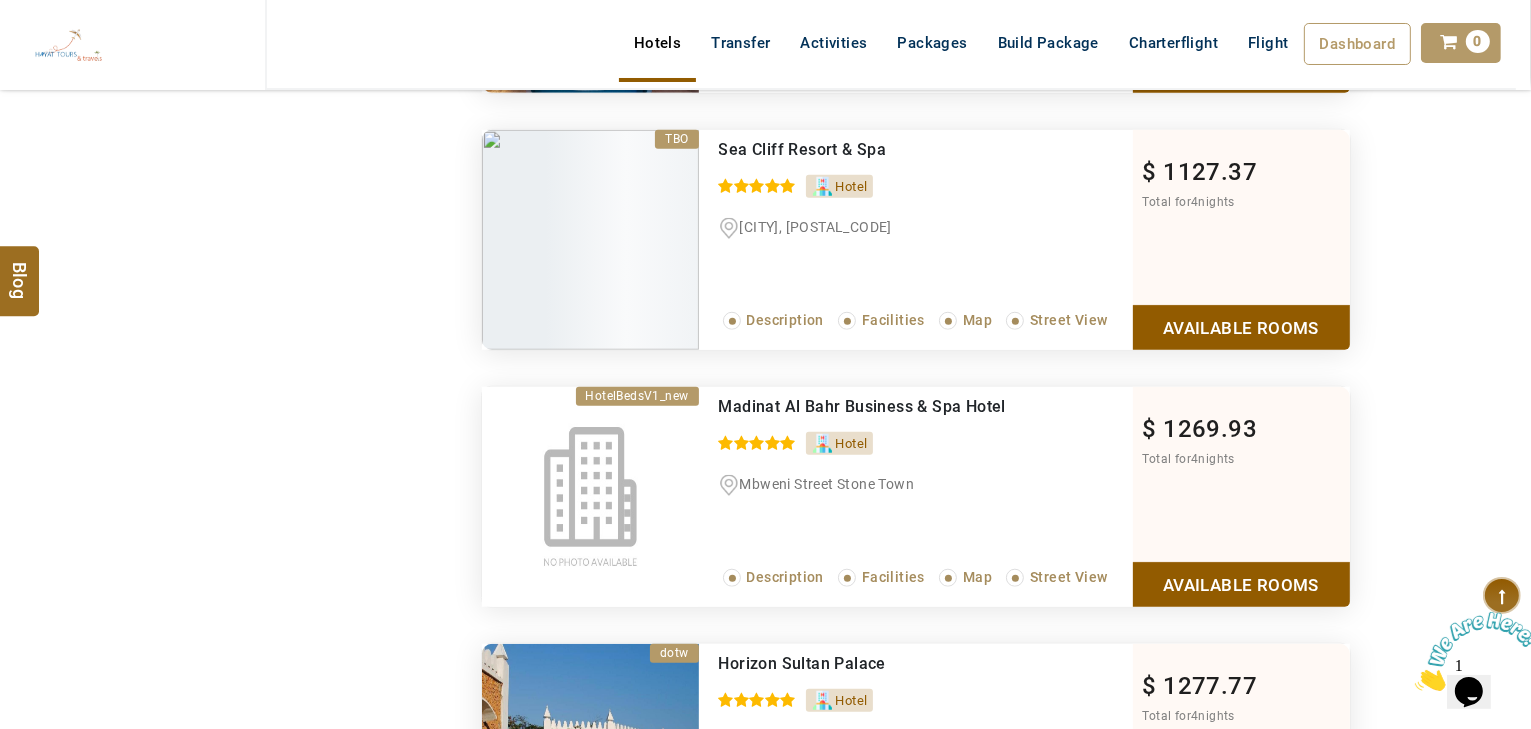 scroll, scrollTop: 1572, scrollLeft: 0, axis: vertical 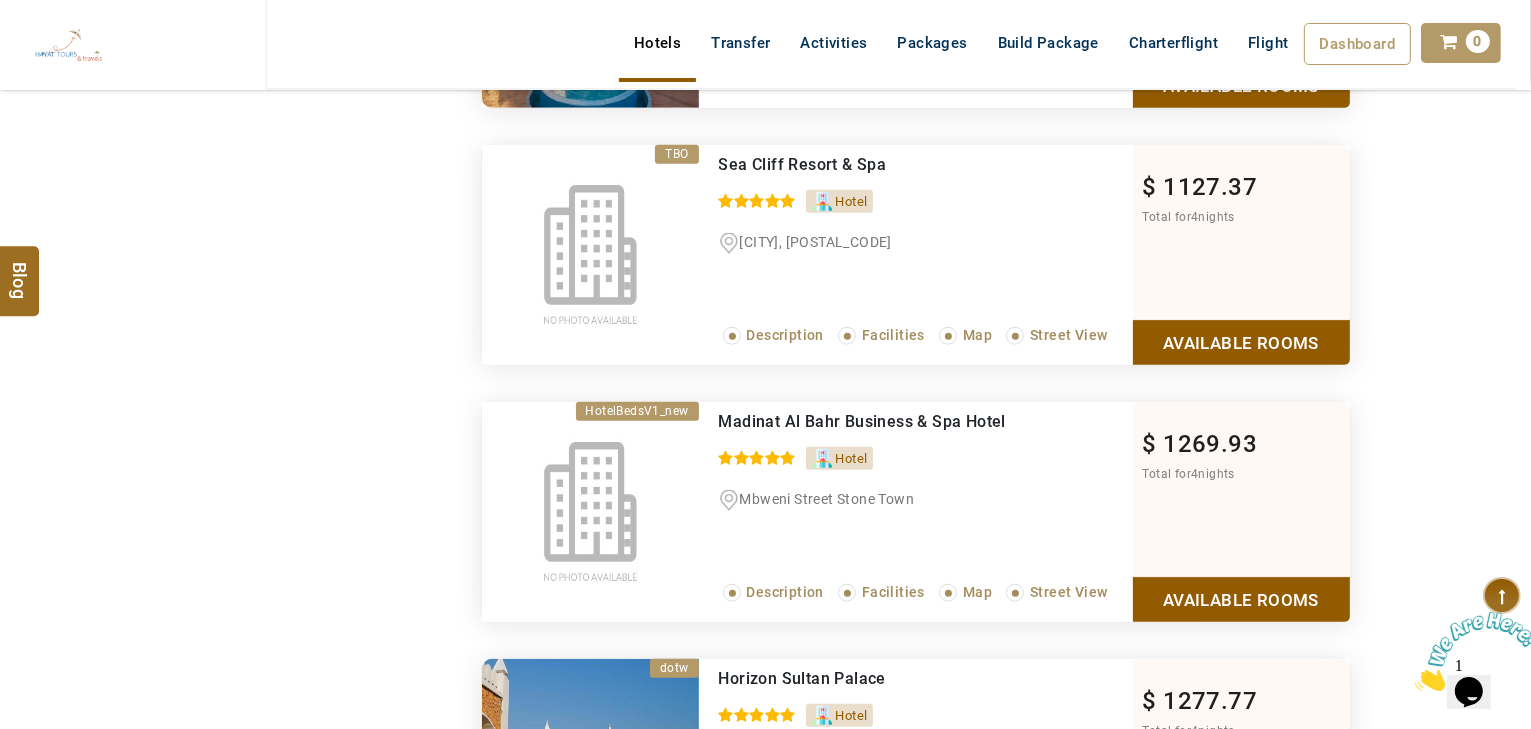 click on "Available Rooms" at bounding box center (1241, 599) 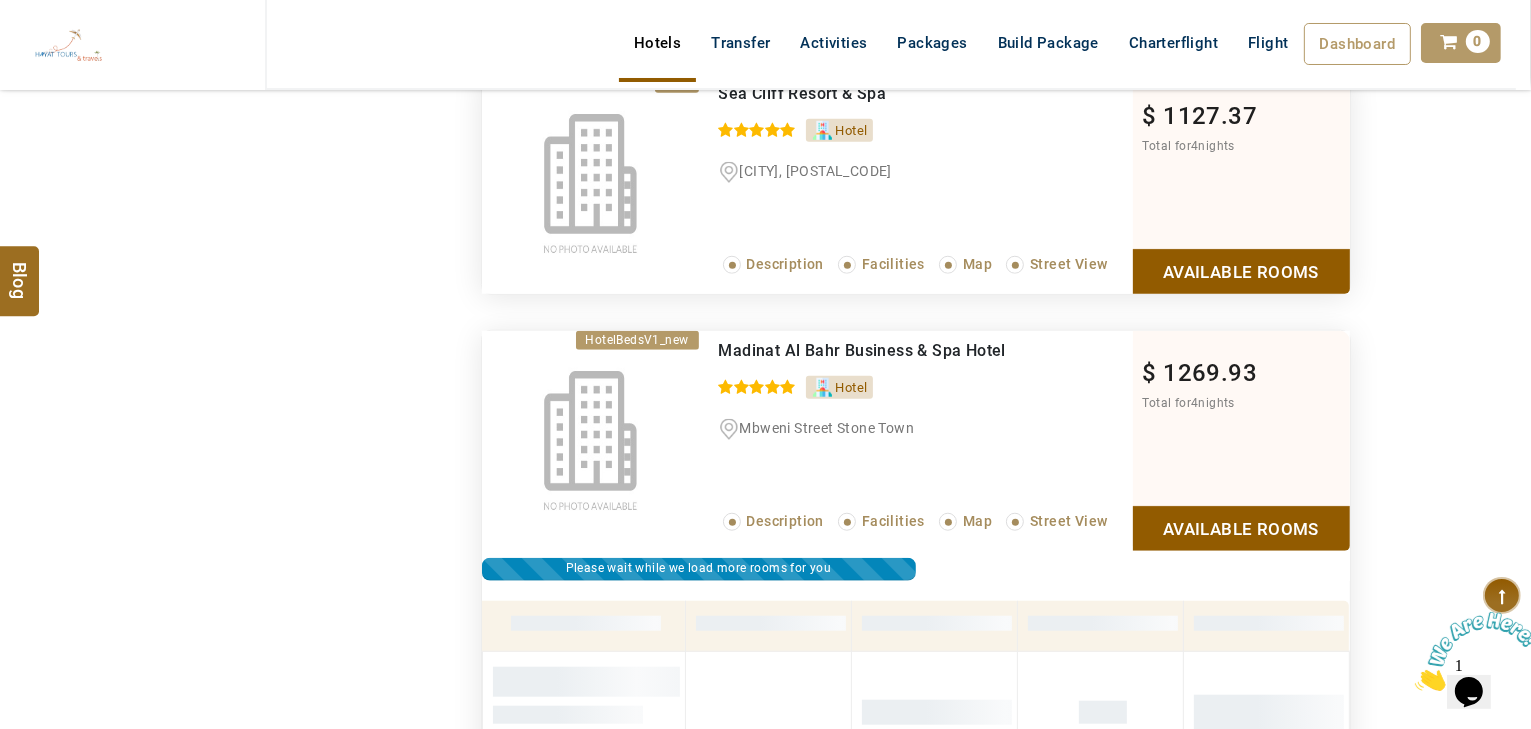 scroll, scrollTop: 1600, scrollLeft: 0, axis: vertical 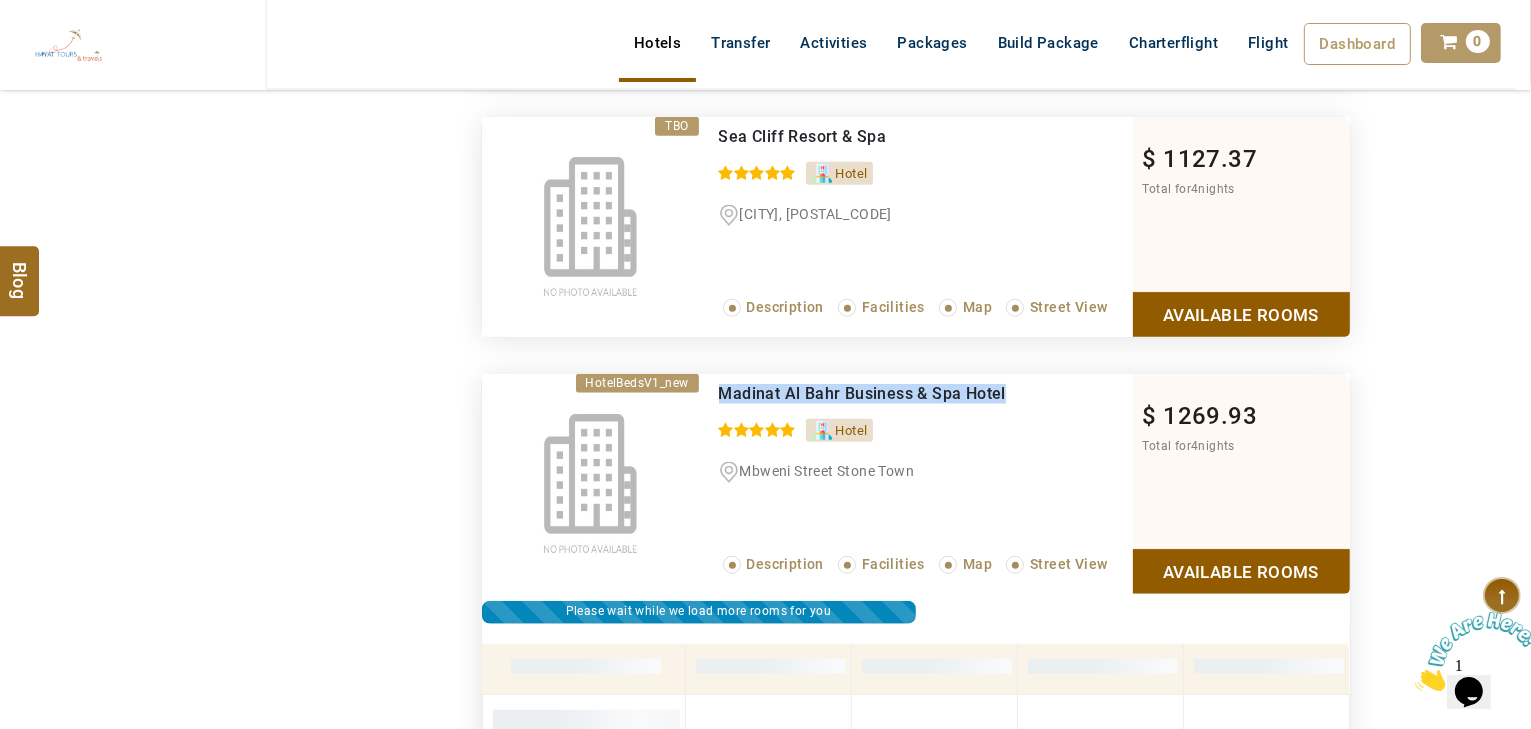 drag, startPoint x: 1009, startPoint y: 378, endPoint x: 719, endPoint y: 397, distance: 290.62173 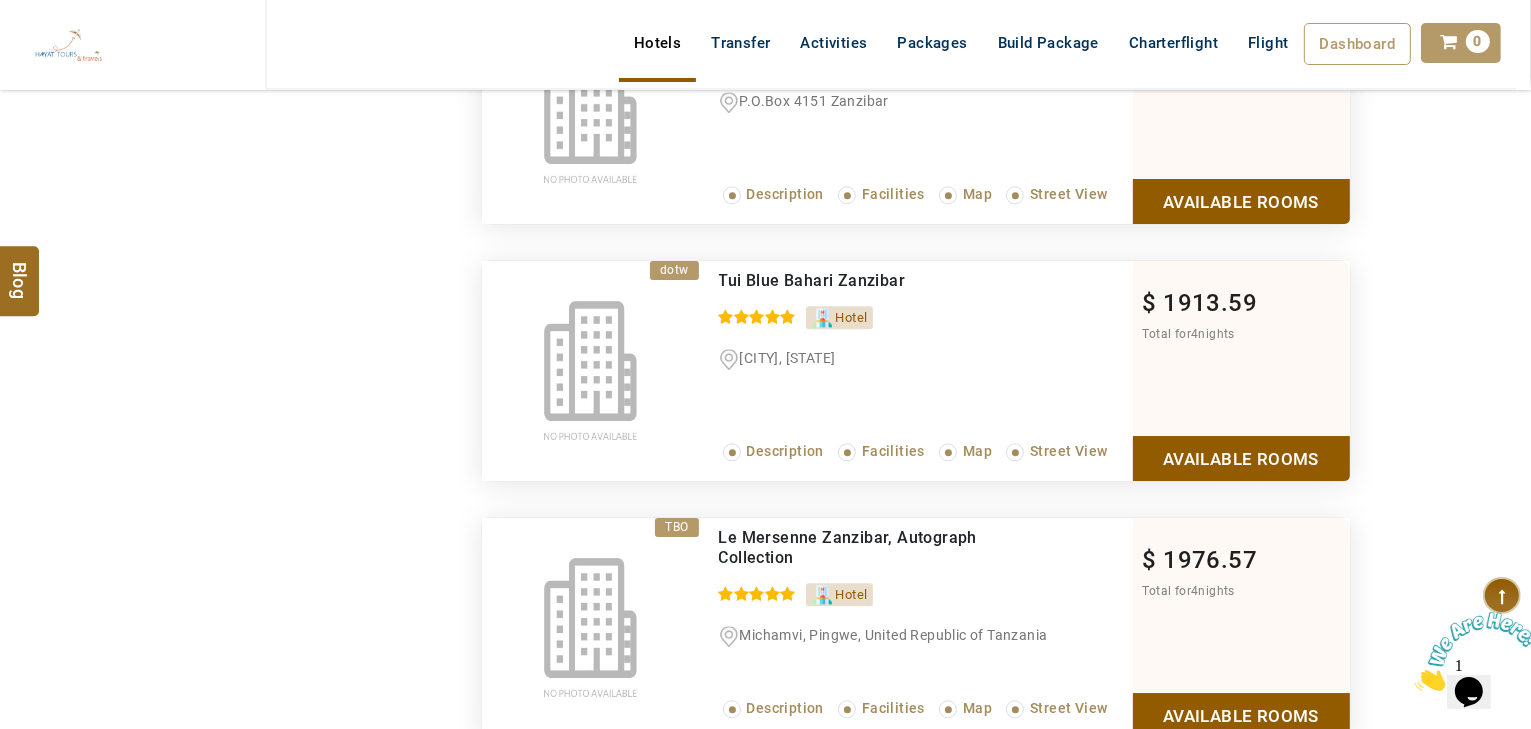scroll, scrollTop: 4640, scrollLeft: 0, axis: vertical 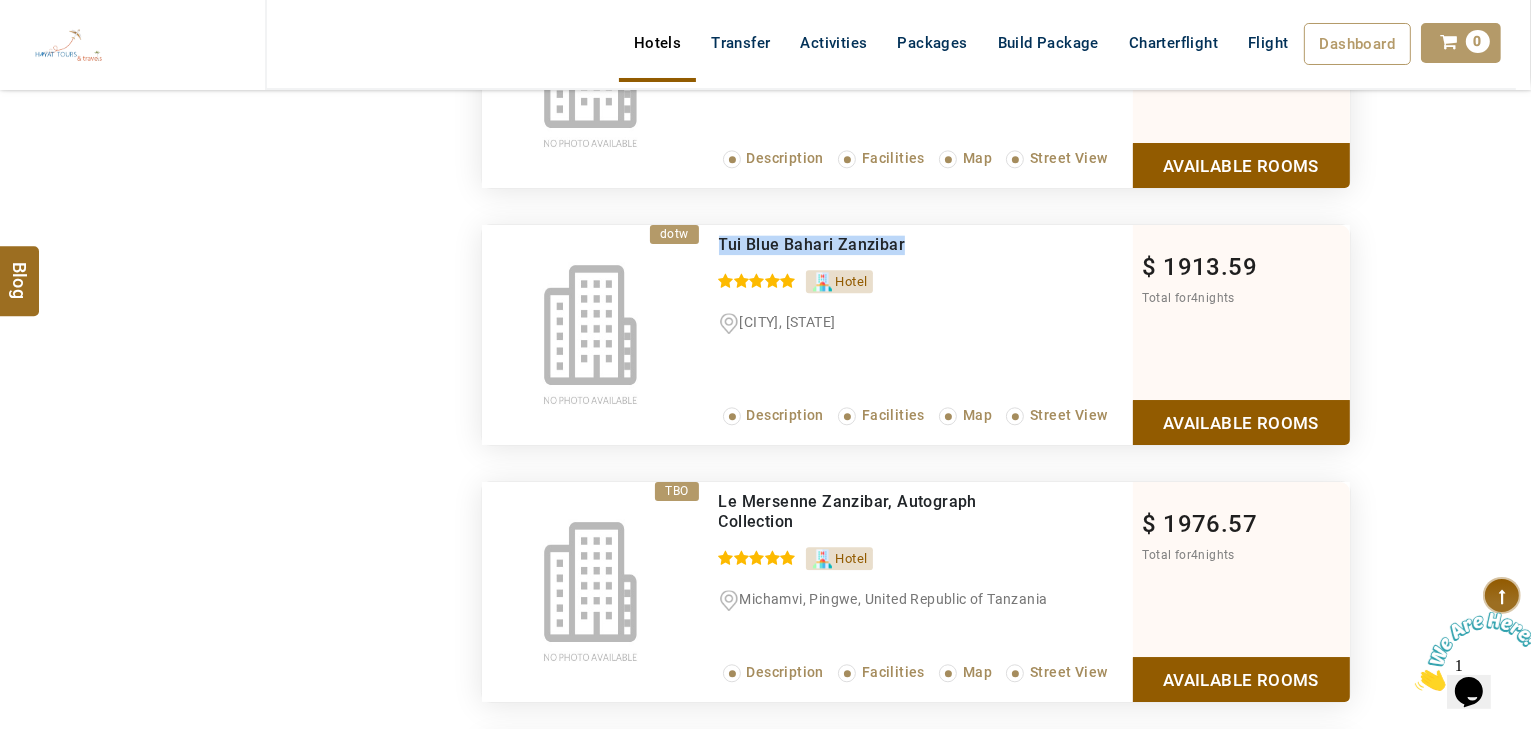 drag, startPoint x: 914, startPoint y: 235, endPoint x: 720, endPoint y: 232, distance: 194.0232 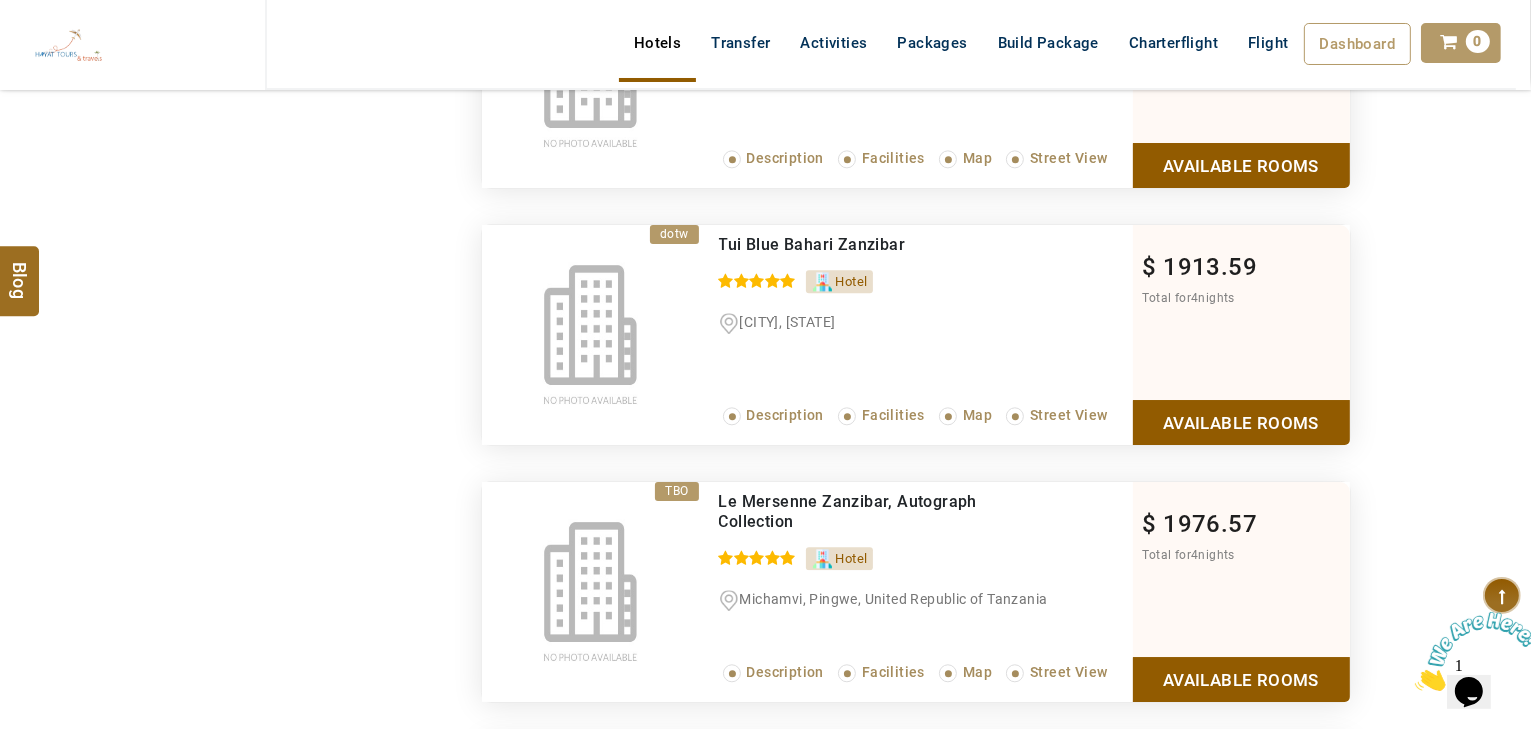 drag, startPoint x: 1282, startPoint y: 421, endPoint x: 1266, endPoint y: 412, distance: 18.35756 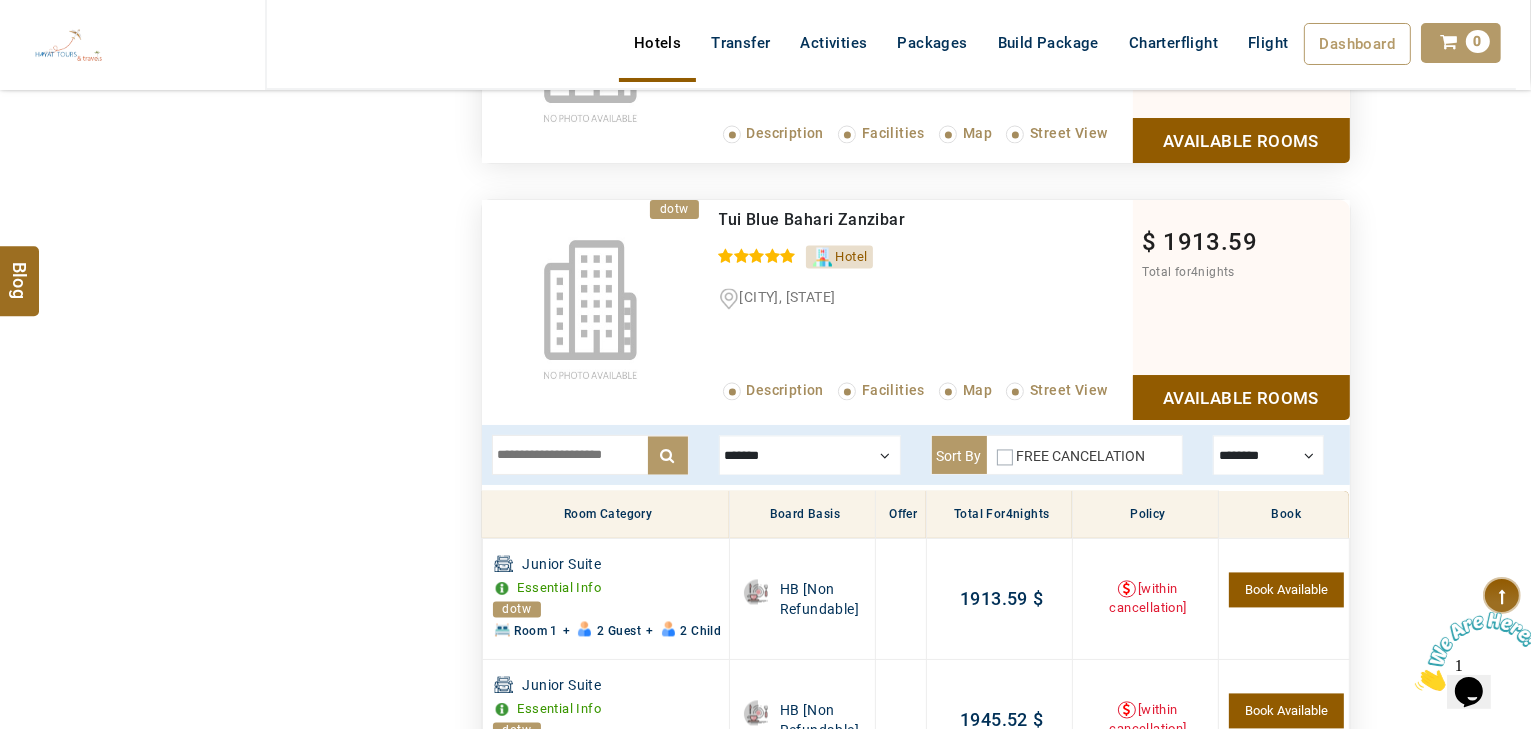 scroll, scrollTop: 3812, scrollLeft: 0, axis: vertical 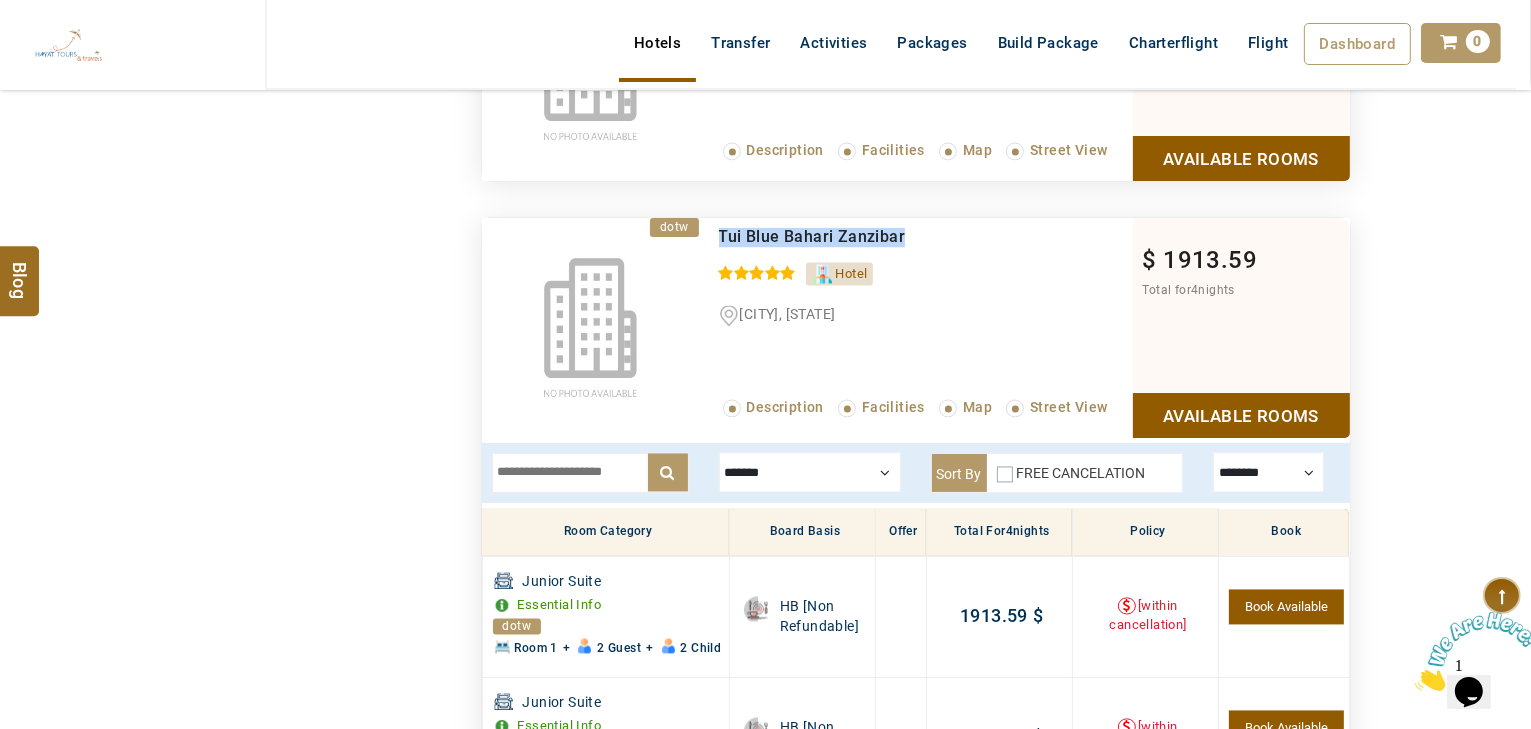 drag, startPoint x: 884, startPoint y: 232, endPoint x: 712, endPoint y: 235, distance: 172.02615 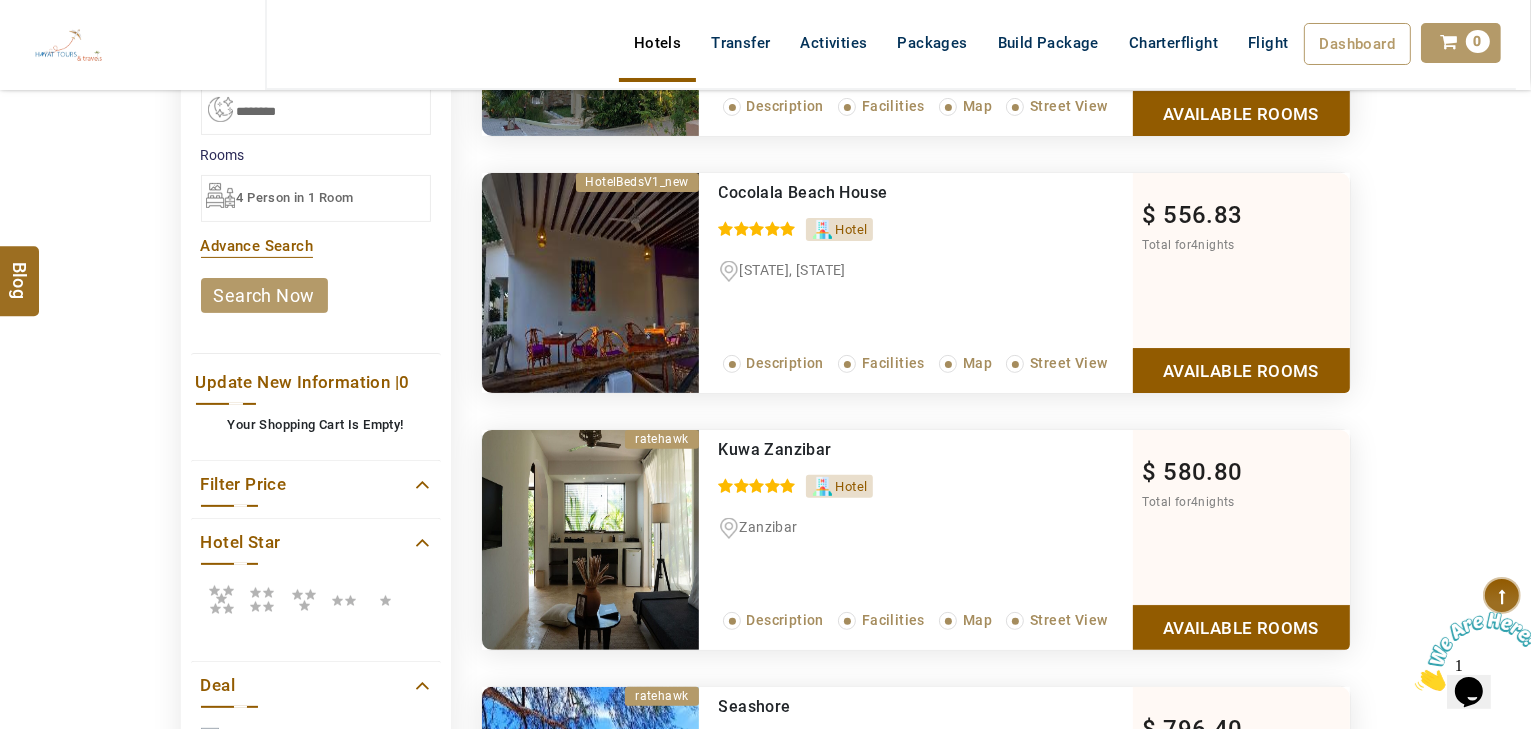 scroll, scrollTop: 452, scrollLeft: 0, axis: vertical 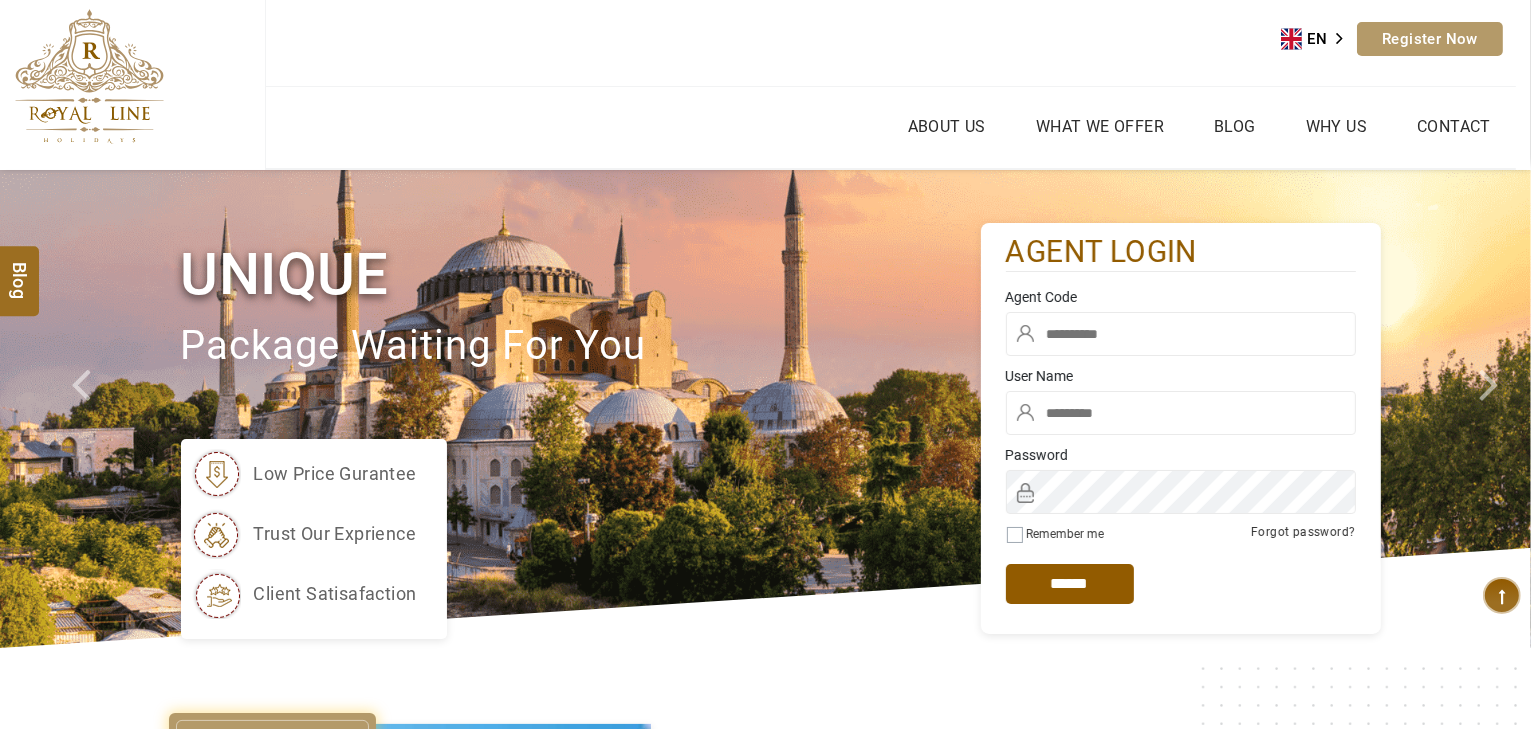 type on "*****" 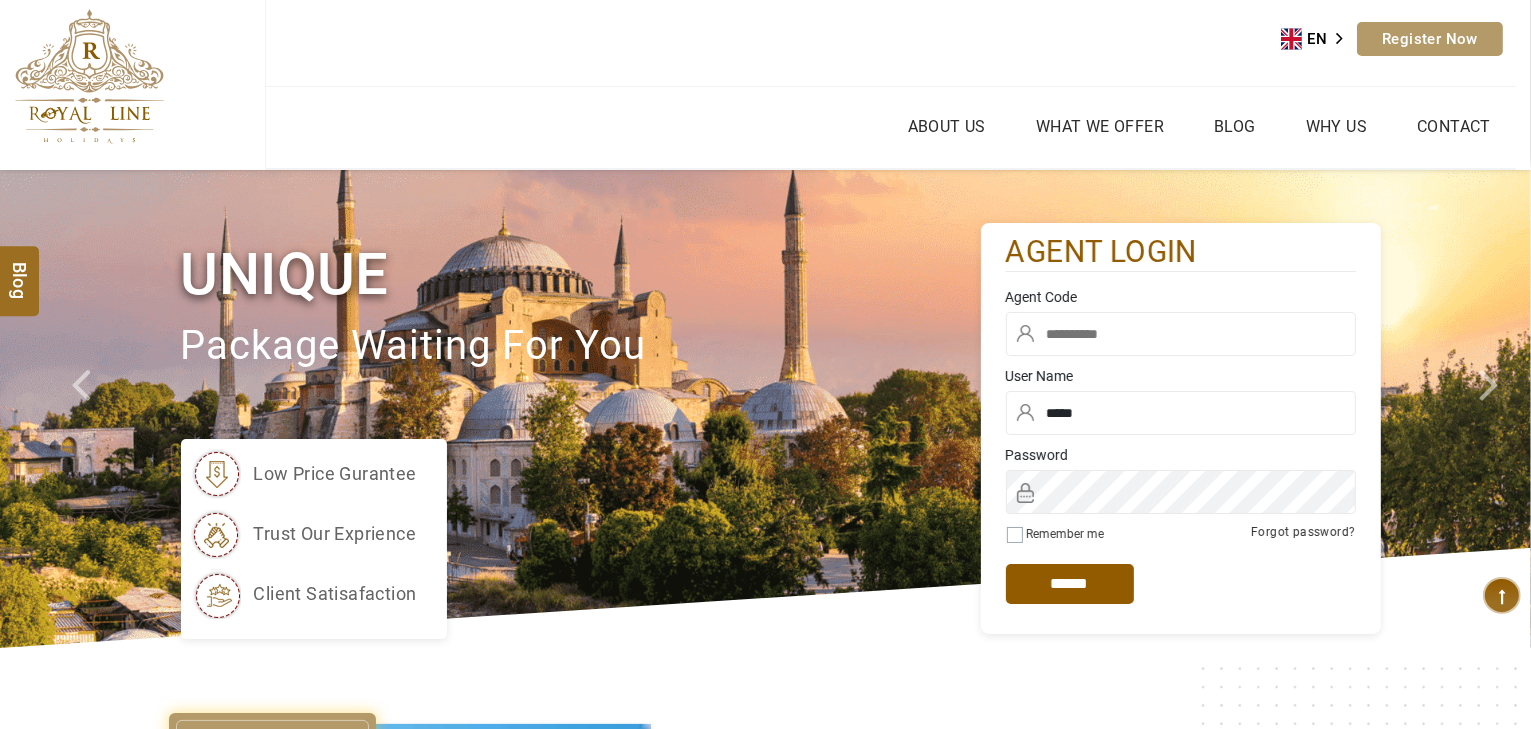 click at bounding box center (1181, 334) 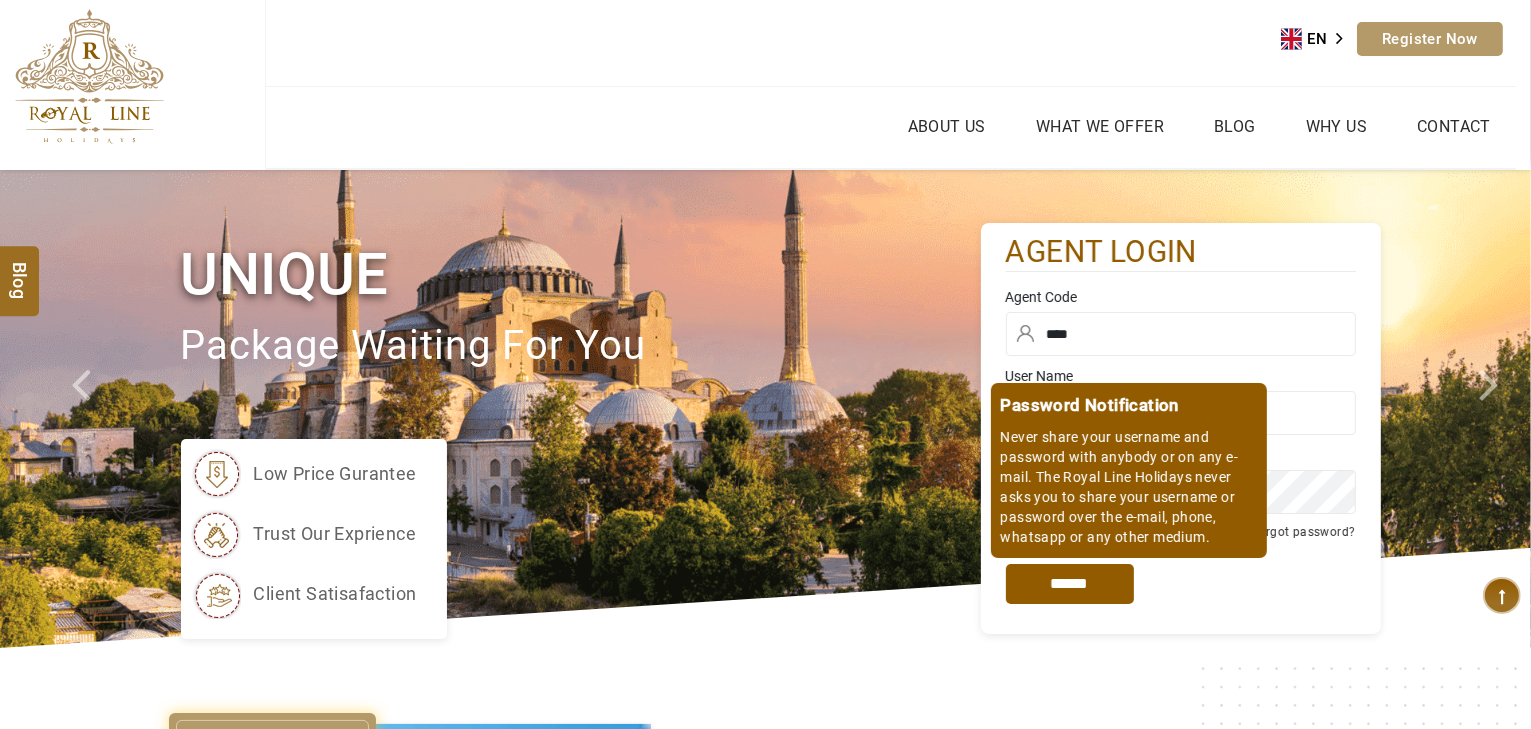 type on "****" 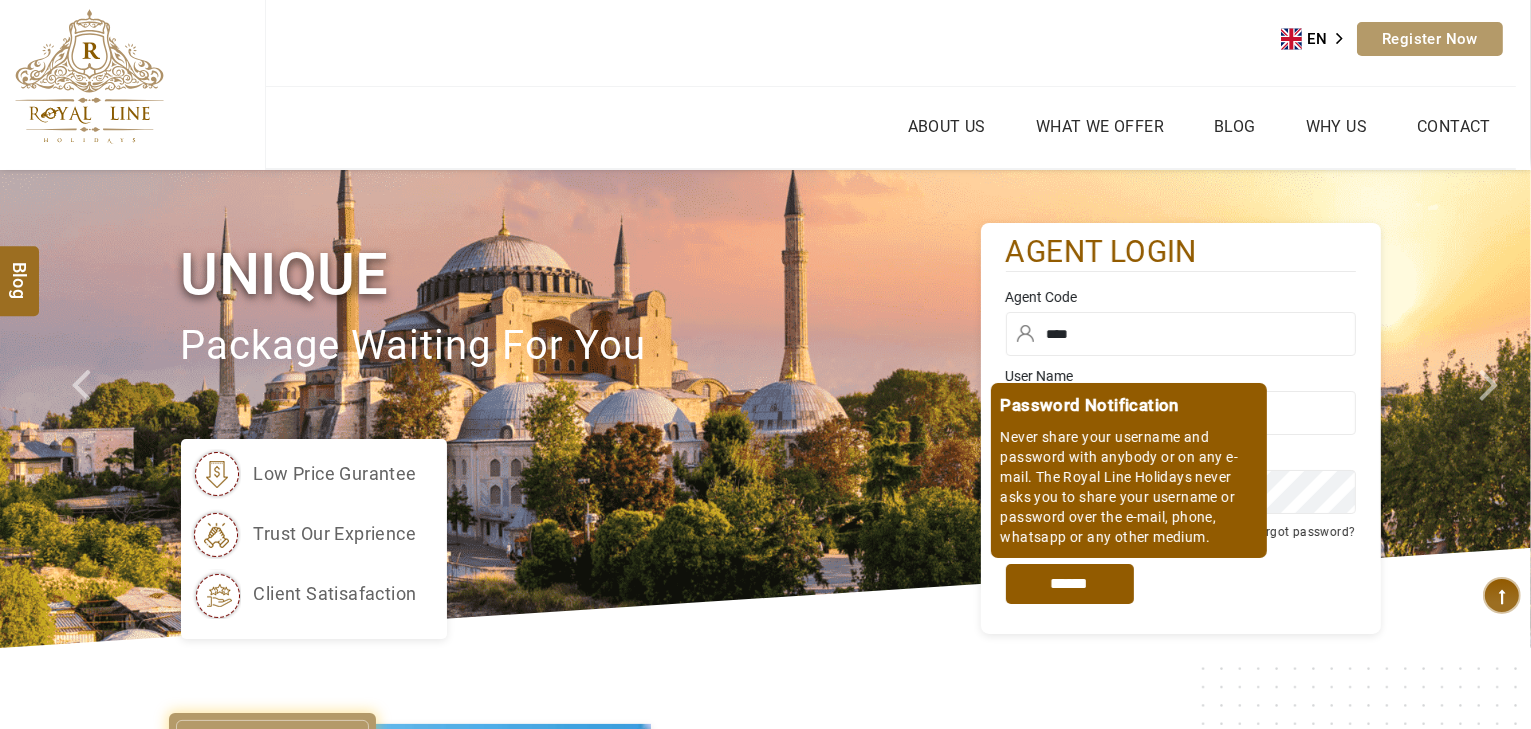 click on "*****" at bounding box center (1070, 584) 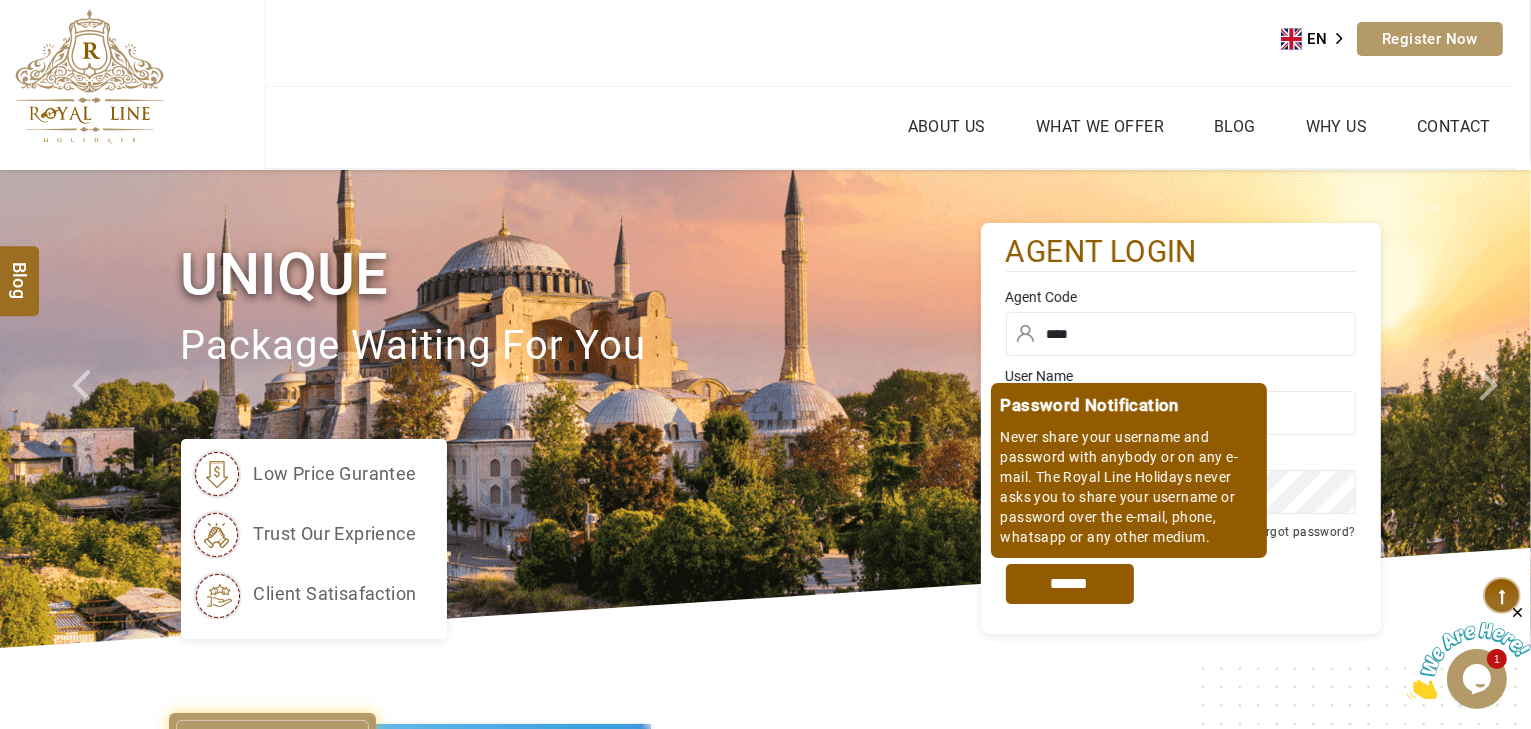 scroll, scrollTop: 0, scrollLeft: 0, axis: both 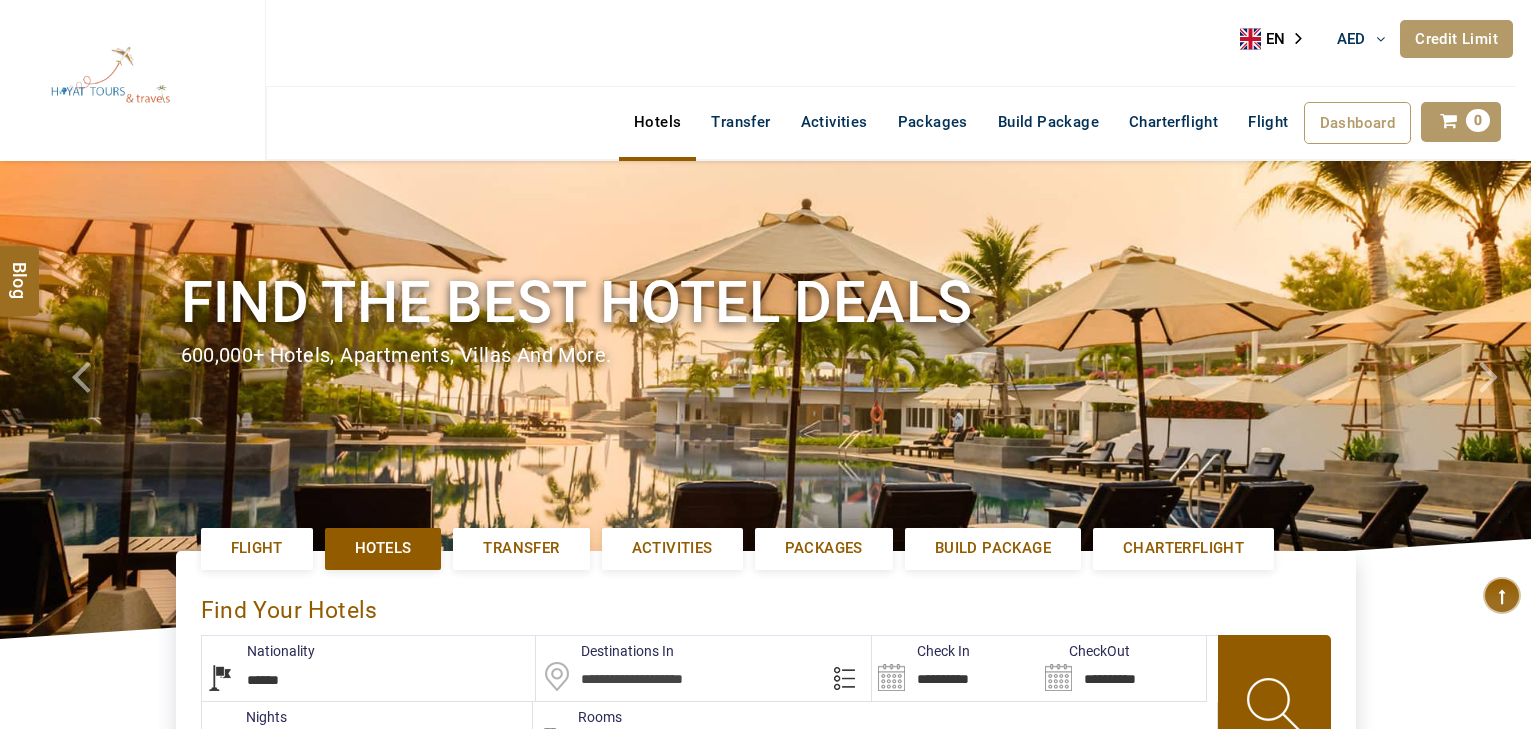 select on "******" 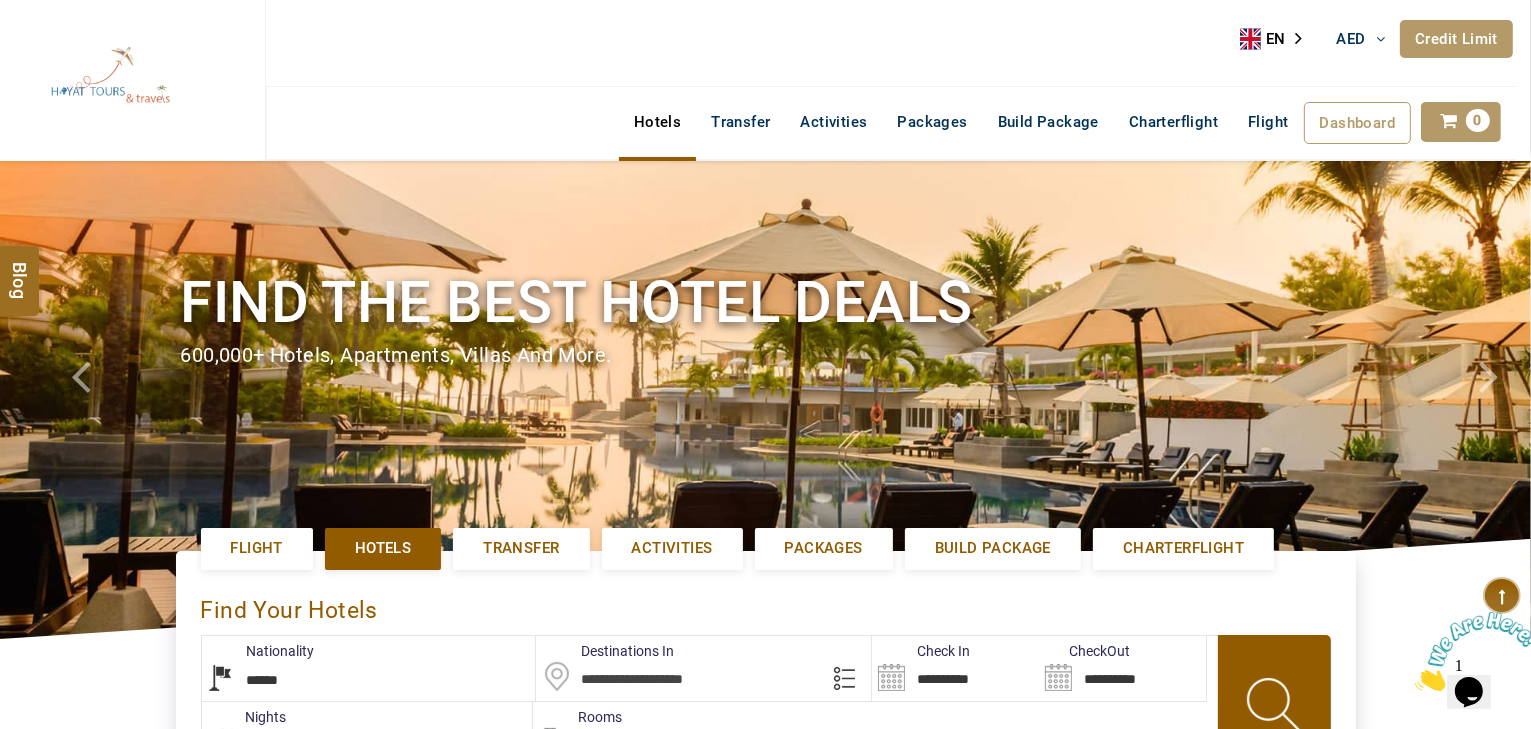 scroll, scrollTop: 0, scrollLeft: 0, axis: both 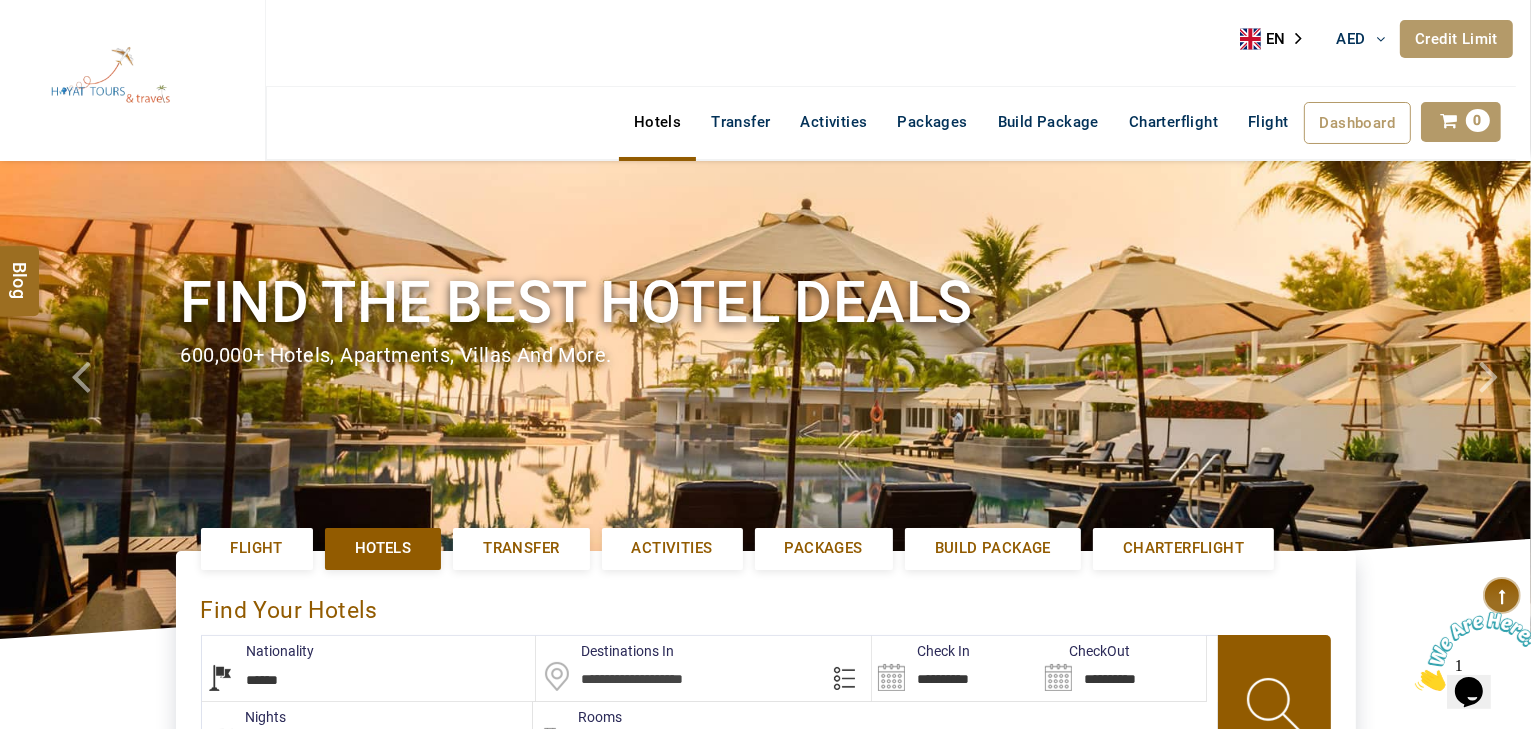click at bounding box center (703, 668) 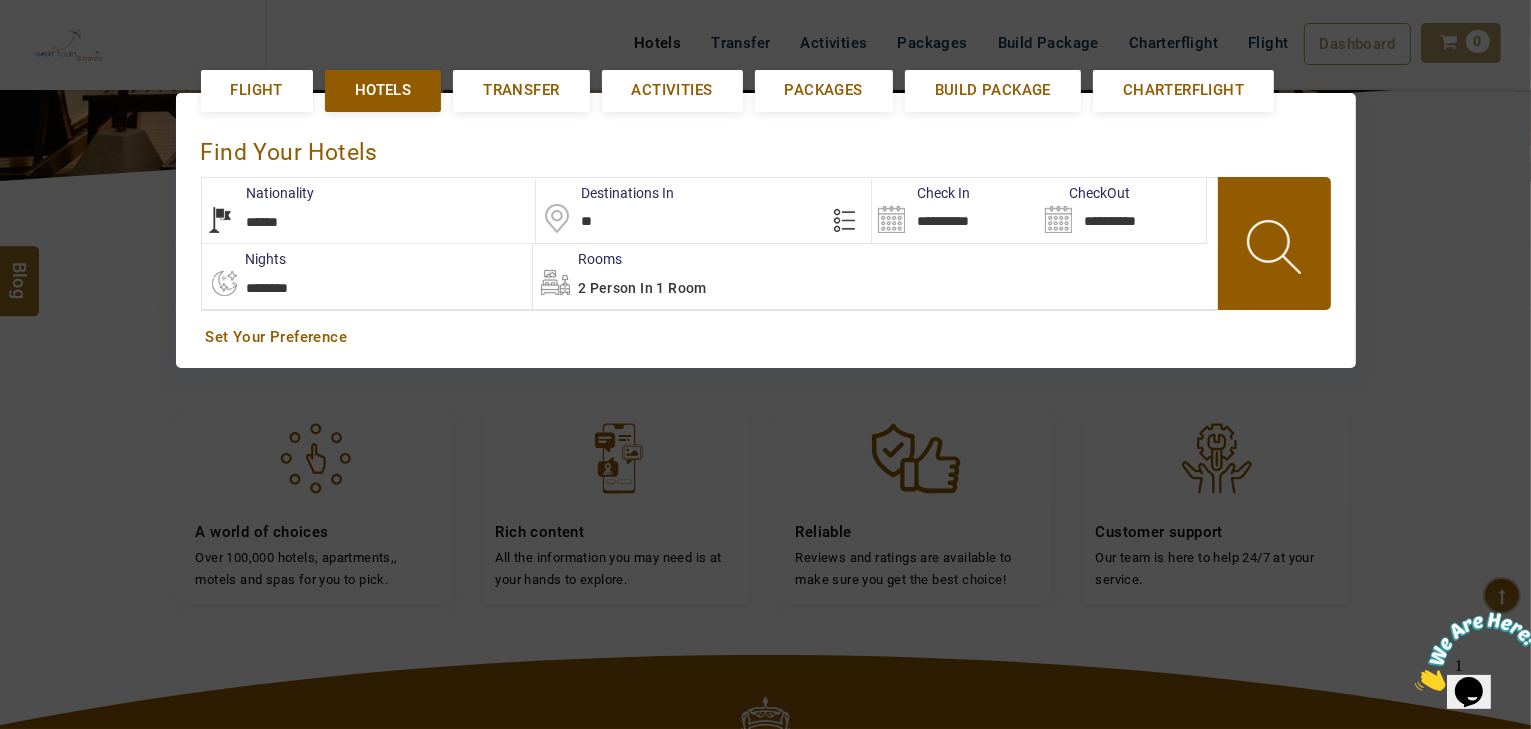 scroll, scrollTop: 460, scrollLeft: 0, axis: vertical 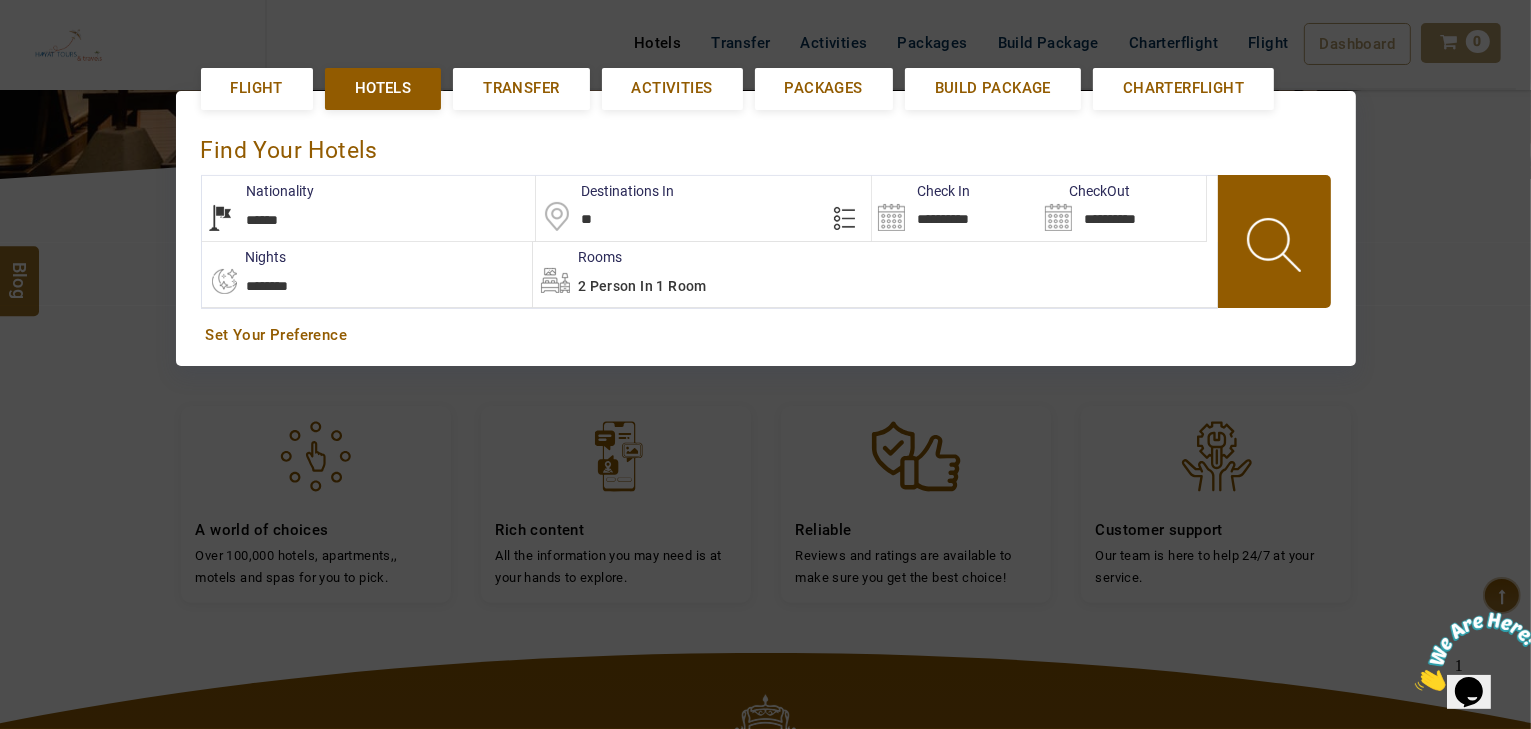 type on "*" 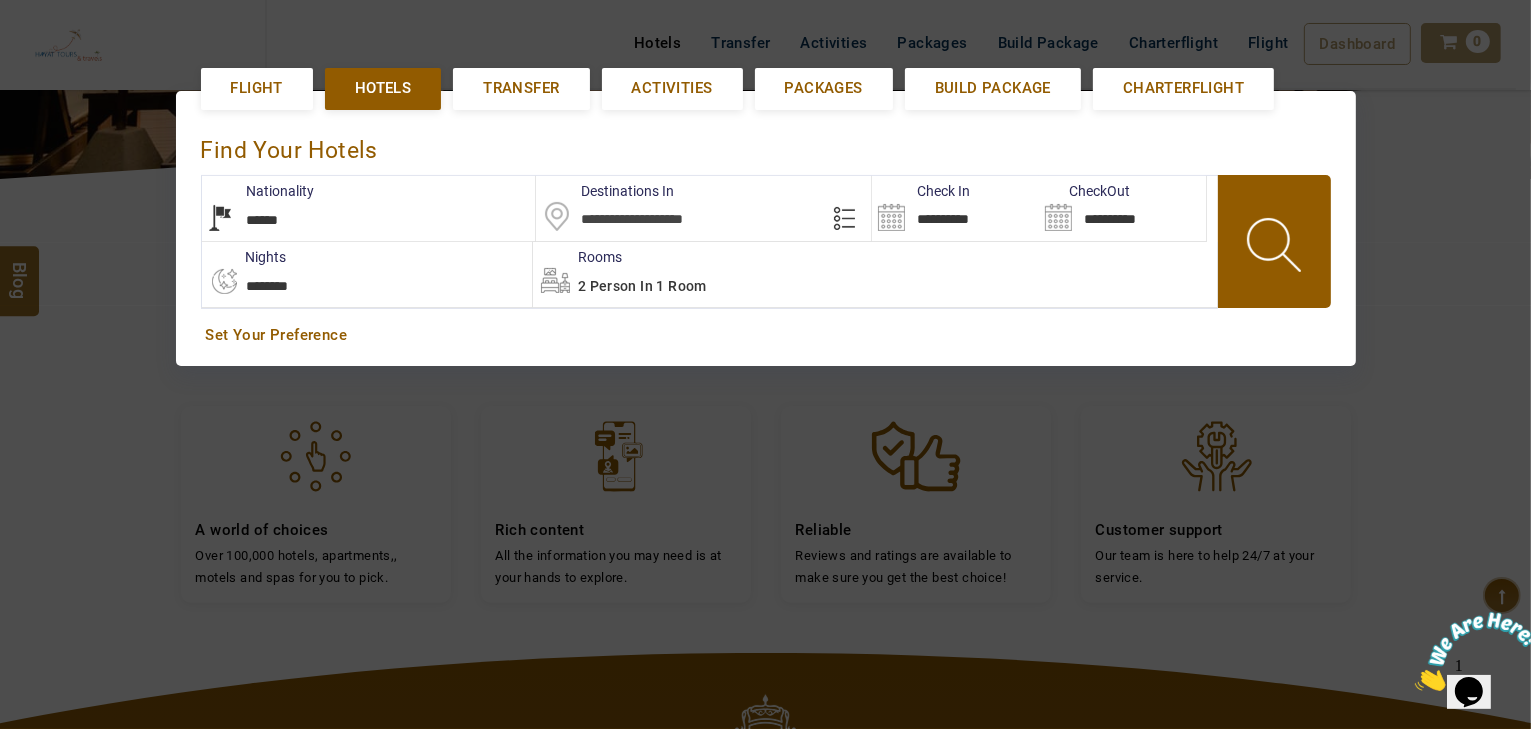 type on "*" 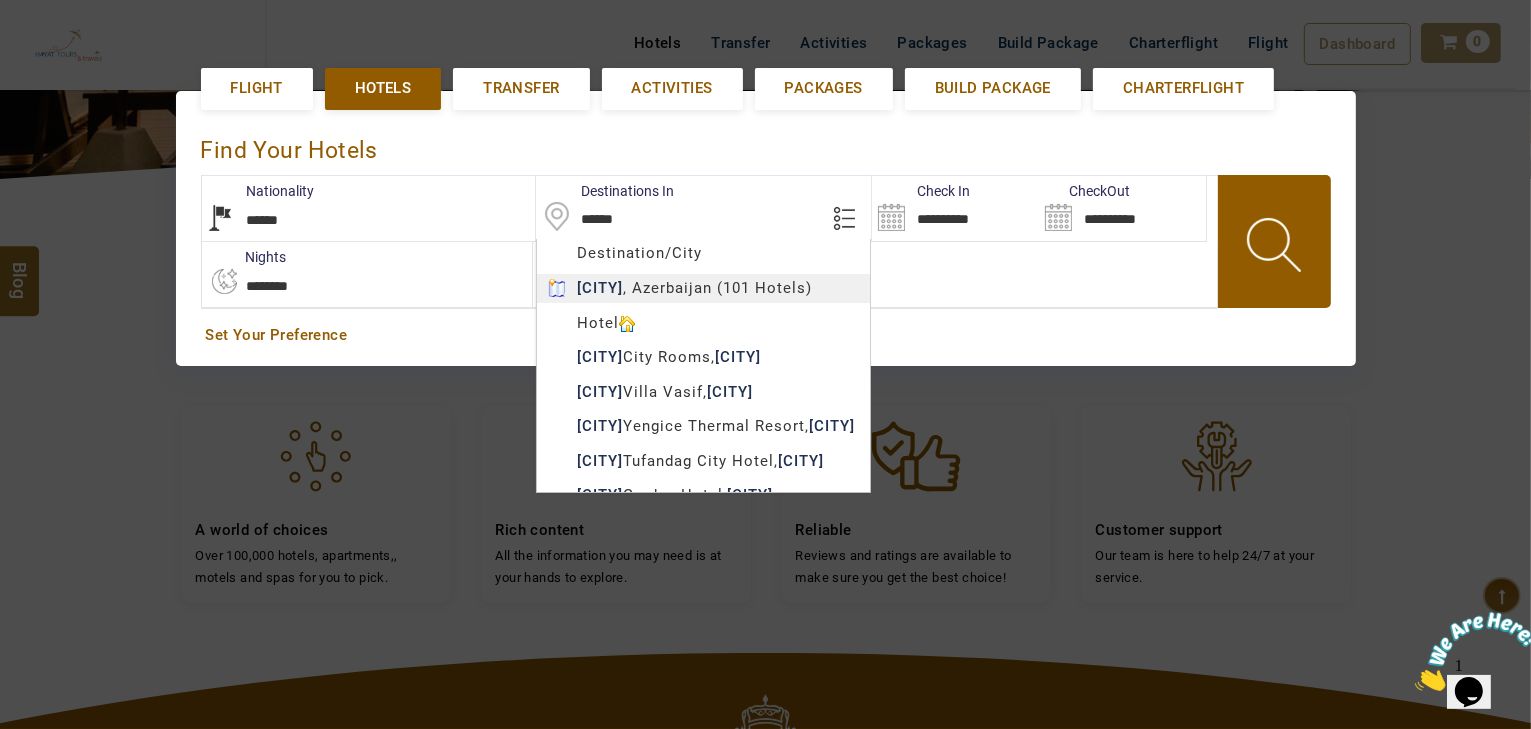 type on "******" 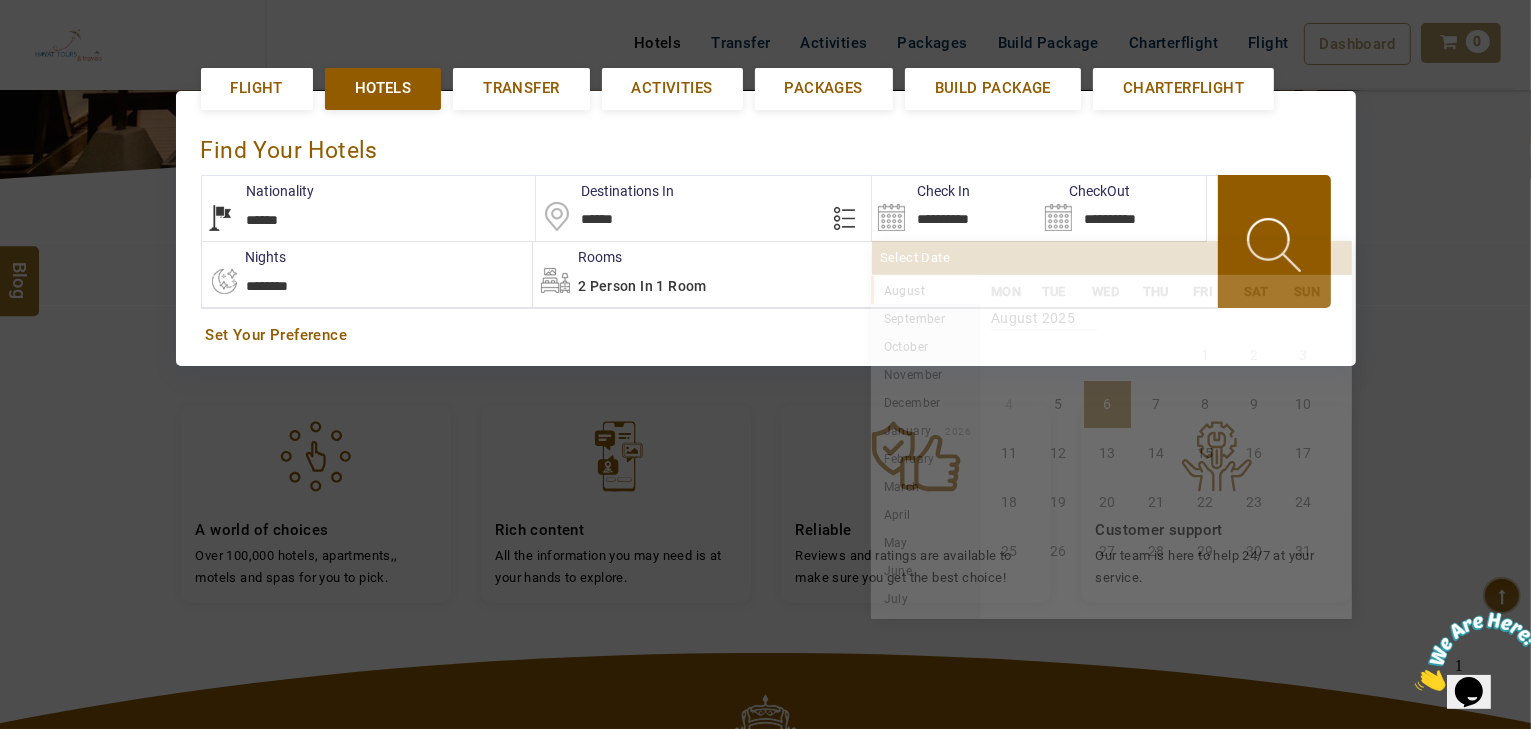 click on "**********" at bounding box center [955, 208] 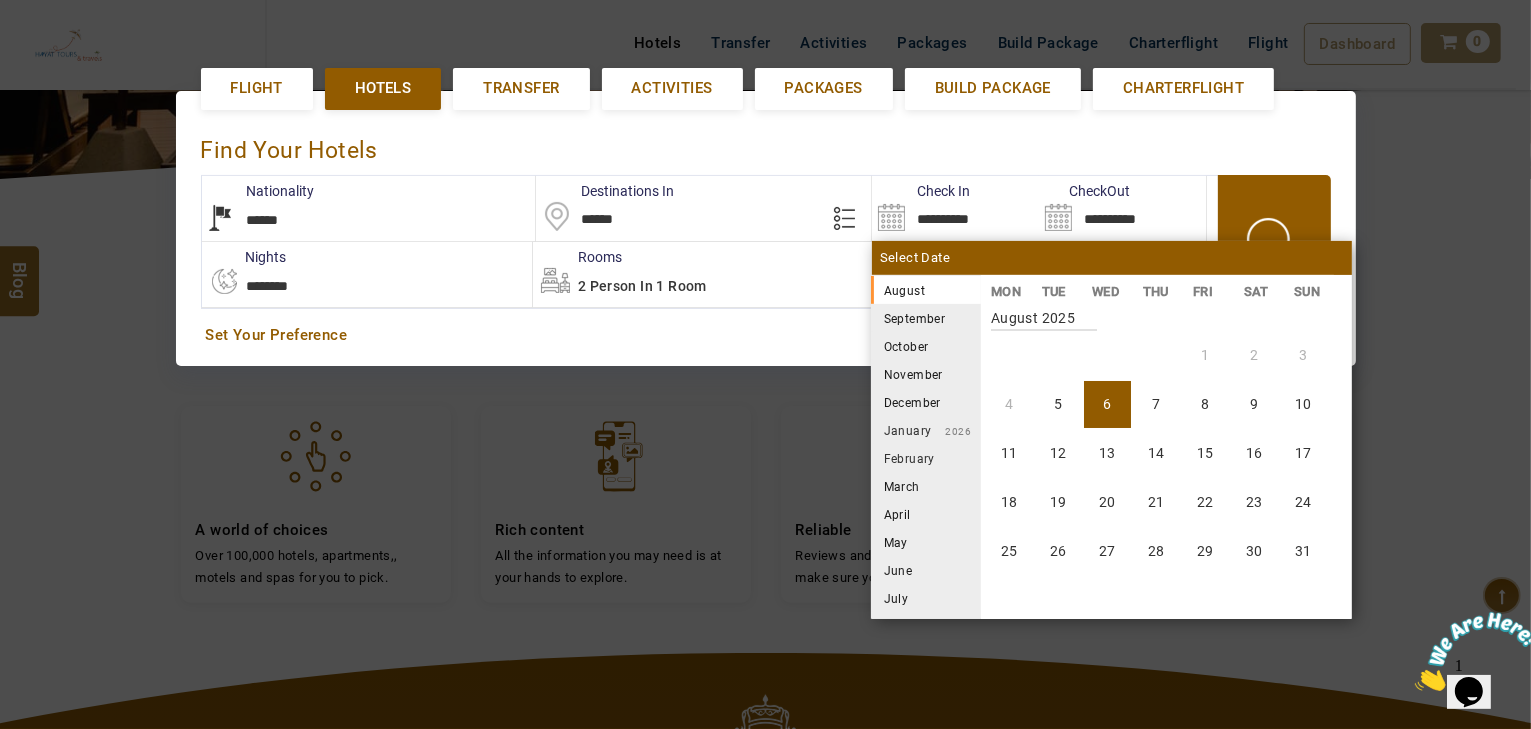 click on "August  2025" at bounding box center [926, 290] 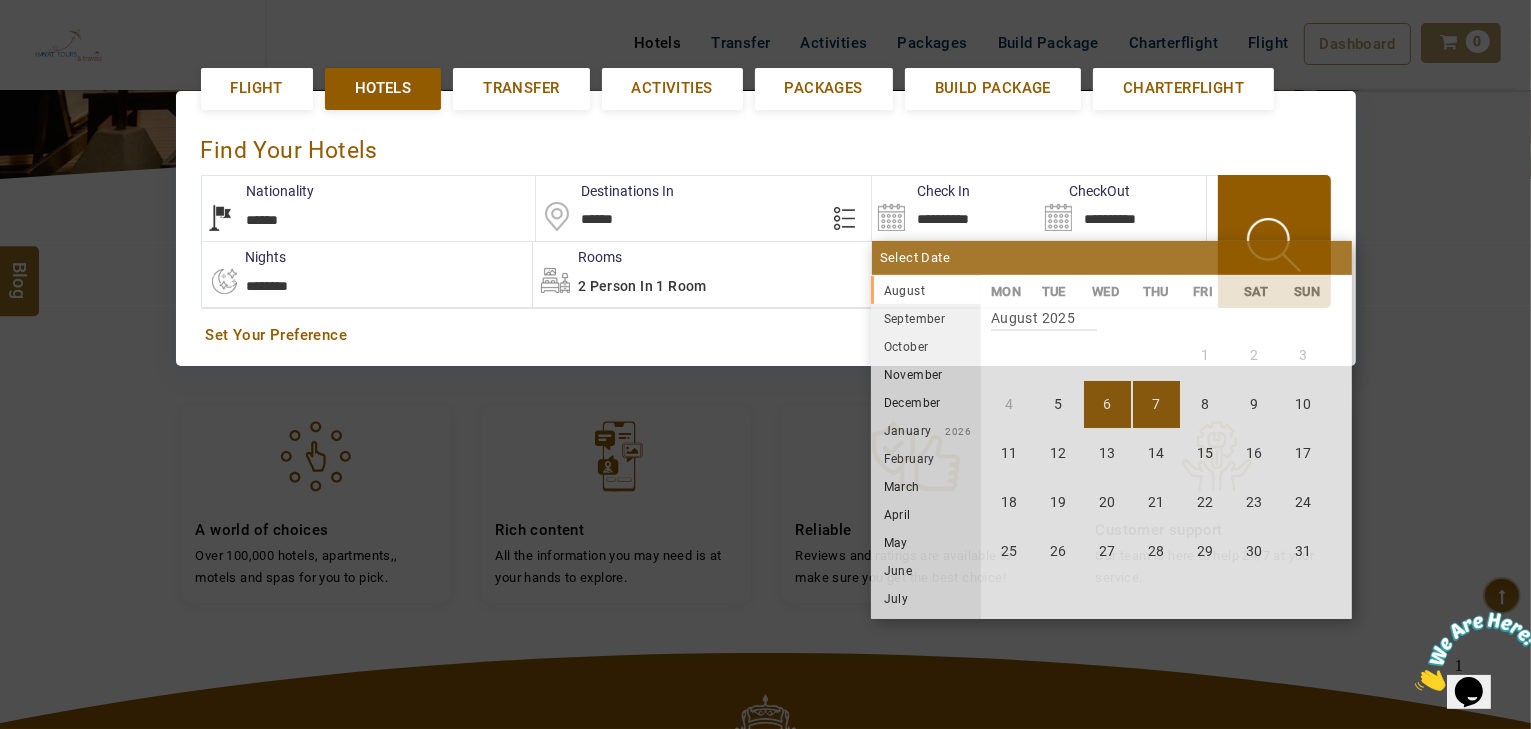 click on "7" at bounding box center [1156, 404] 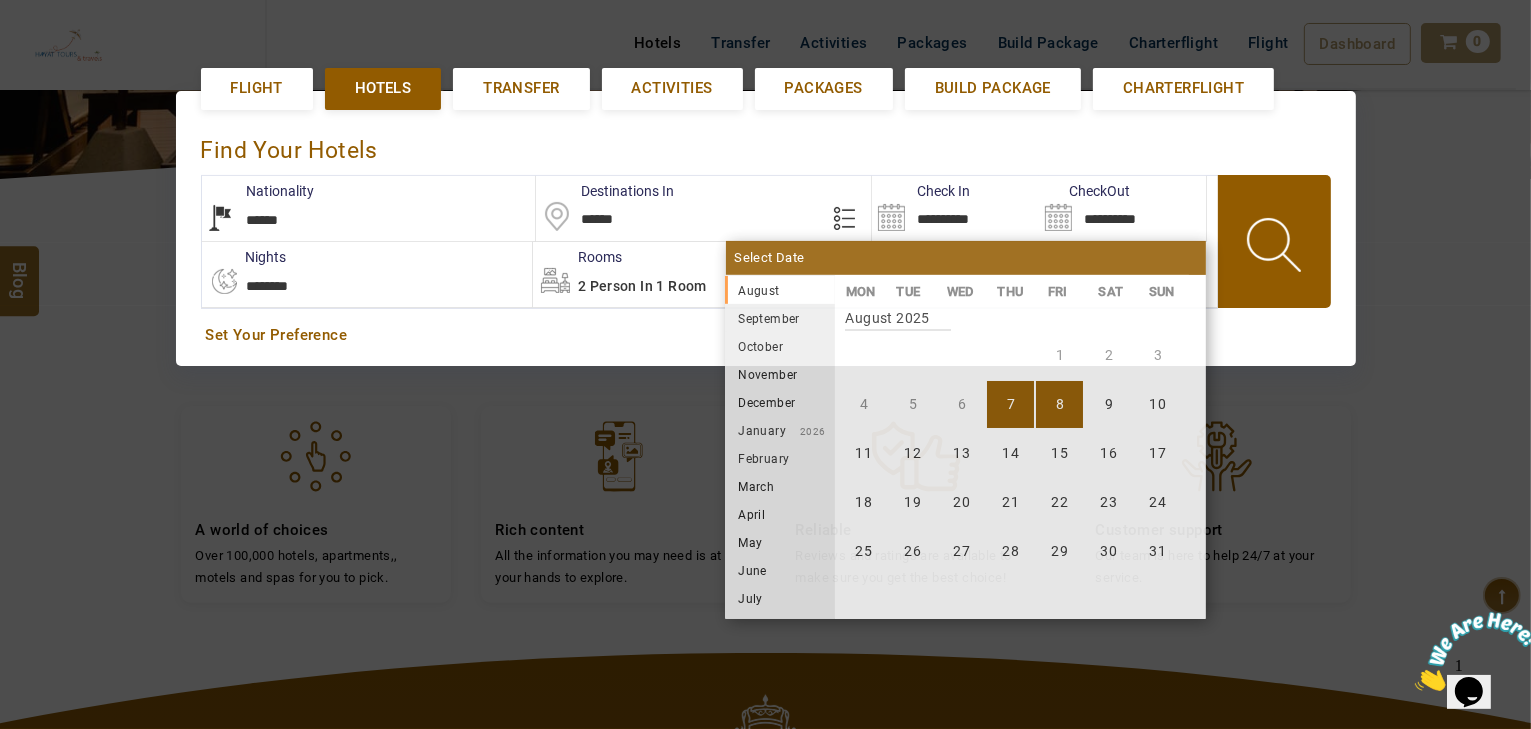 click on "8" at bounding box center [1059, 404] 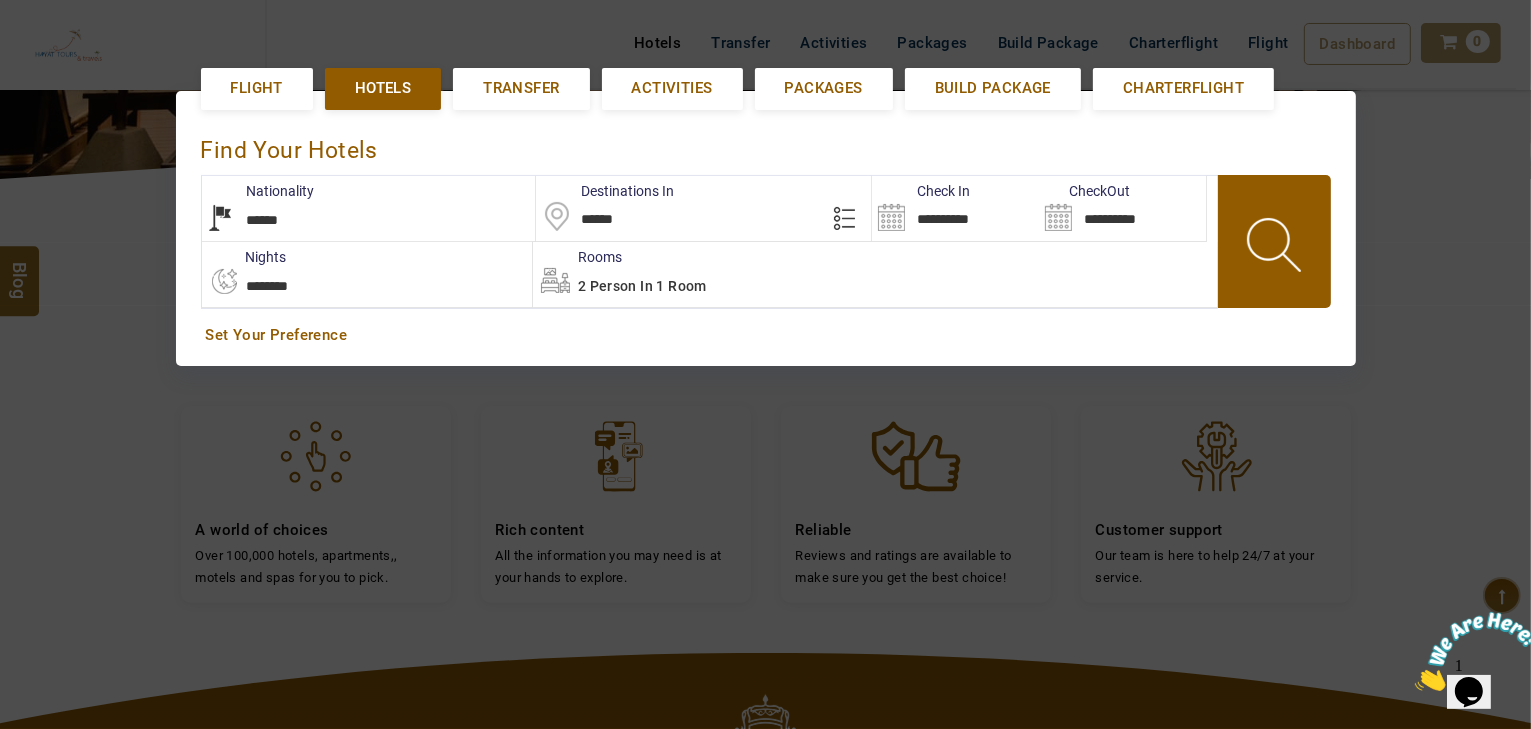 click at bounding box center (1276, 248) 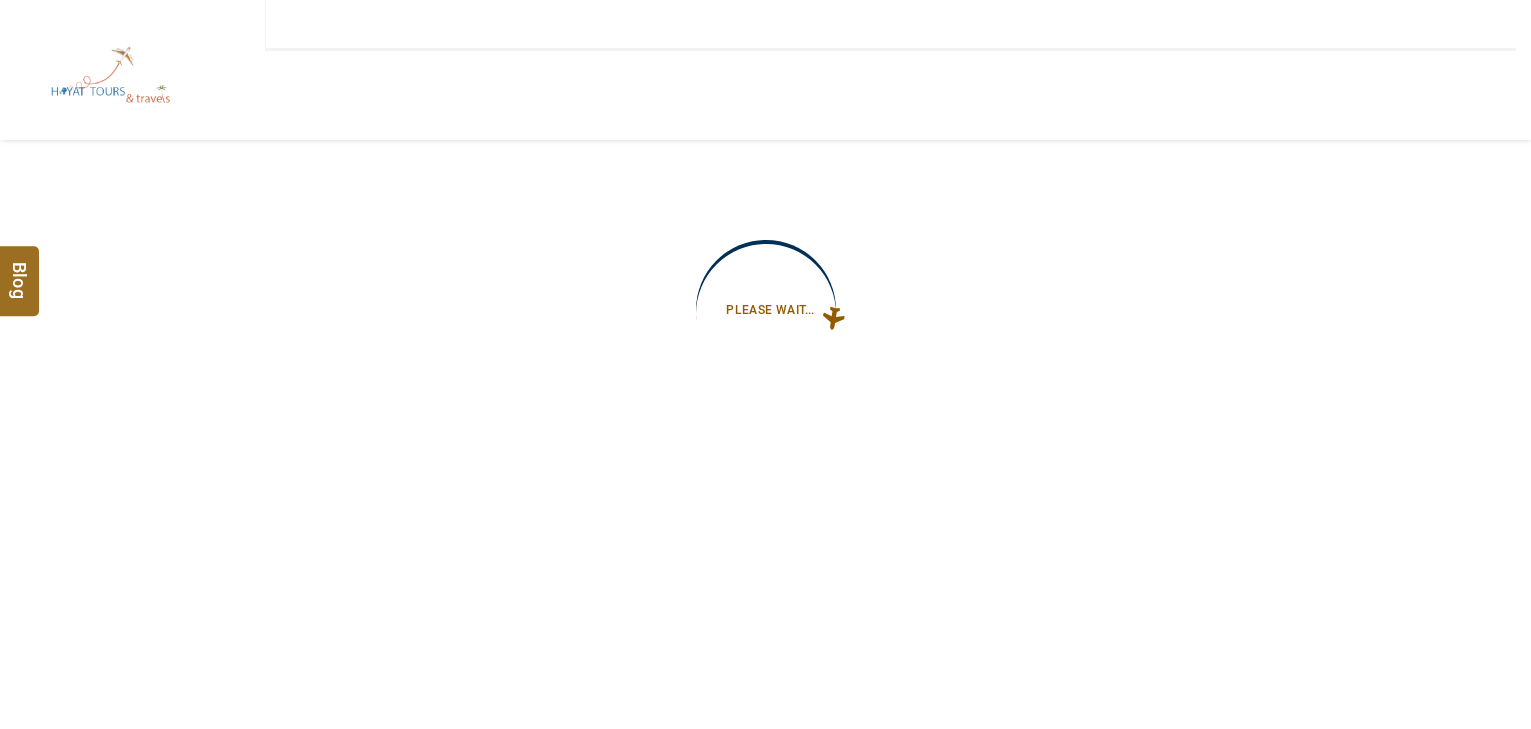 scroll, scrollTop: 0, scrollLeft: 0, axis: both 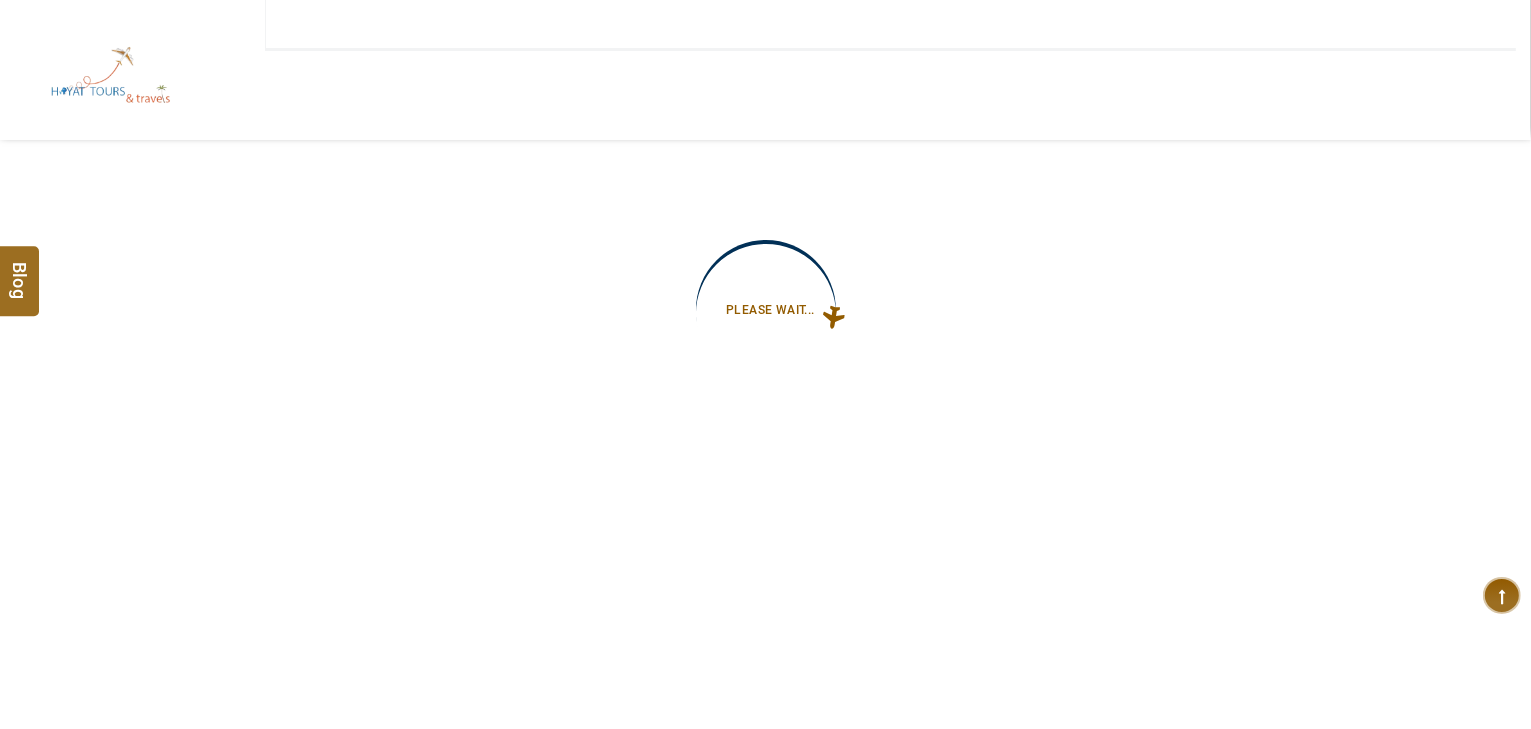 type on "**********" 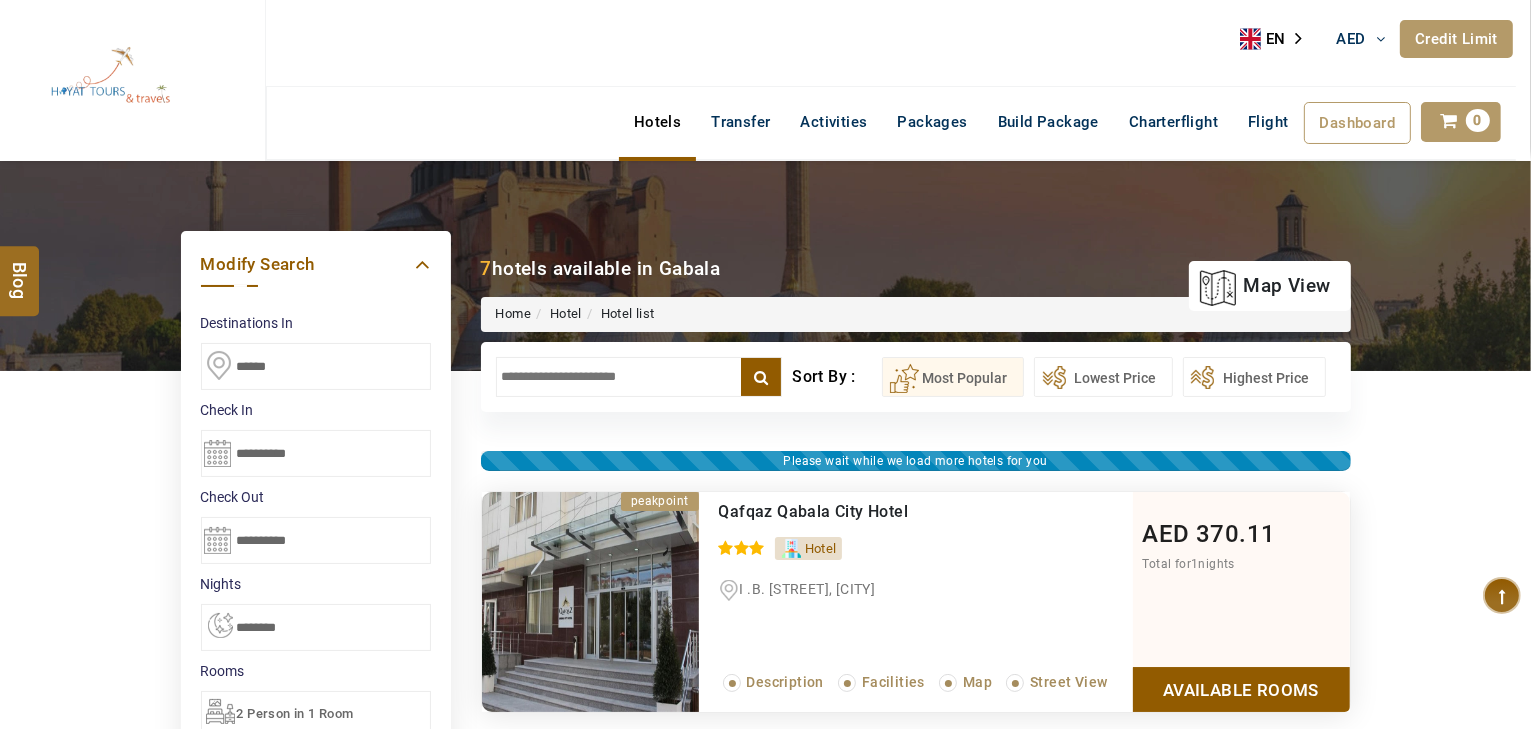 click at bounding box center [639, 377] 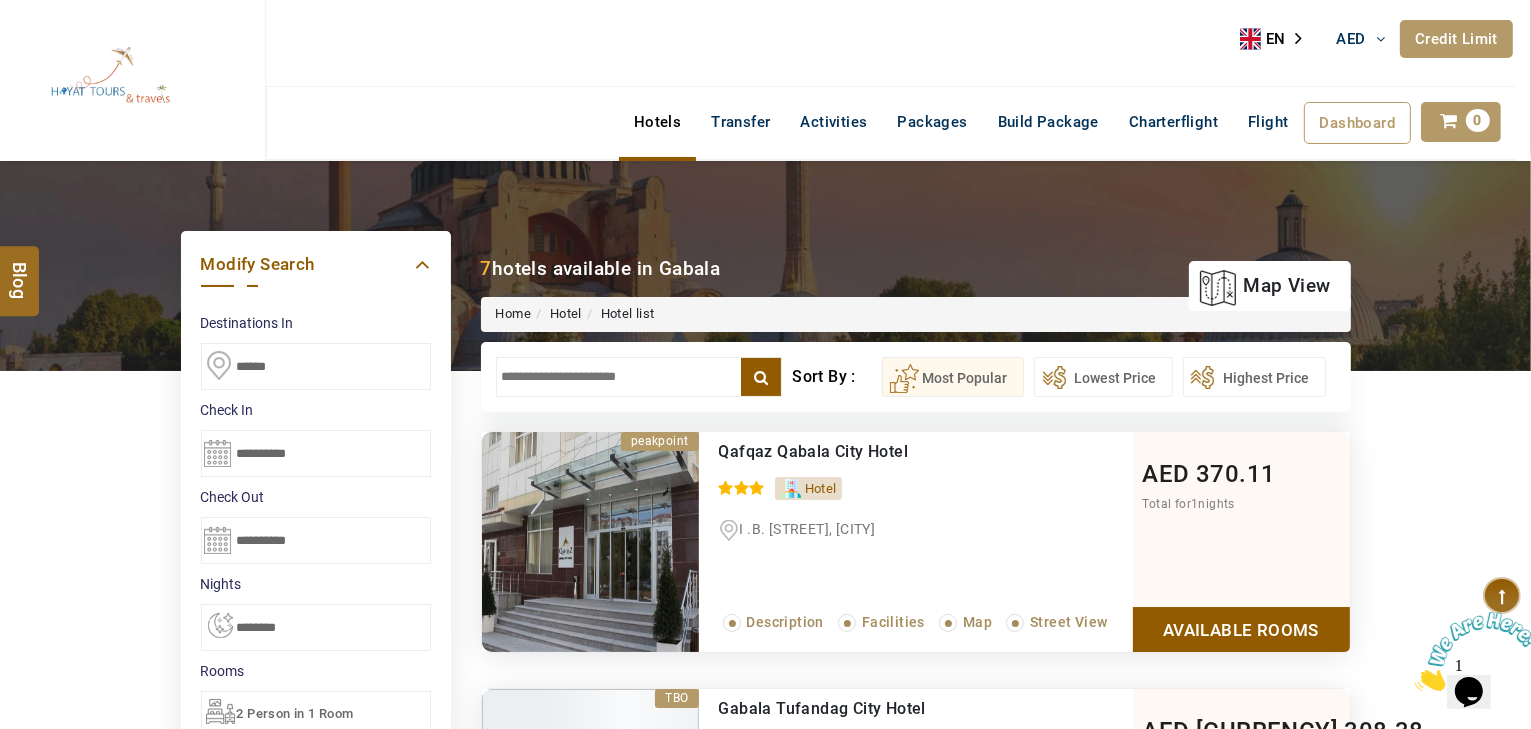 scroll, scrollTop: 0, scrollLeft: 0, axis: both 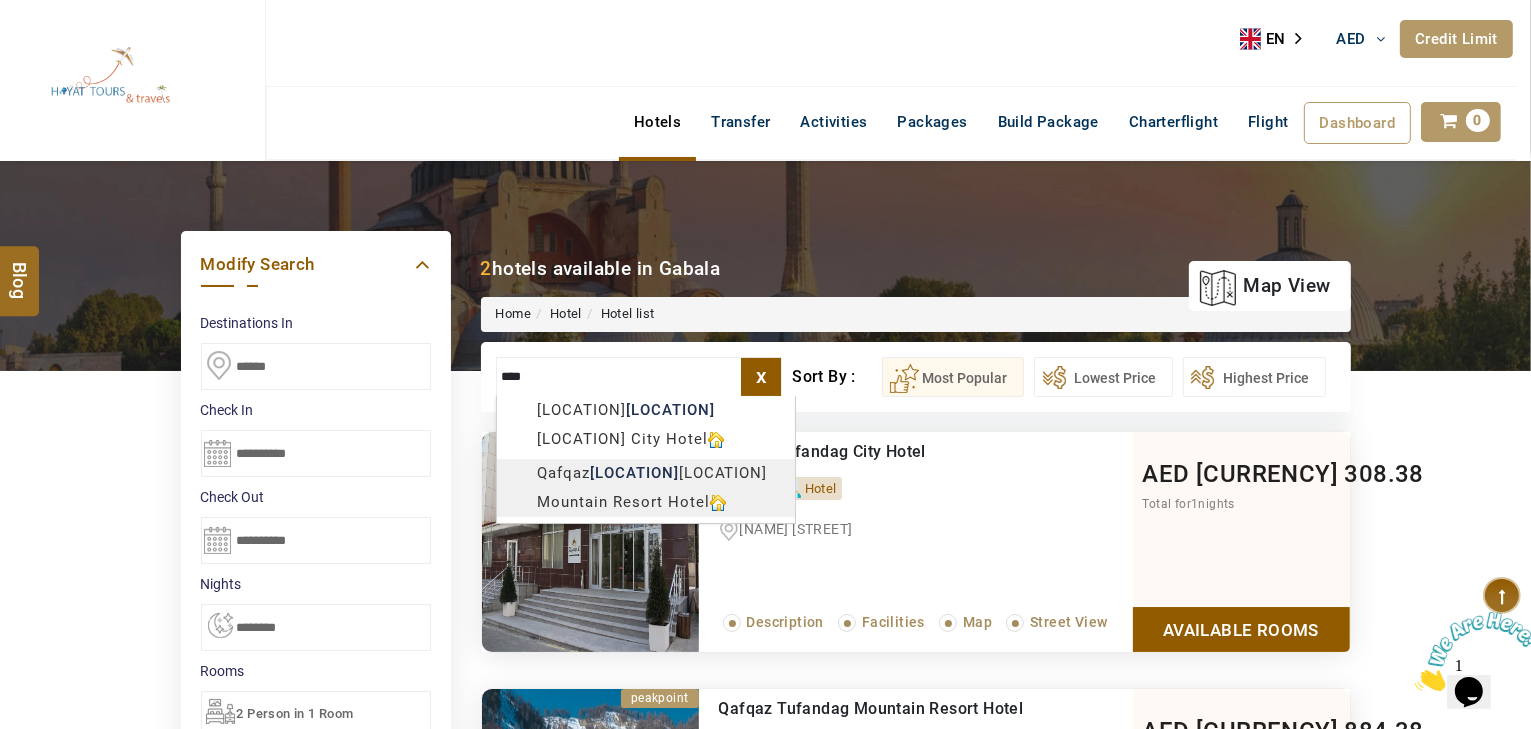 click on "Qafqaz  Tufa ndag Mountain Resort Hotel" at bounding box center (646, 488) 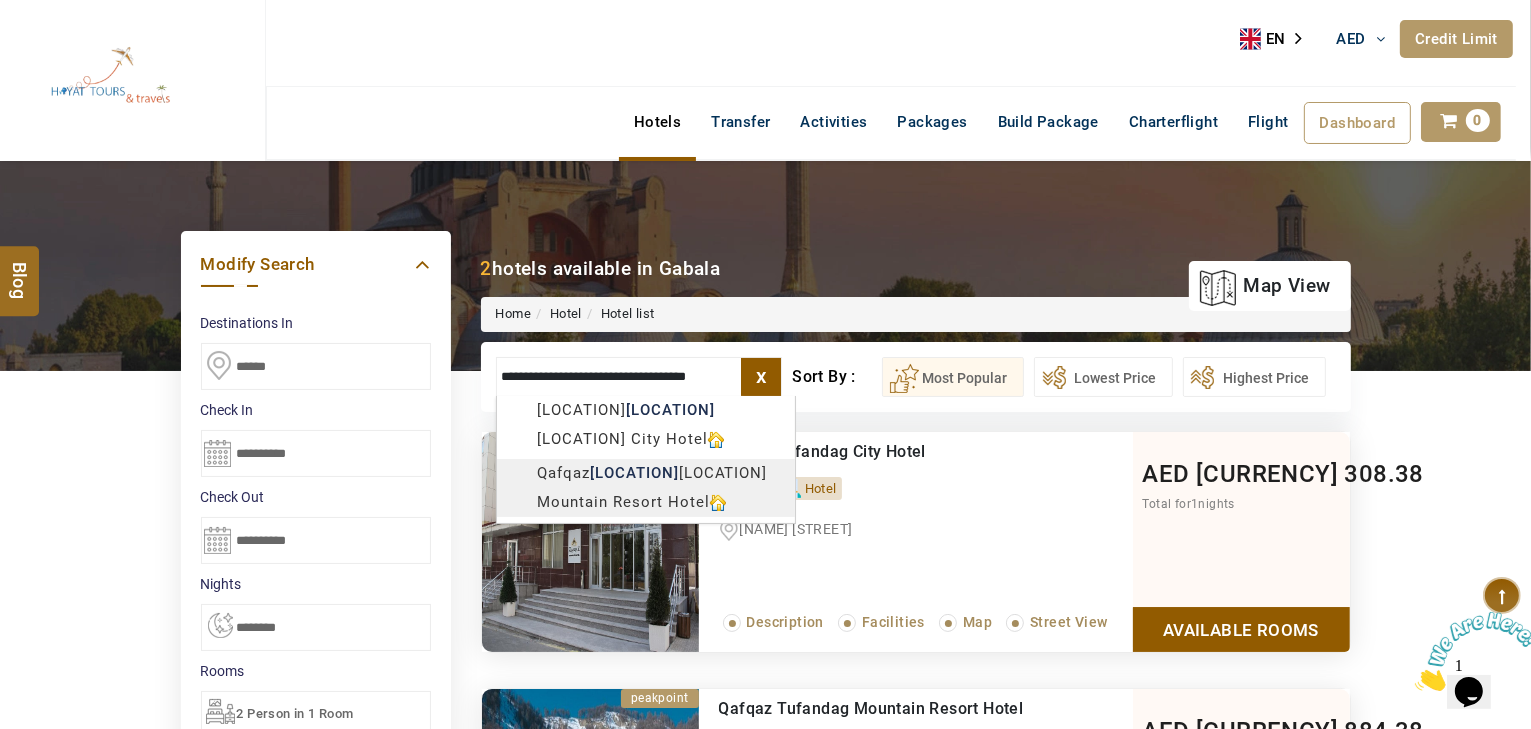 click on "Qafqaz  Tufa ndag Mountain Resort Hotel" at bounding box center [646, 488] 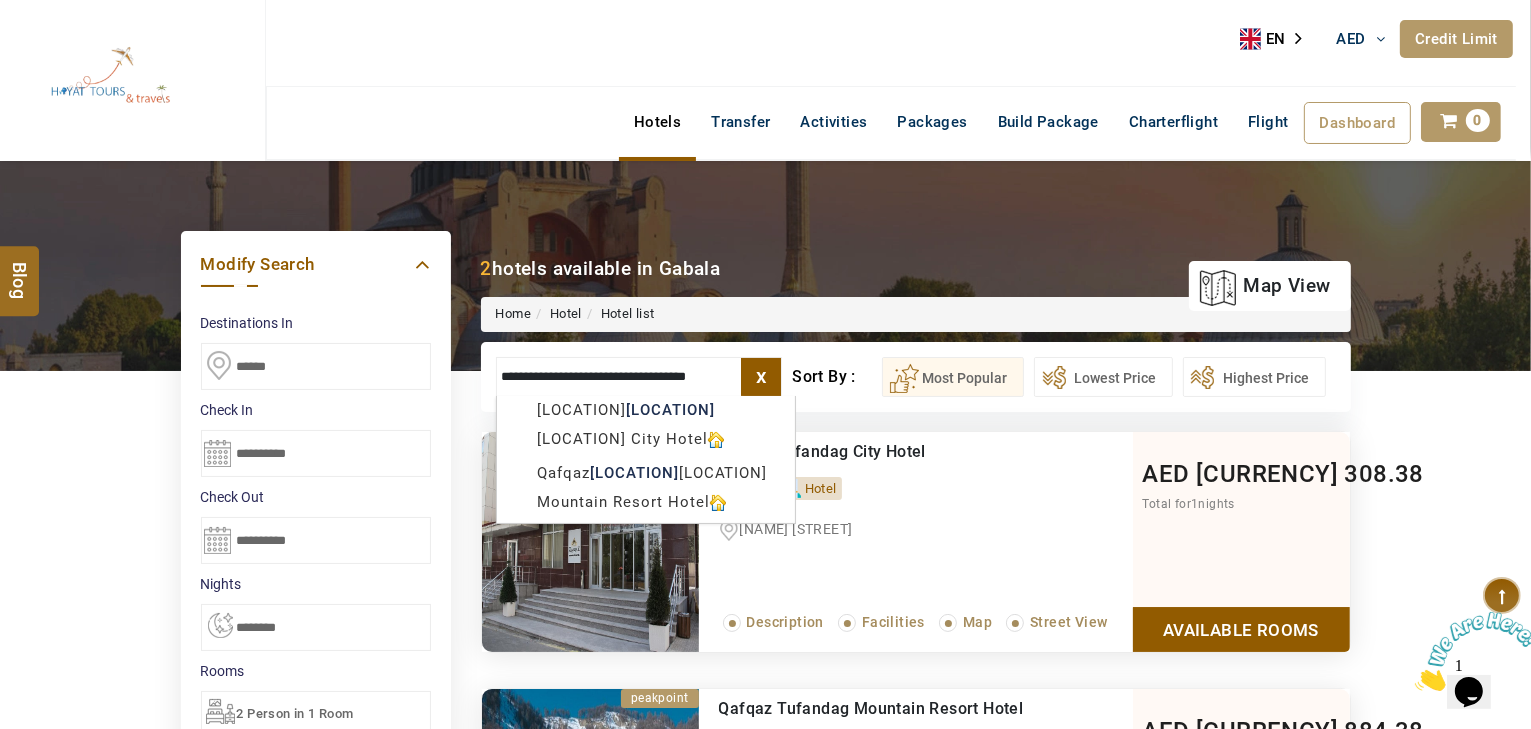 type on "**********" 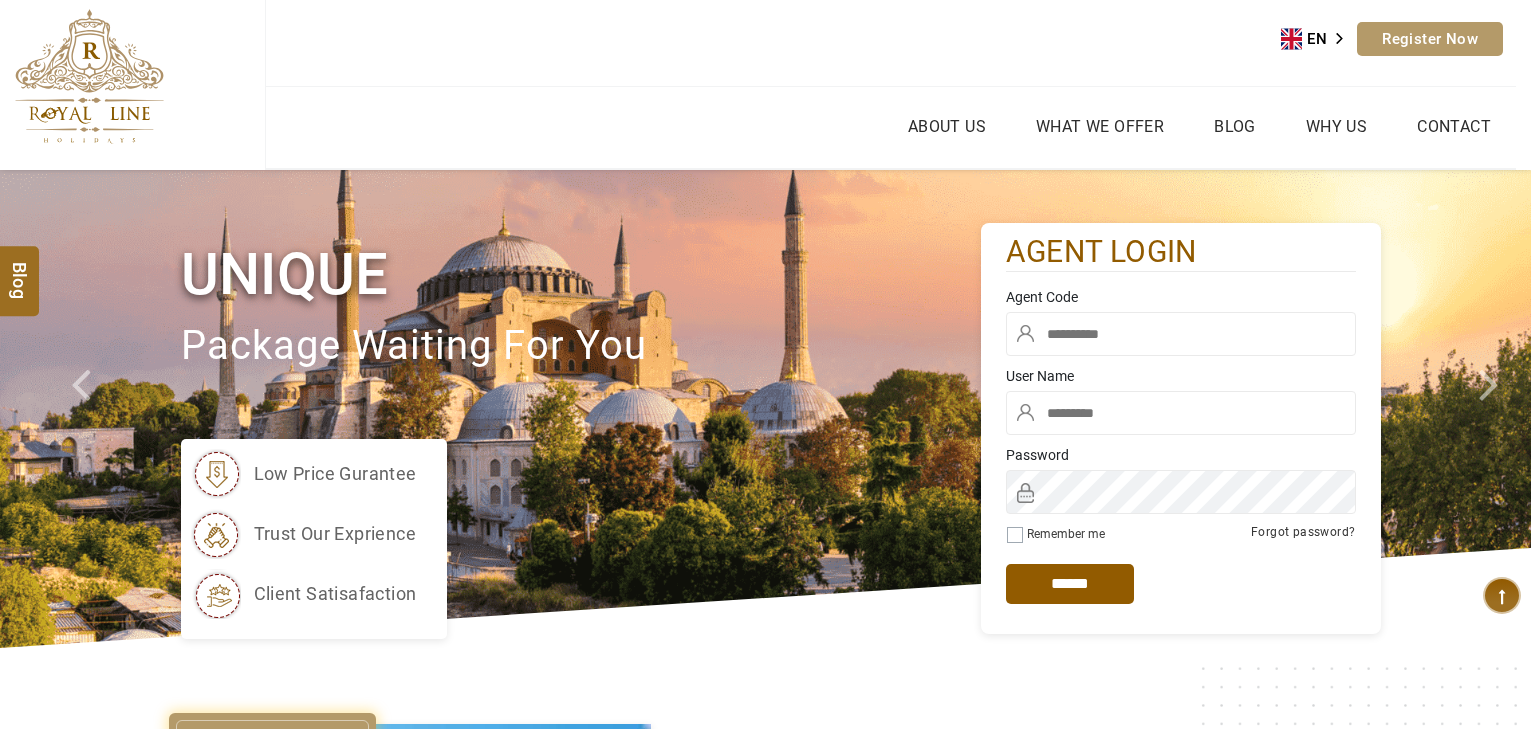 scroll, scrollTop: 0, scrollLeft: 0, axis: both 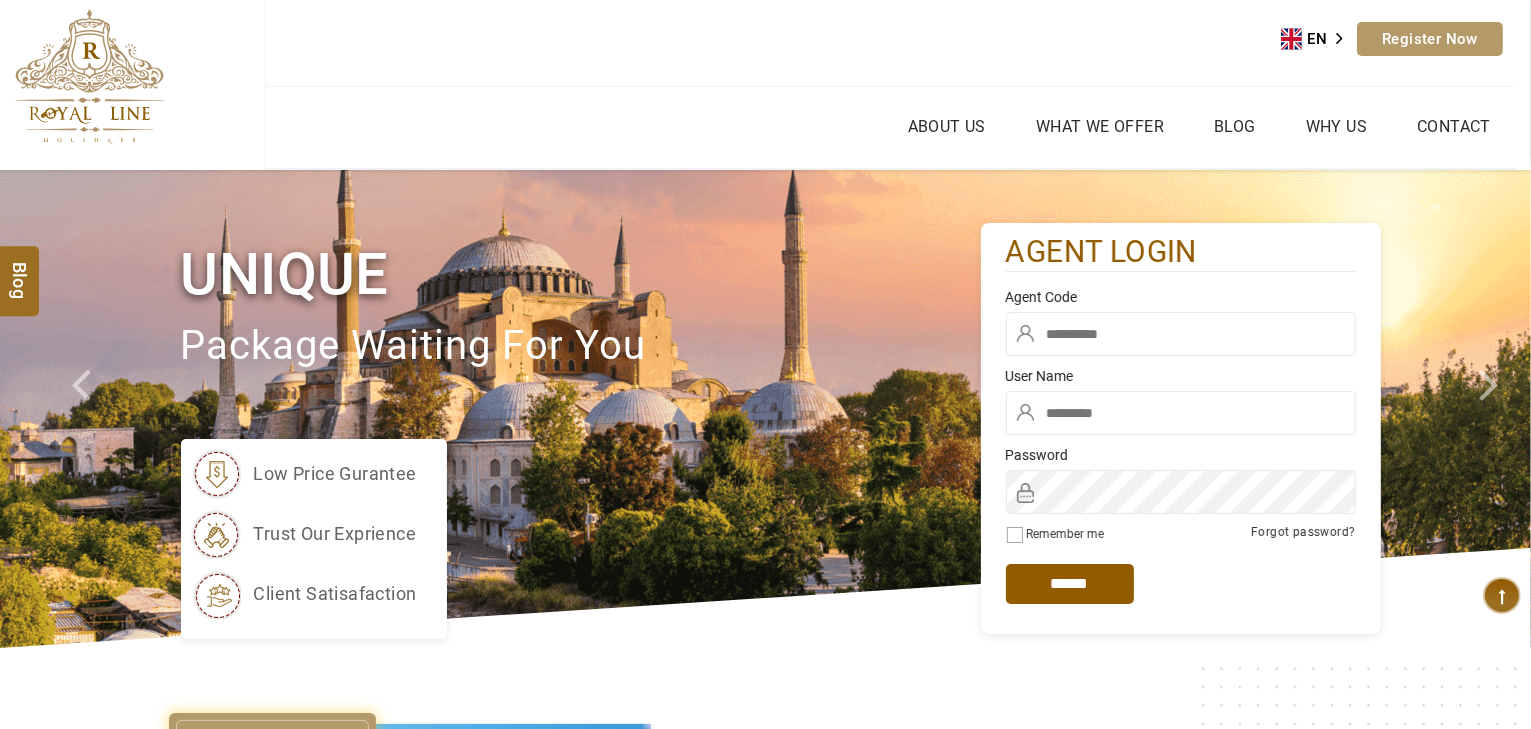 type on "*****" 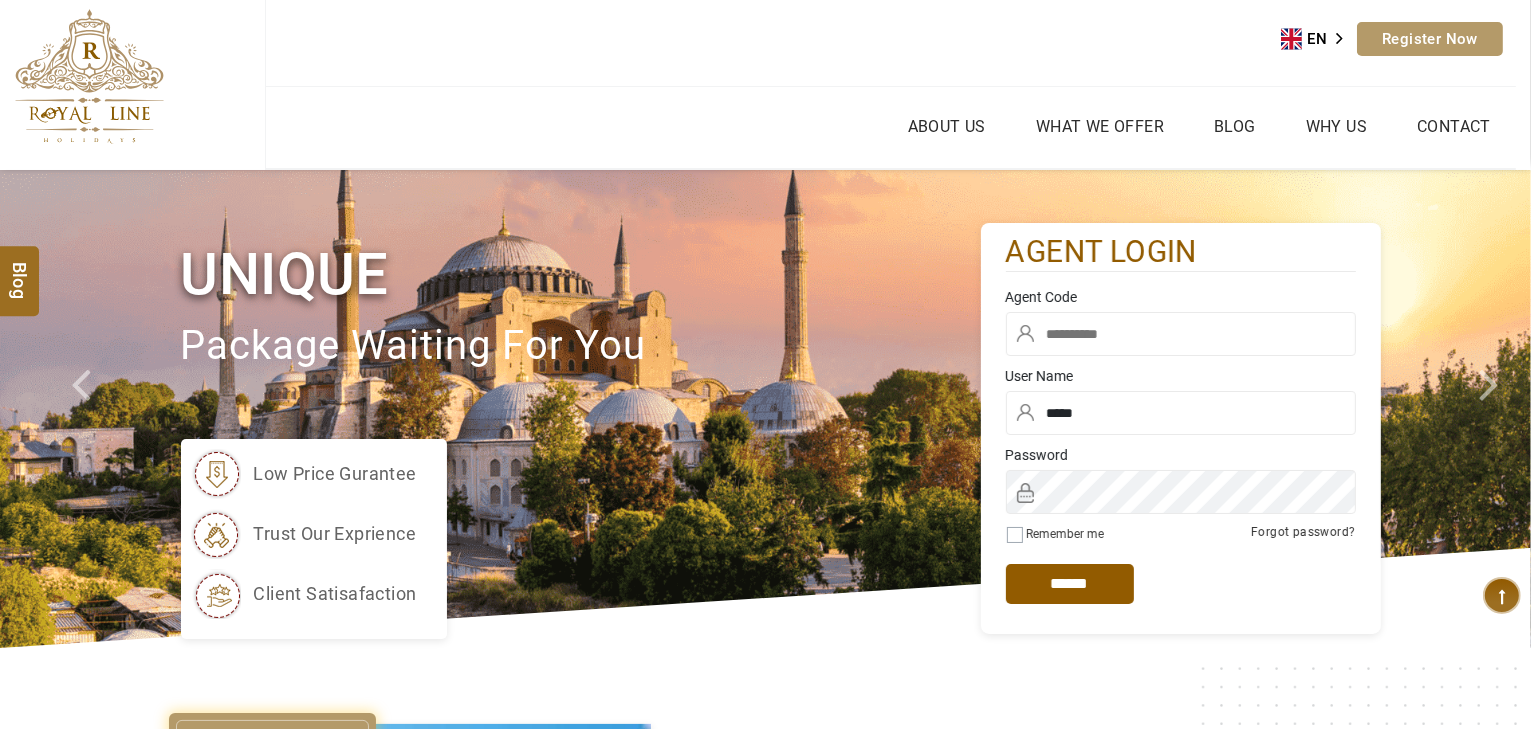 click at bounding box center (1181, 334) 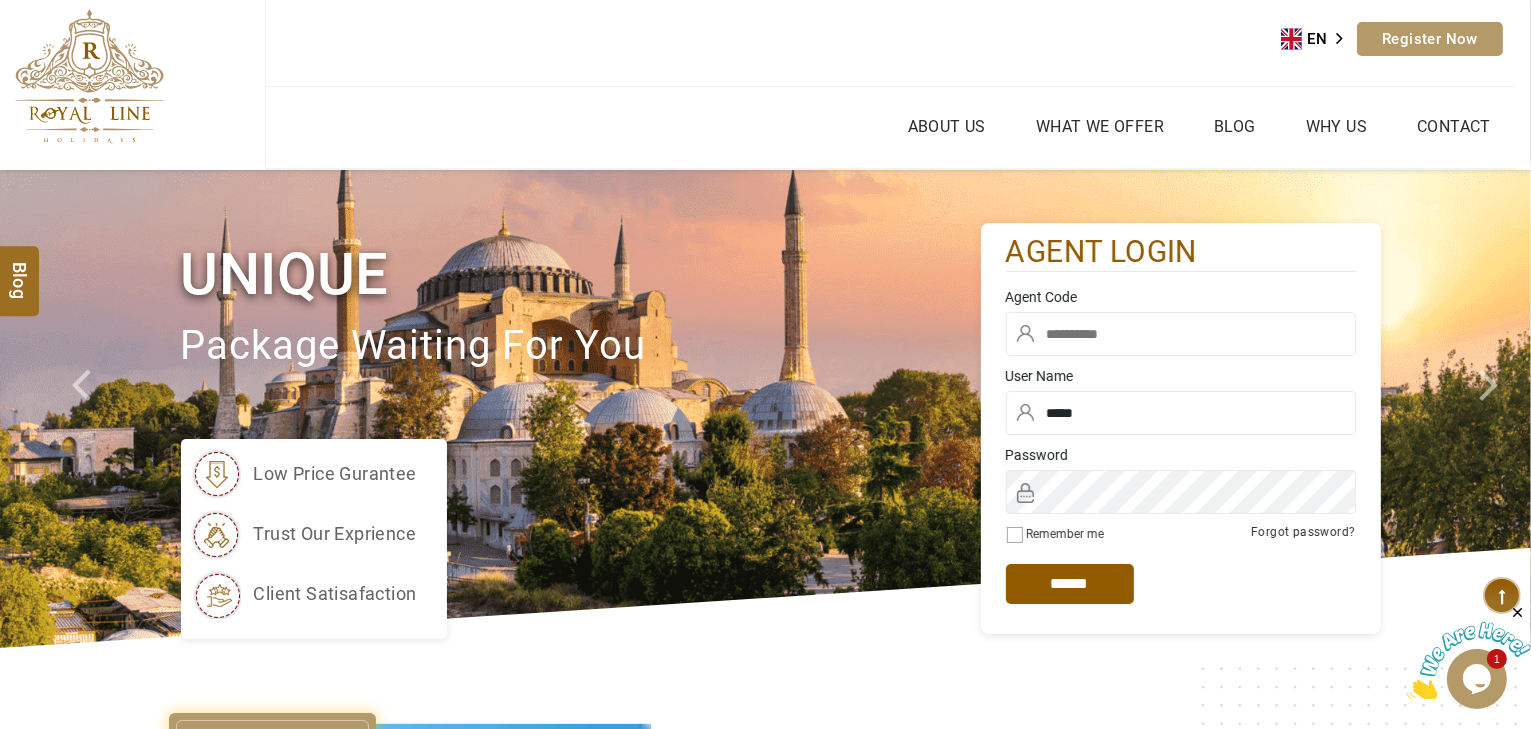 scroll, scrollTop: 0, scrollLeft: 0, axis: both 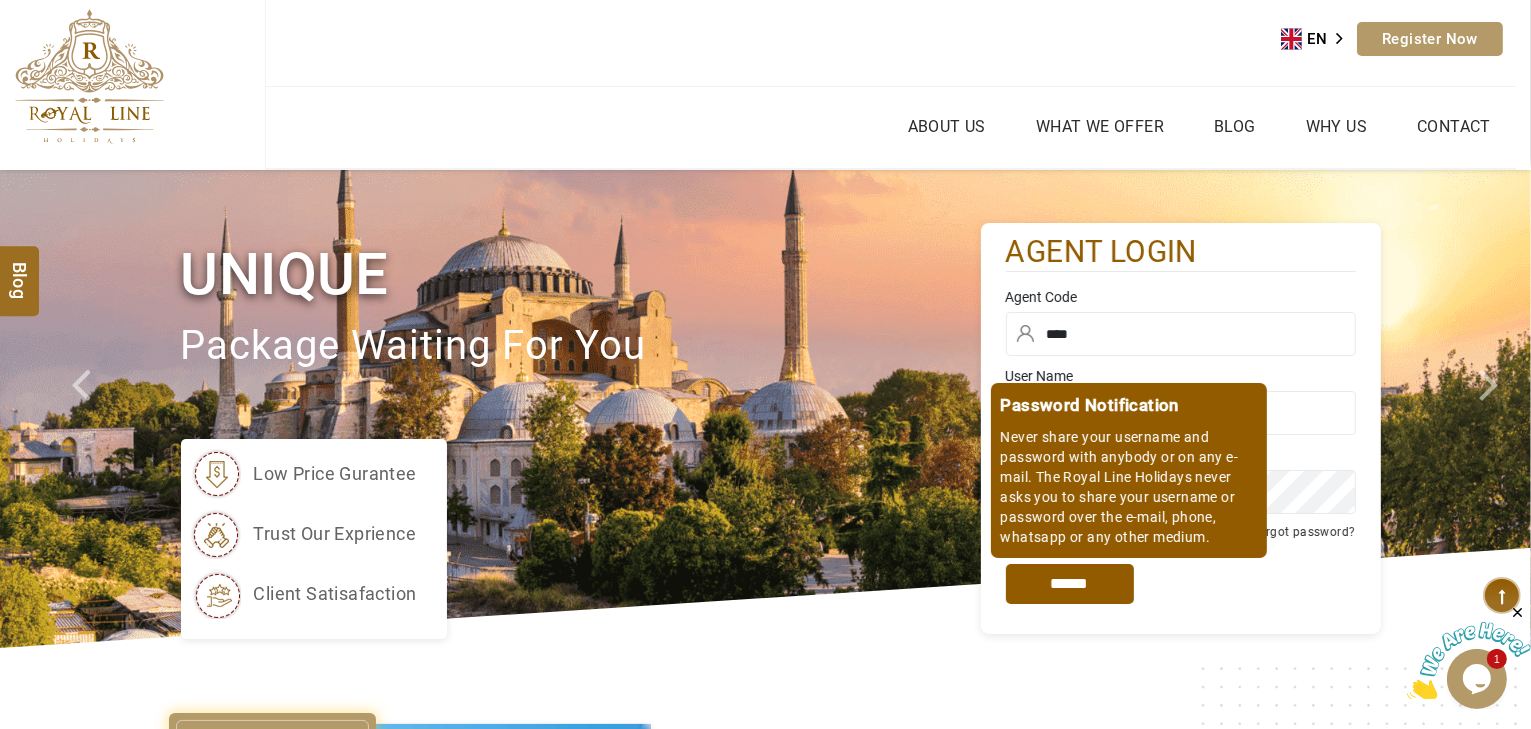 type on "****" 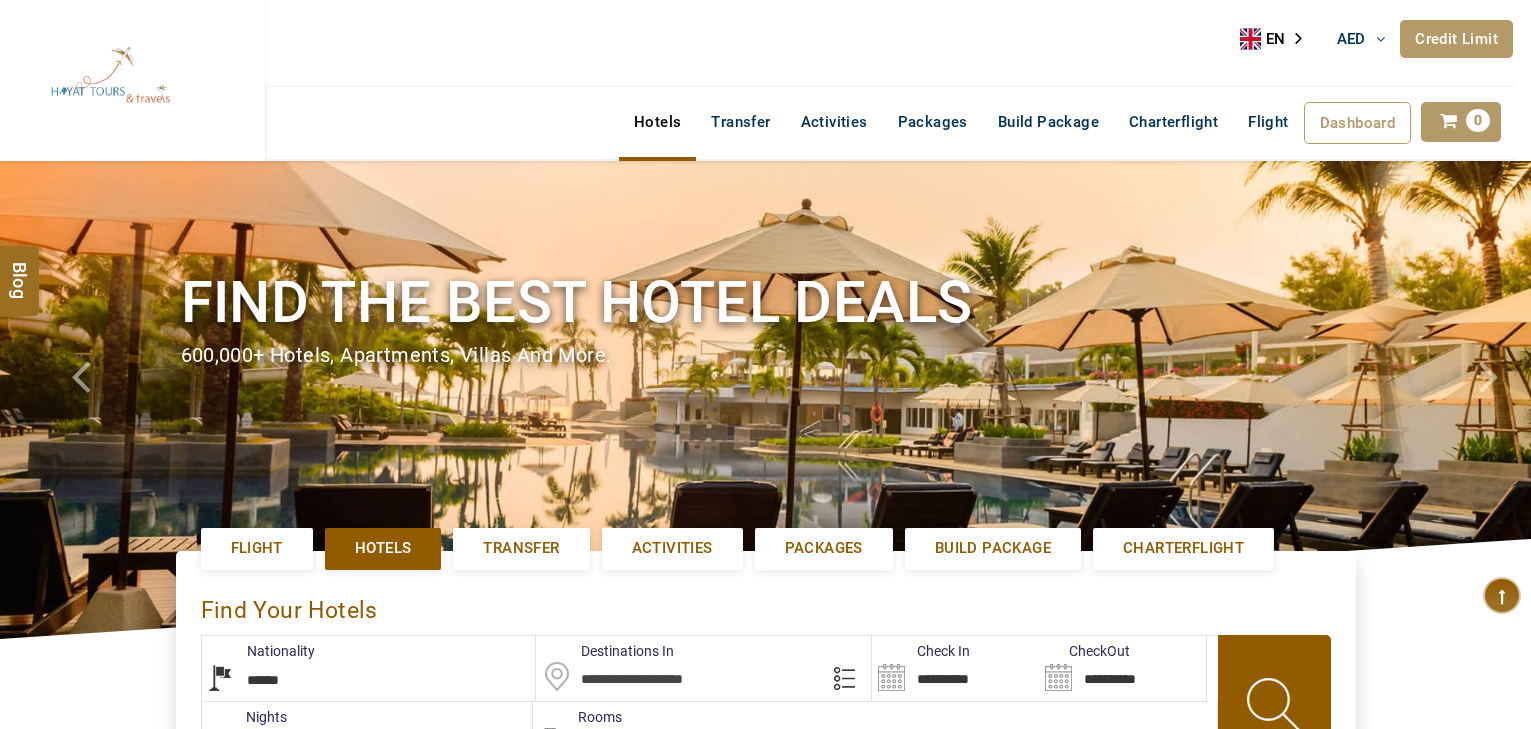 select on "******" 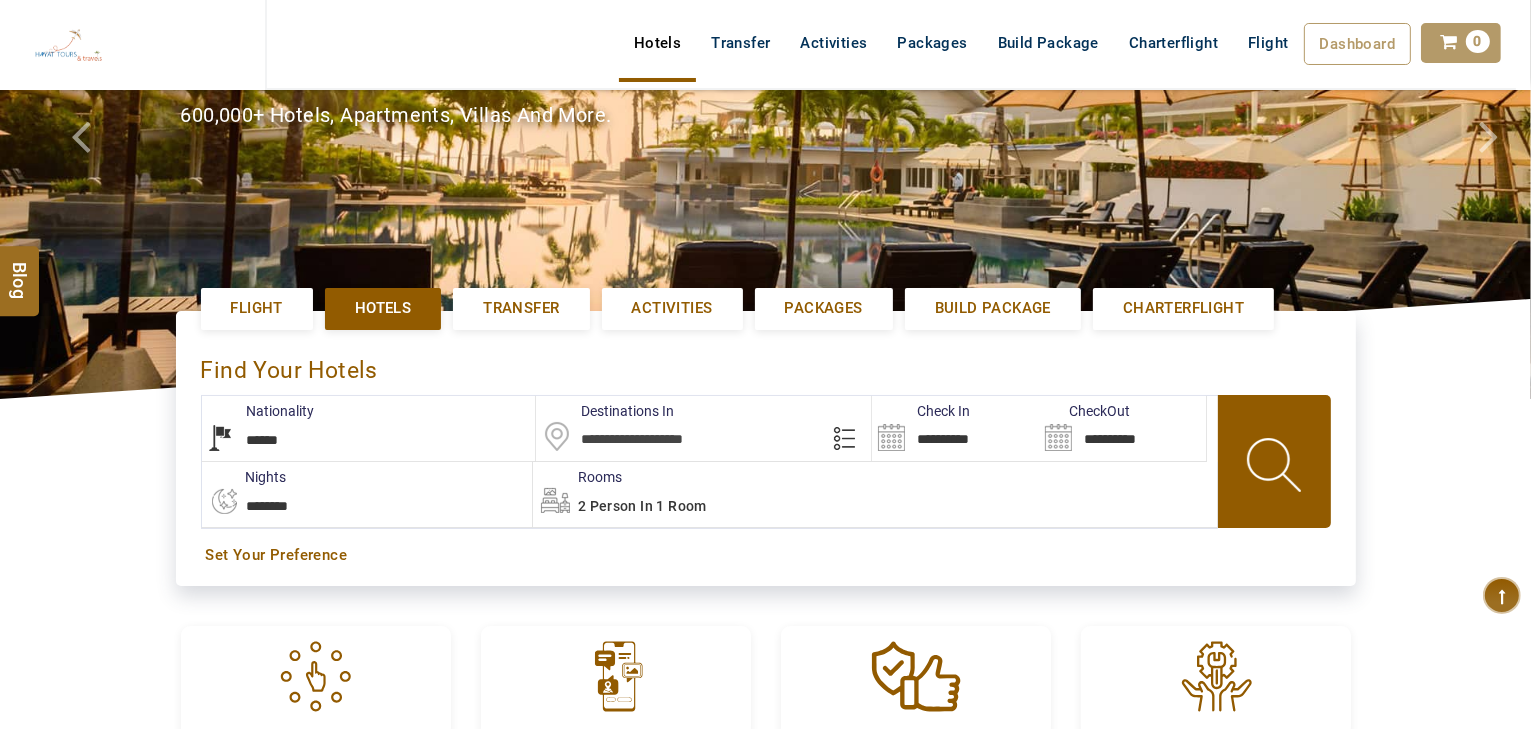 click at bounding box center [703, 428] 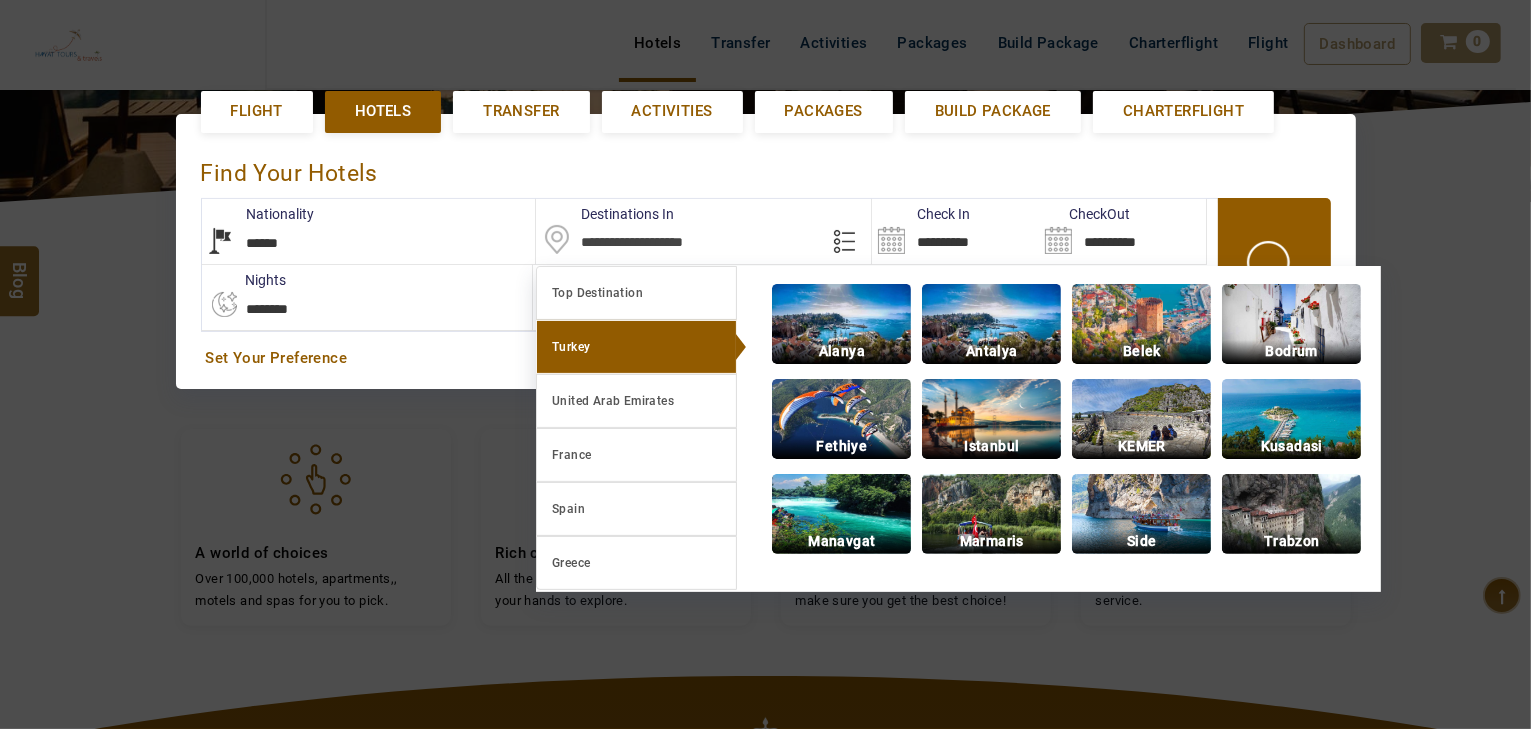 scroll, scrollTop: 460, scrollLeft: 0, axis: vertical 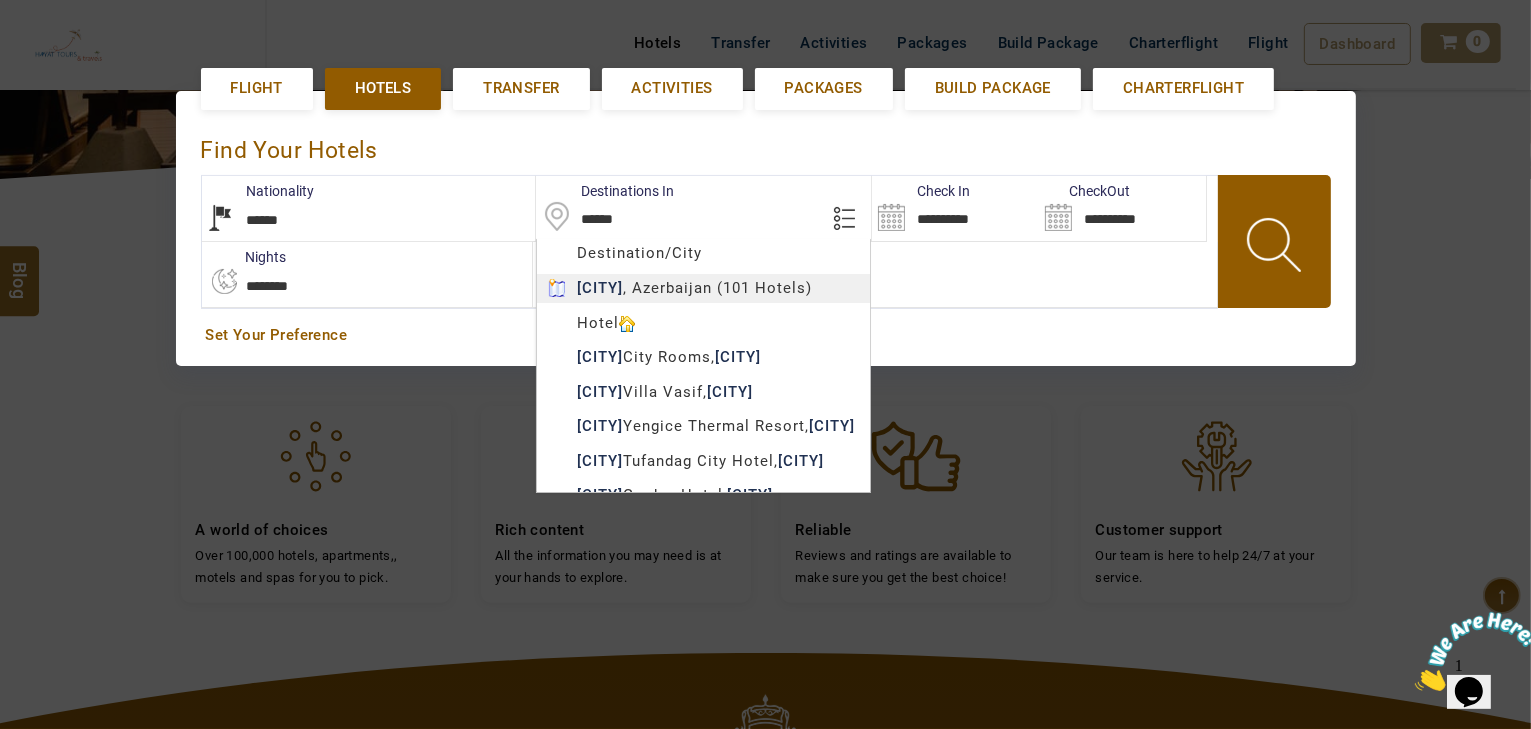 type on "******" 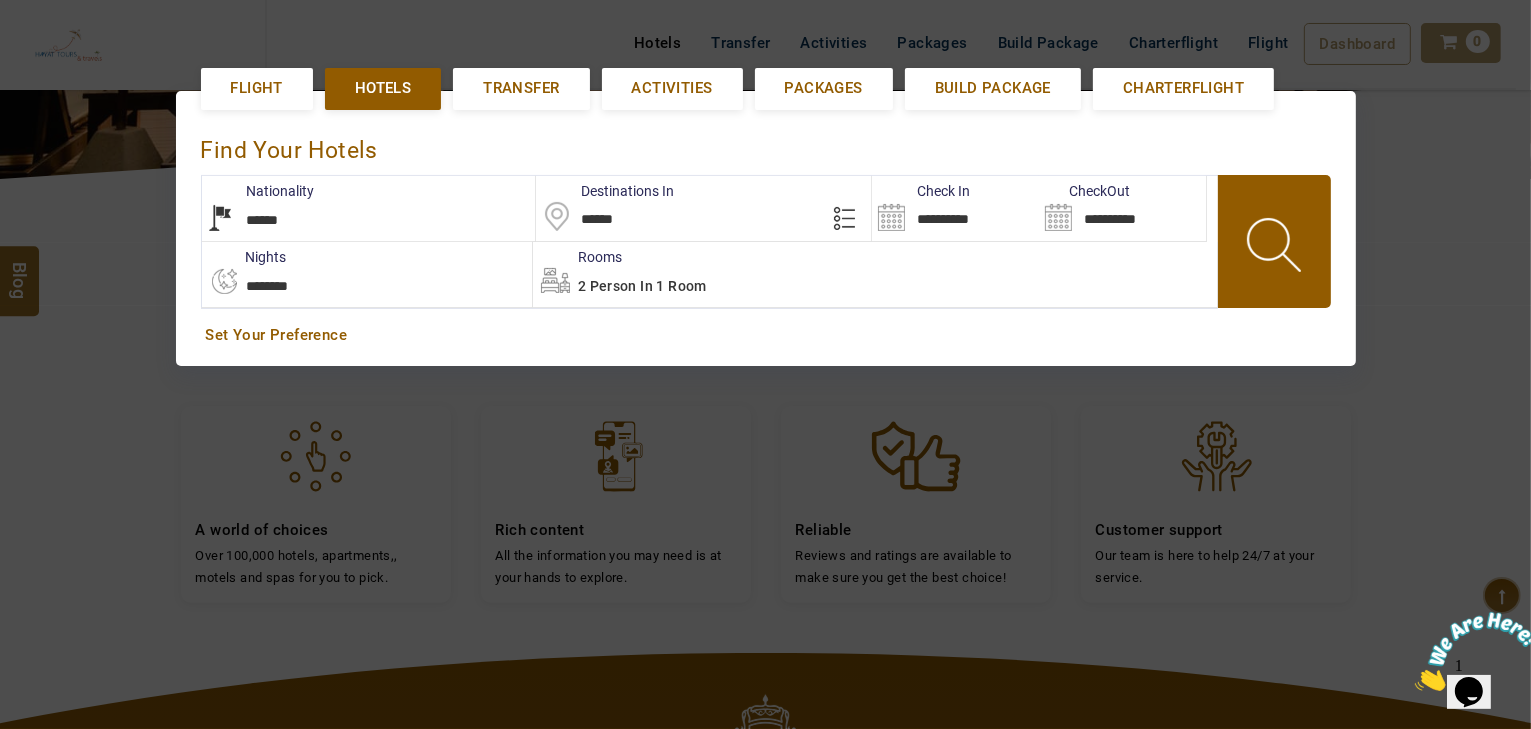 click on "HAYAYT TOURS AED AED  AED EUR  € USD  $ INR  ₹ THB  ฿ IDR  Rp BHD  BHD TRY  ₺ Credit Limit EN HE AR ES PT ZH Helpline
+971 55 344 0168 Register Now +971 55 344 0168 info@royallineholidays.com About Us What we Offer Blog Why Us Contact Hotels  Transfer Activities Packages Build Package Charterflight Flight Dashboard My Profile My Booking My Reports My Quotation Sign Out 0 Points Redeem Now To Redeem 58318 Points Future Points  1074   Points Credit Limit Credit Limit USD 30000.00 70% Complete Used USD 23872.73 Available USD 6127.27 Setting  Looks like you haven't added anything to your cart yet Countinue Shopping ***** ****** Please Wait.. Blog demo
Remember me Forgot
password? LOG IN Don't have an account?   Register Now My Booking View/ Print/Cancel Your Booking without Signing in Submit demo
In A Few Moment, You Will Be Celebrating Best Hotel options galore ! Check In   CheckOut Rooms Rooms Please Wait Find the best hotel deals Flight Hotels  Transfer Packages" at bounding box center [765, 358] 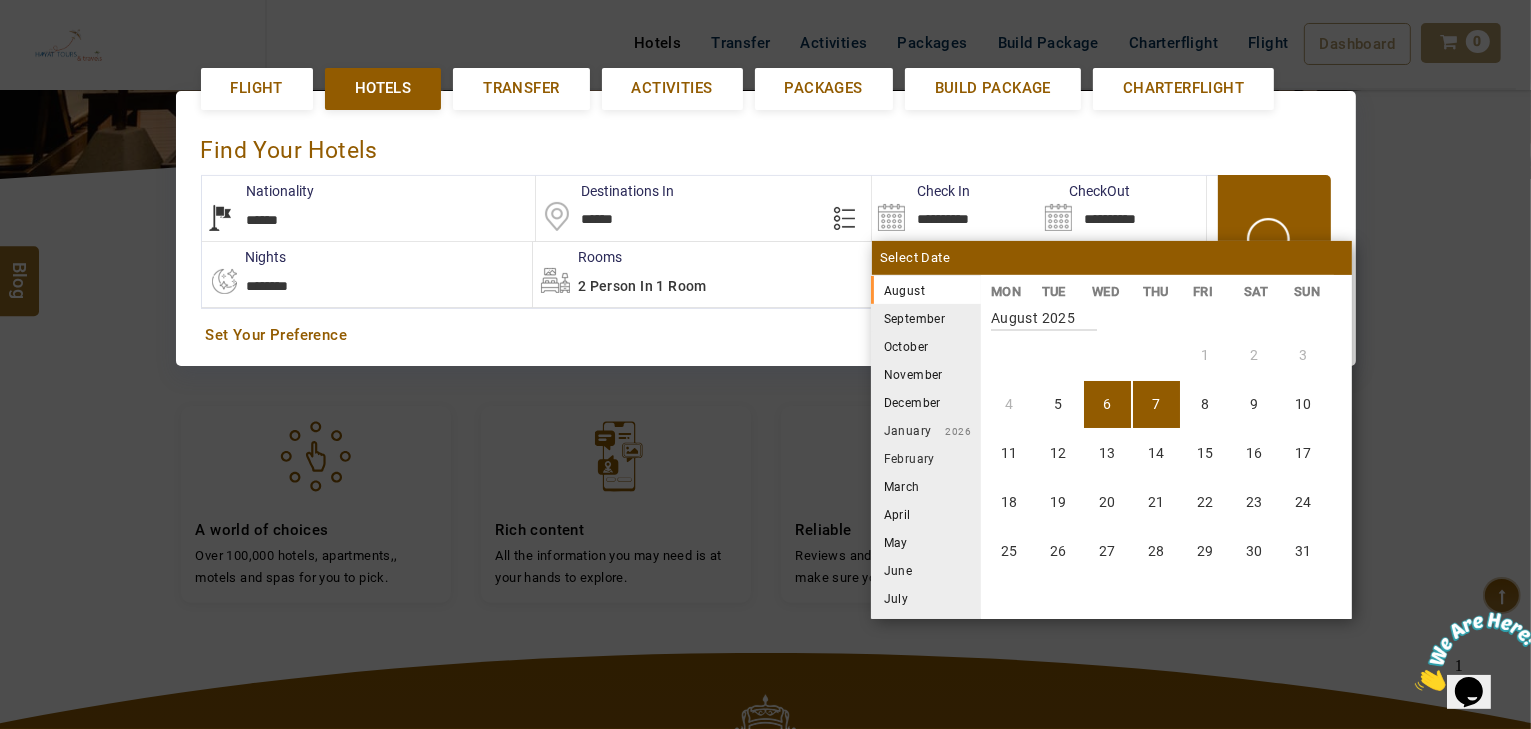 click on "7" at bounding box center [1156, 404] 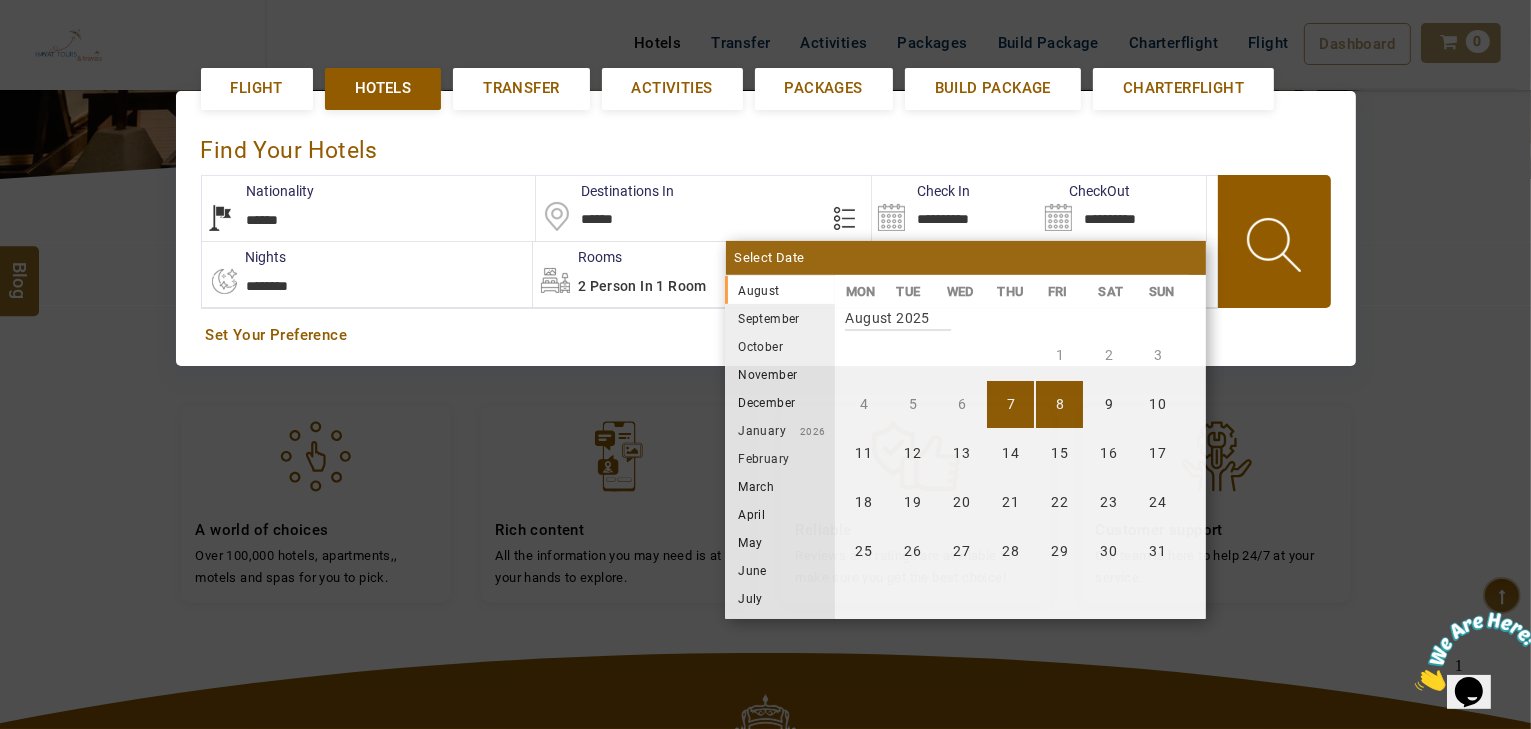 click on "8" at bounding box center [1059, 404] 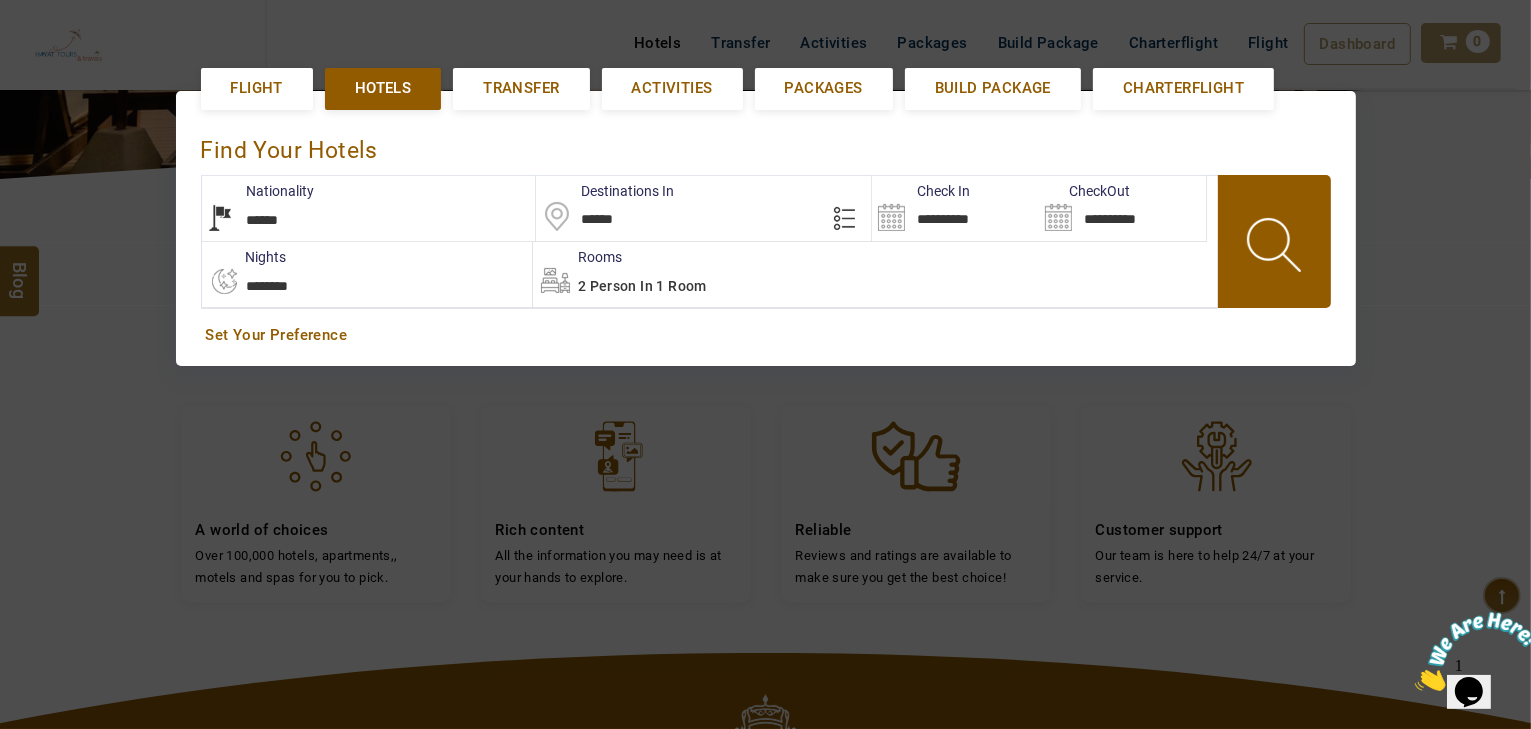 click at bounding box center (1276, 248) 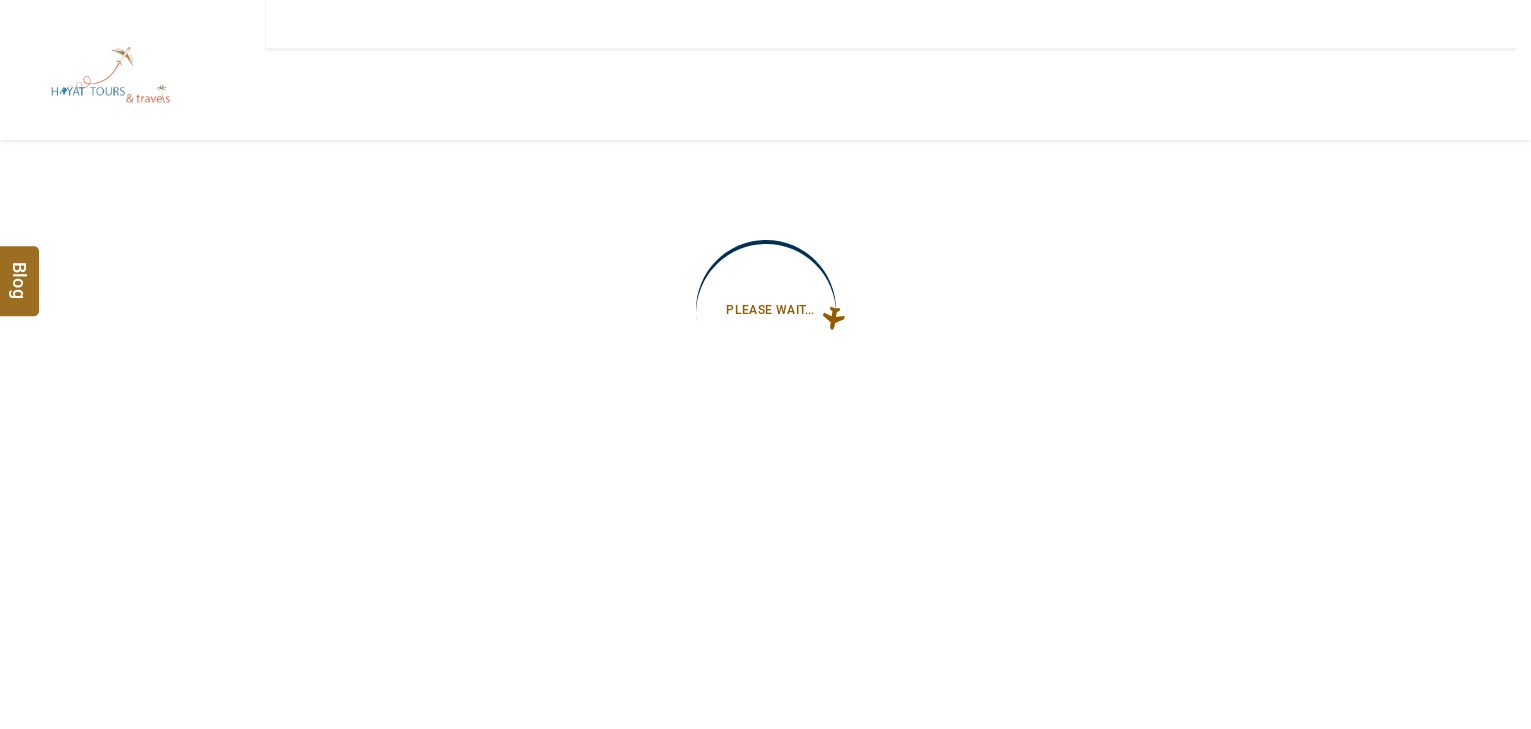type on "**********" 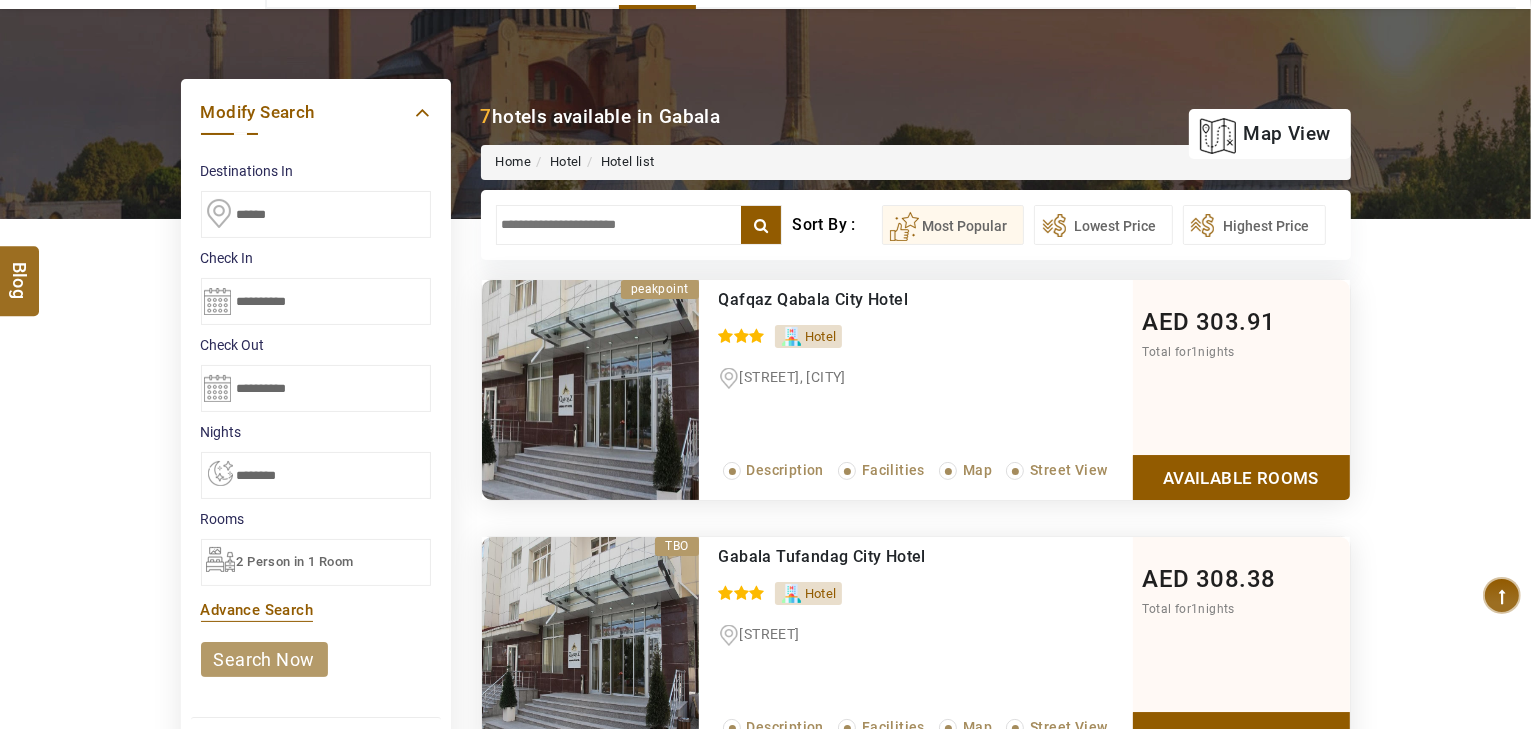 scroll, scrollTop: 160, scrollLeft: 0, axis: vertical 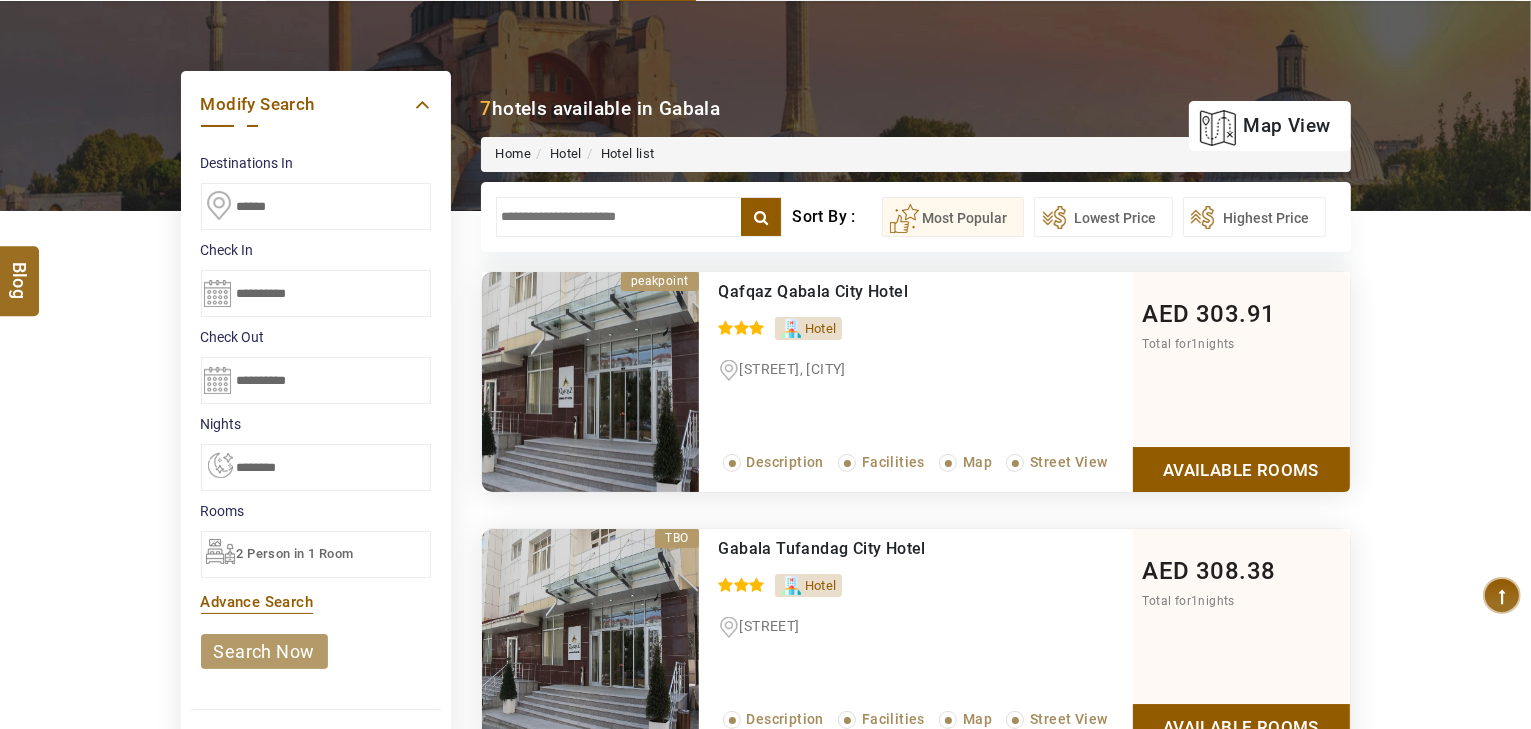 click at bounding box center (639, 217) 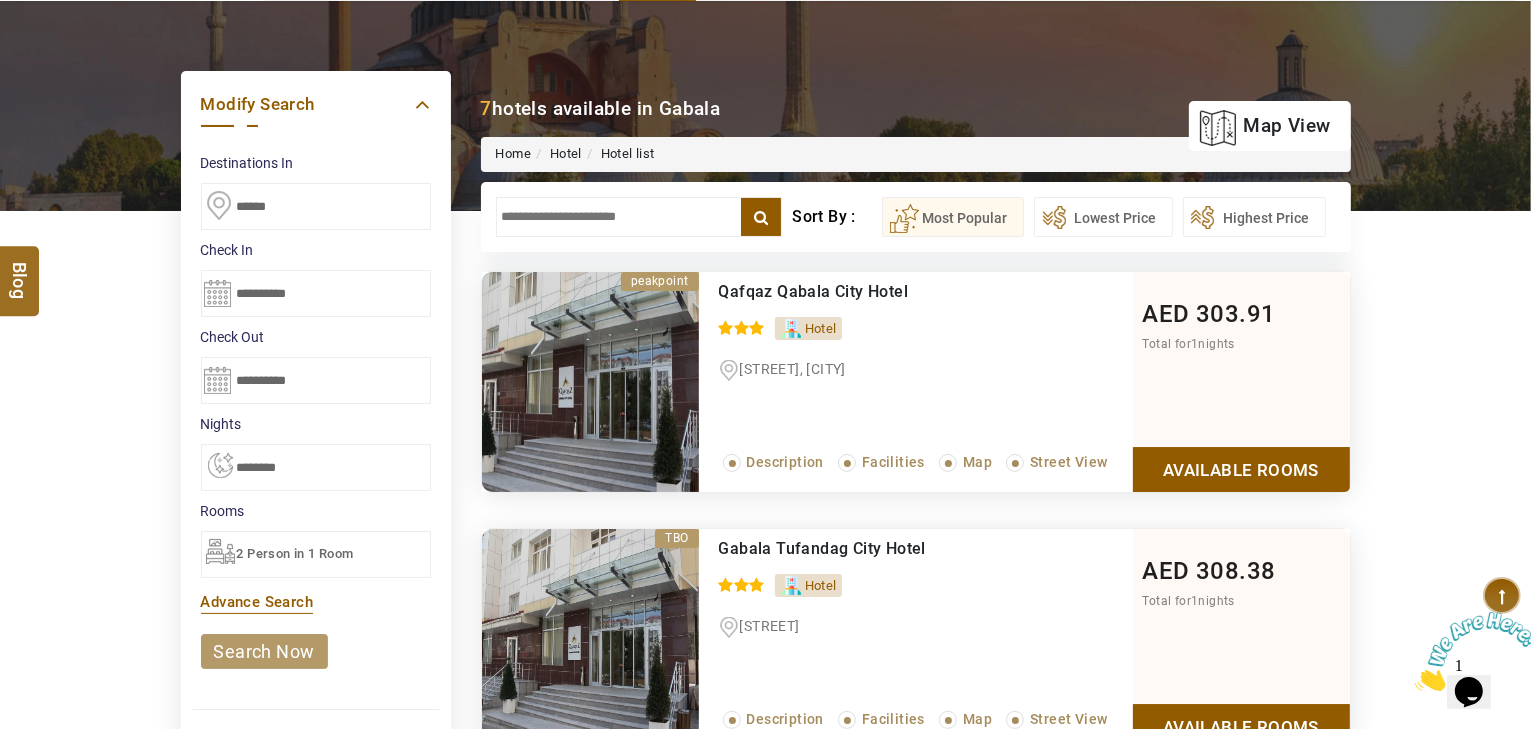 scroll, scrollTop: 0, scrollLeft: 0, axis: both 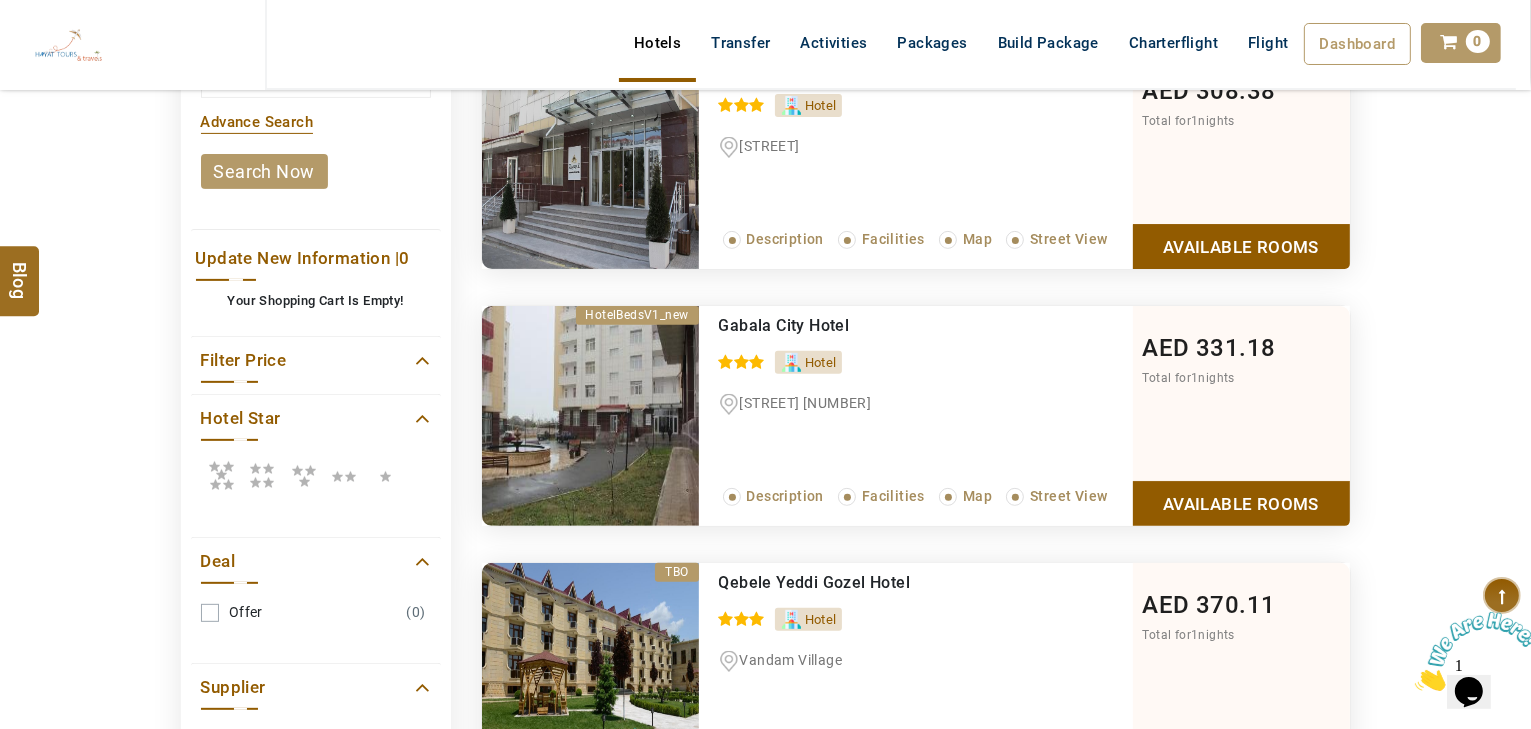 click at bounding box center [221, 475] 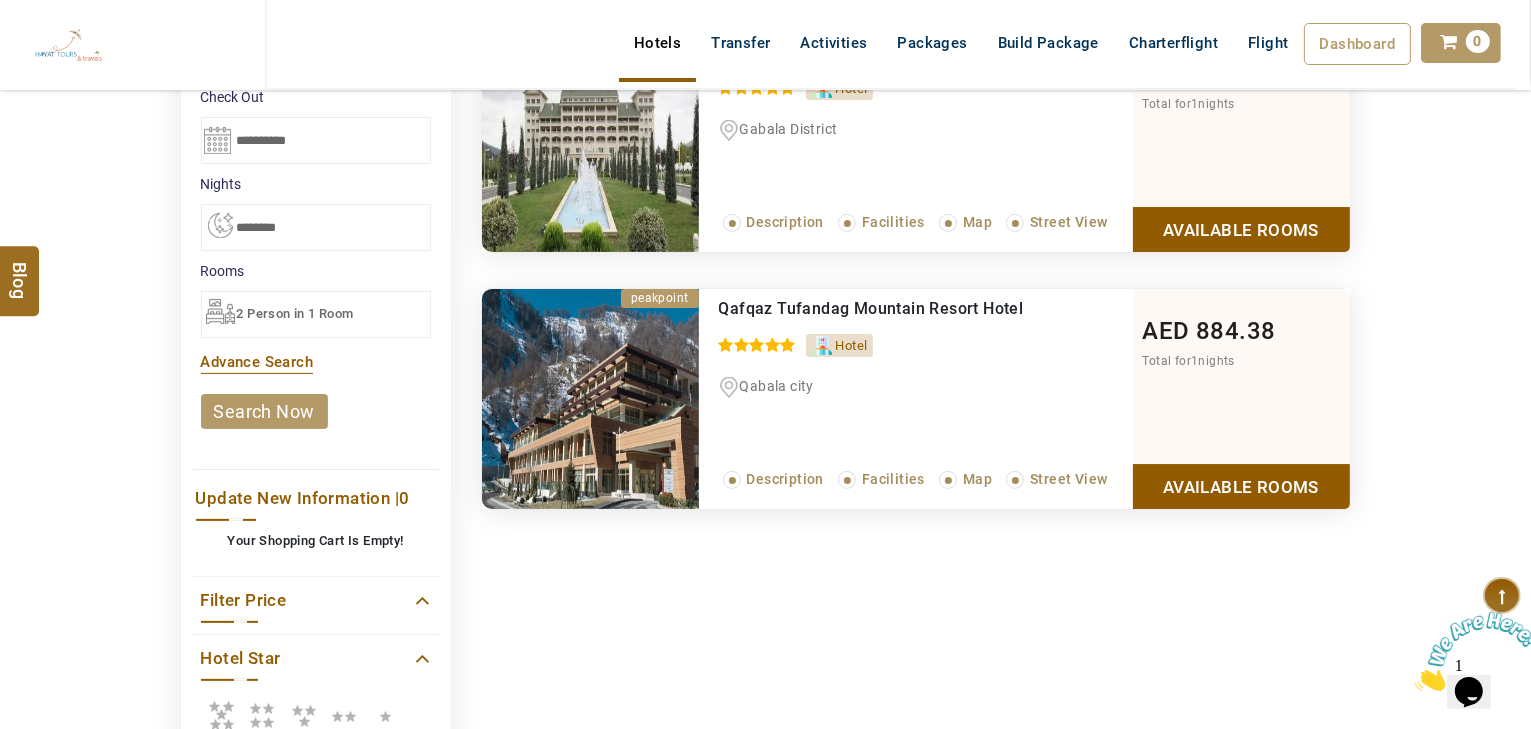 scroll, scrollTop: 320, scrollLeft: 0, axis: vertical 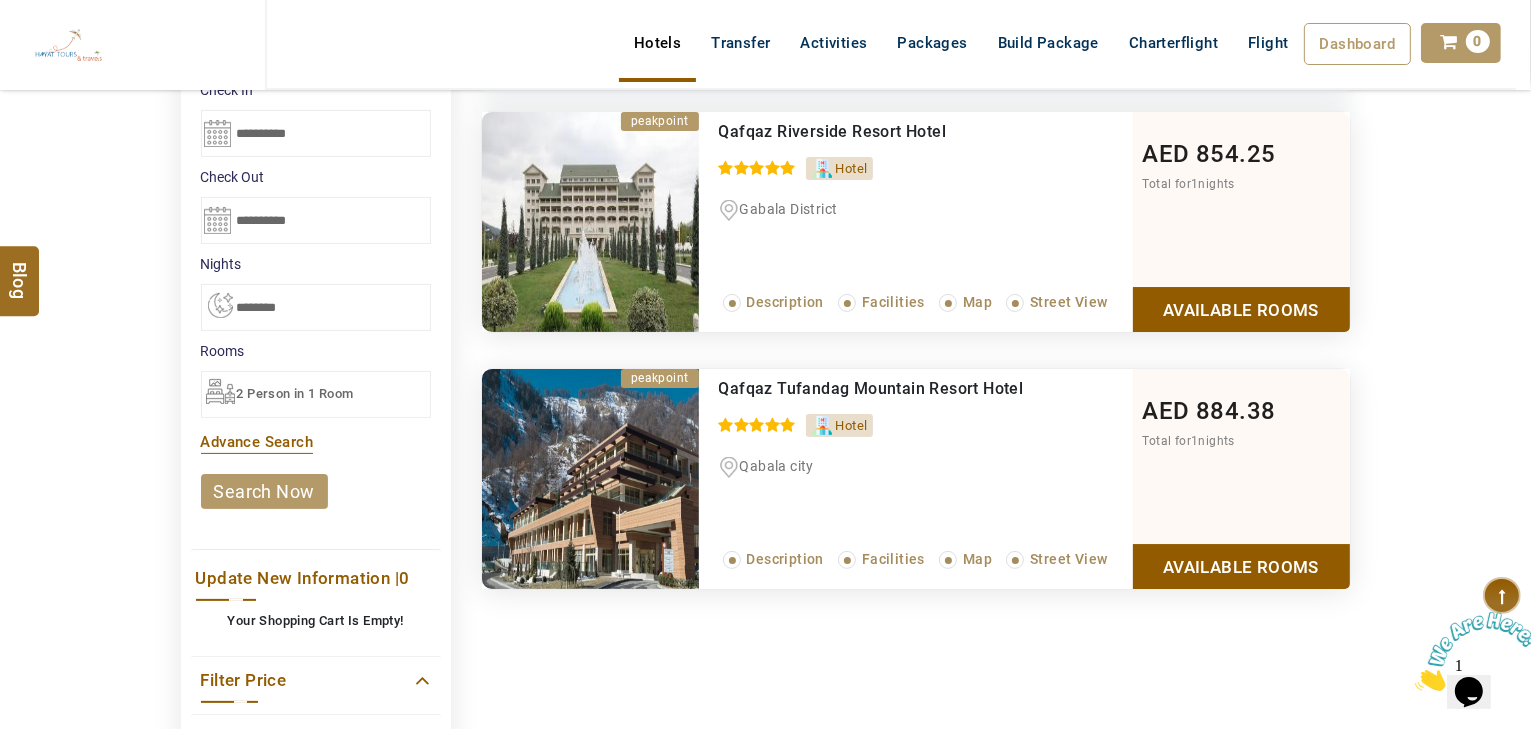 click on "Available Rooms" at bounding box center (1241, 566) 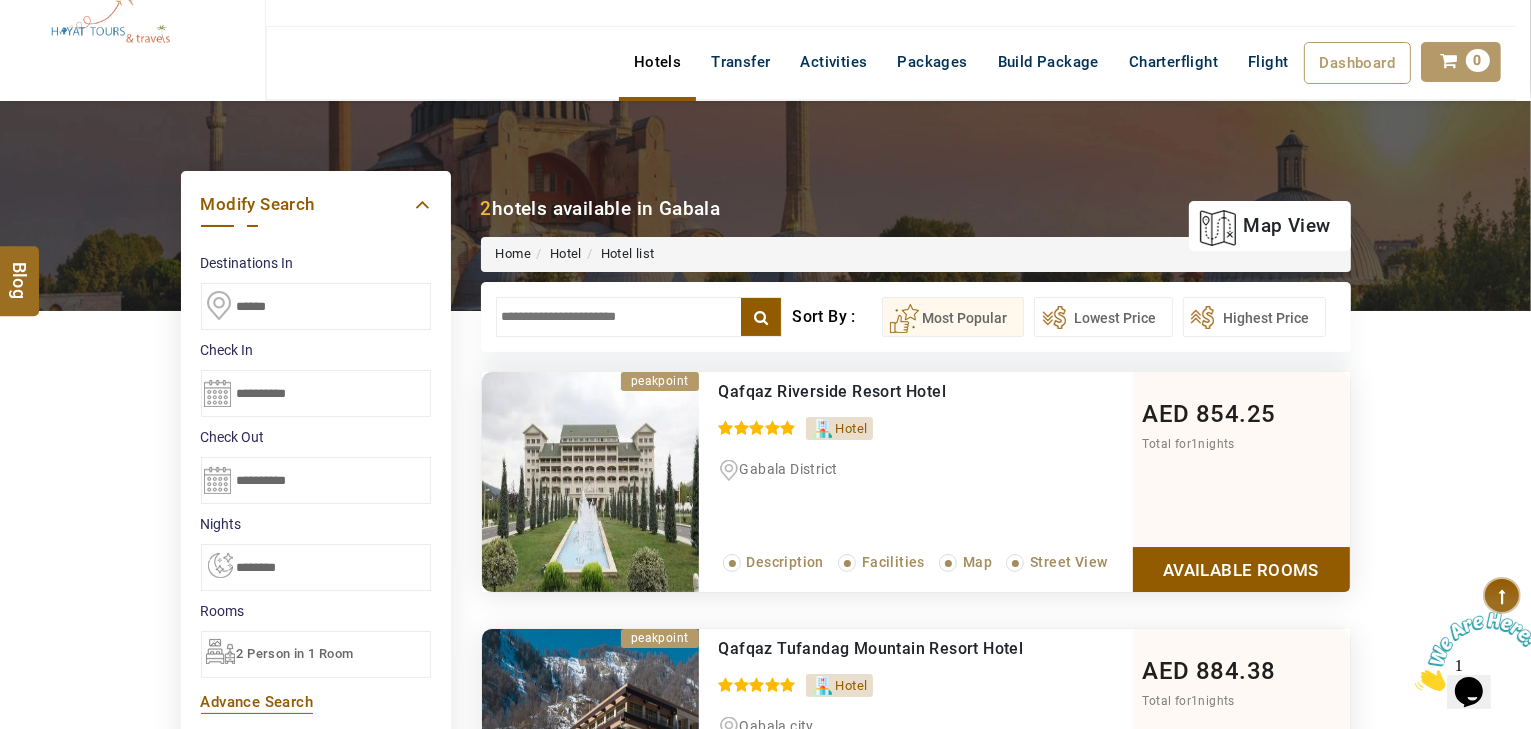 scroll, scrollTop: 160, scrollLeft: 0, axis: vertical 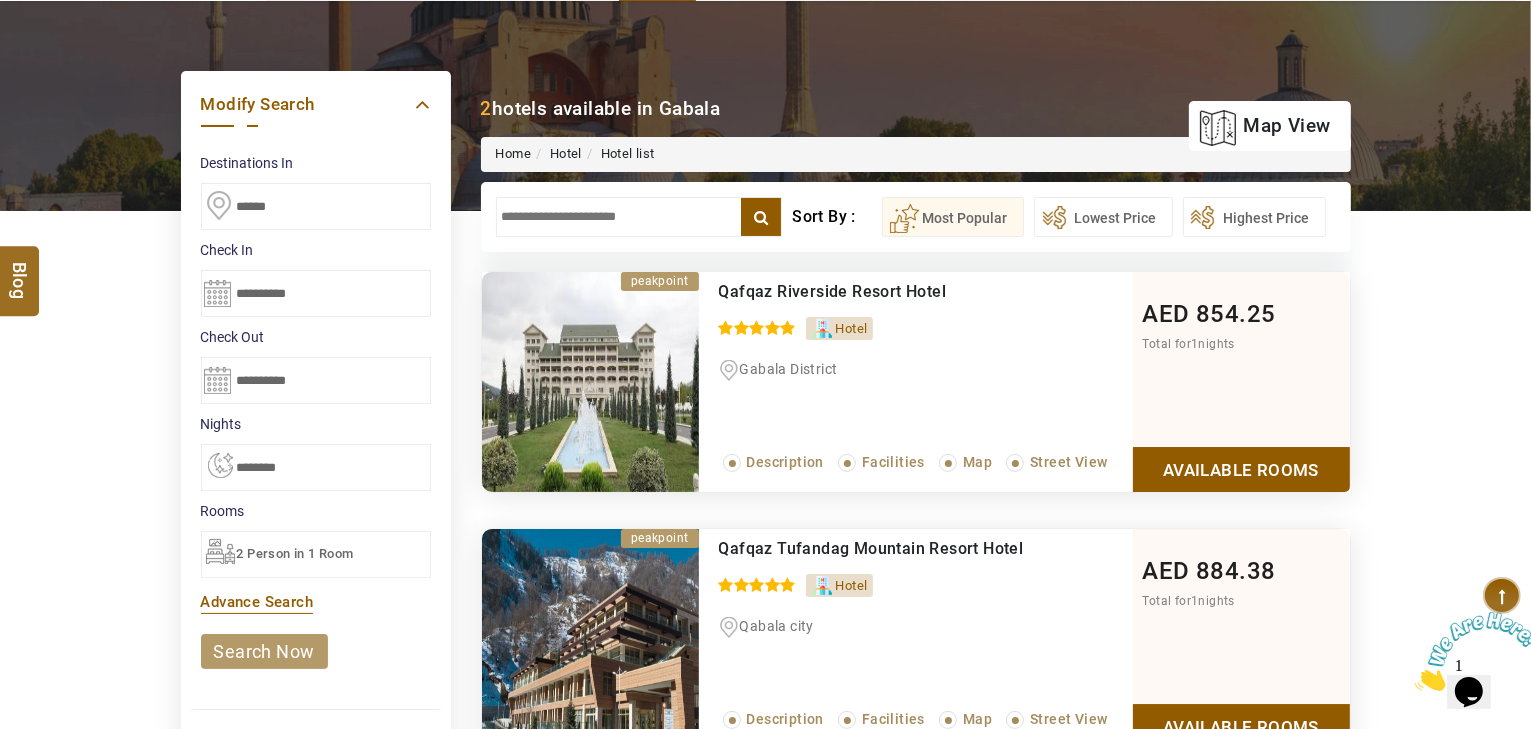 click on "2 Person in    1 Room" at bounding box center [316, 554] 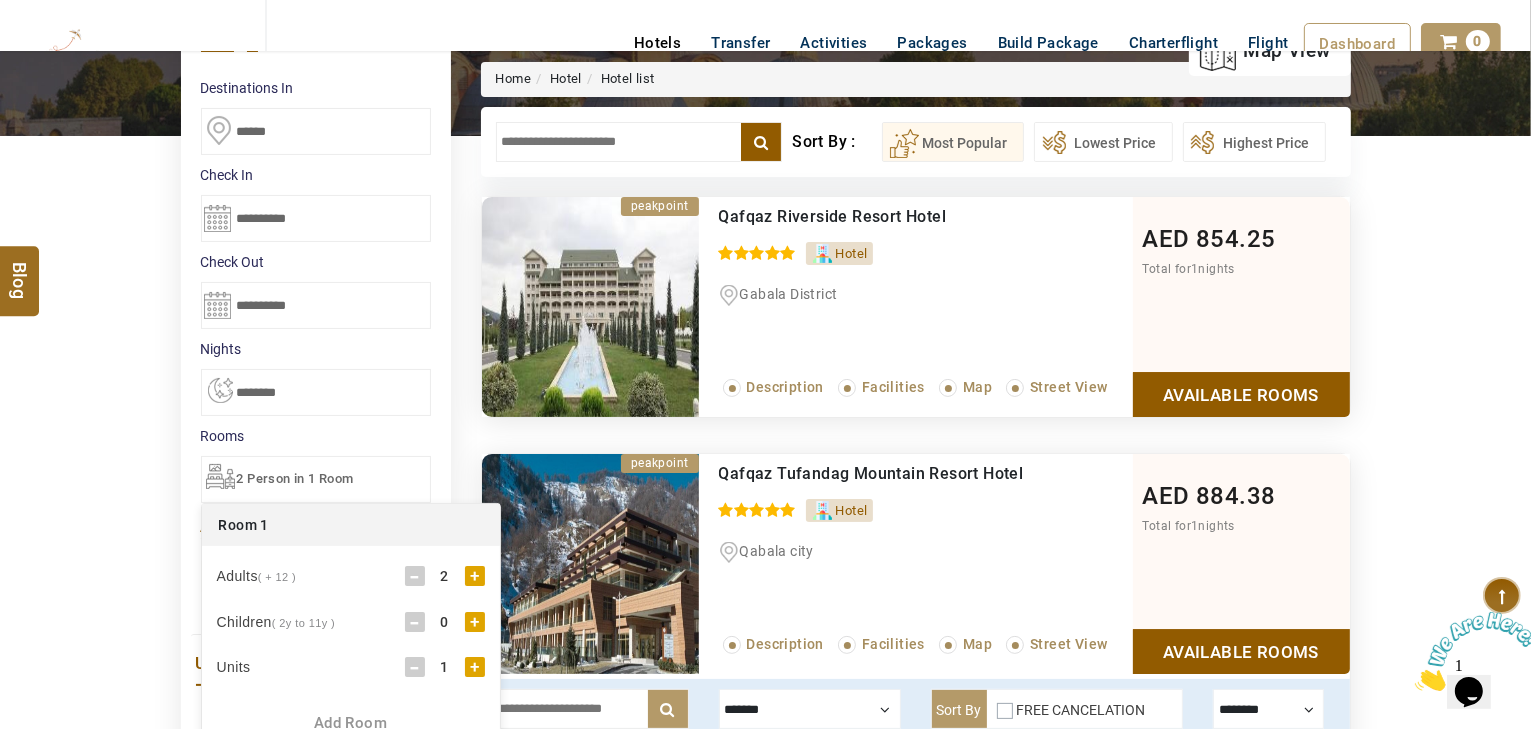 scroll, scrollTop: 320, scrollLeft: 0, axis: vertical 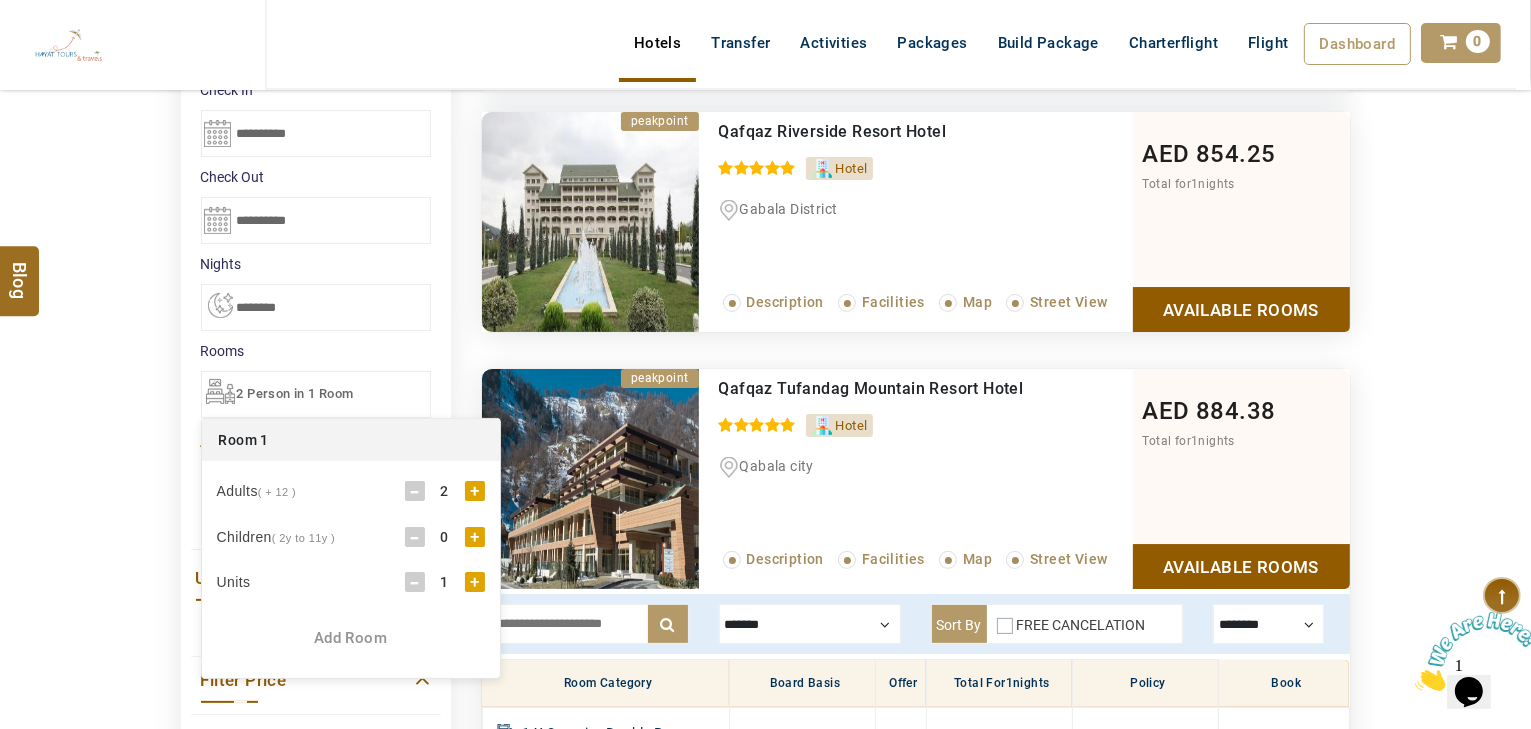 click on "+" at bounding box center [475, 491] 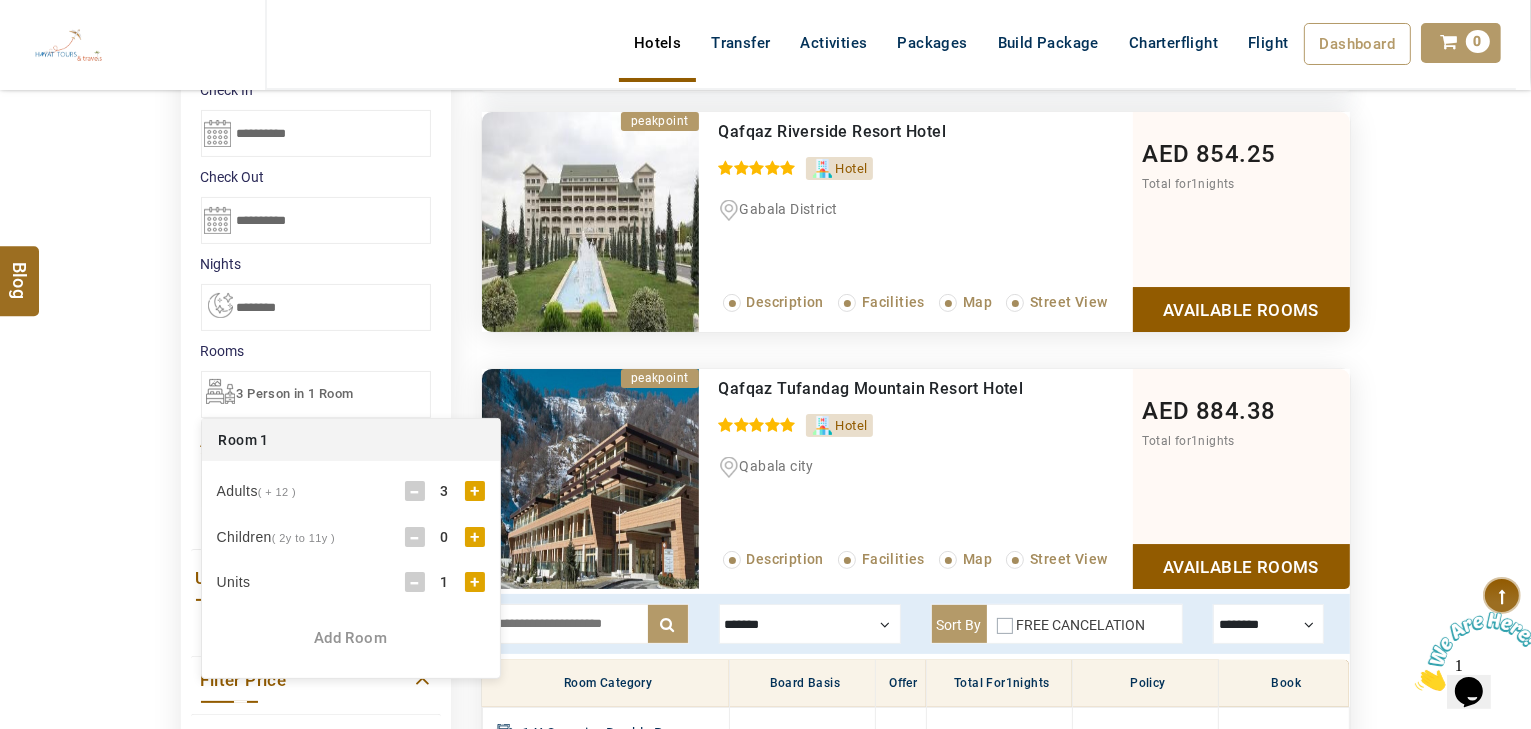 click on "+" at bounding box center [475, 491] 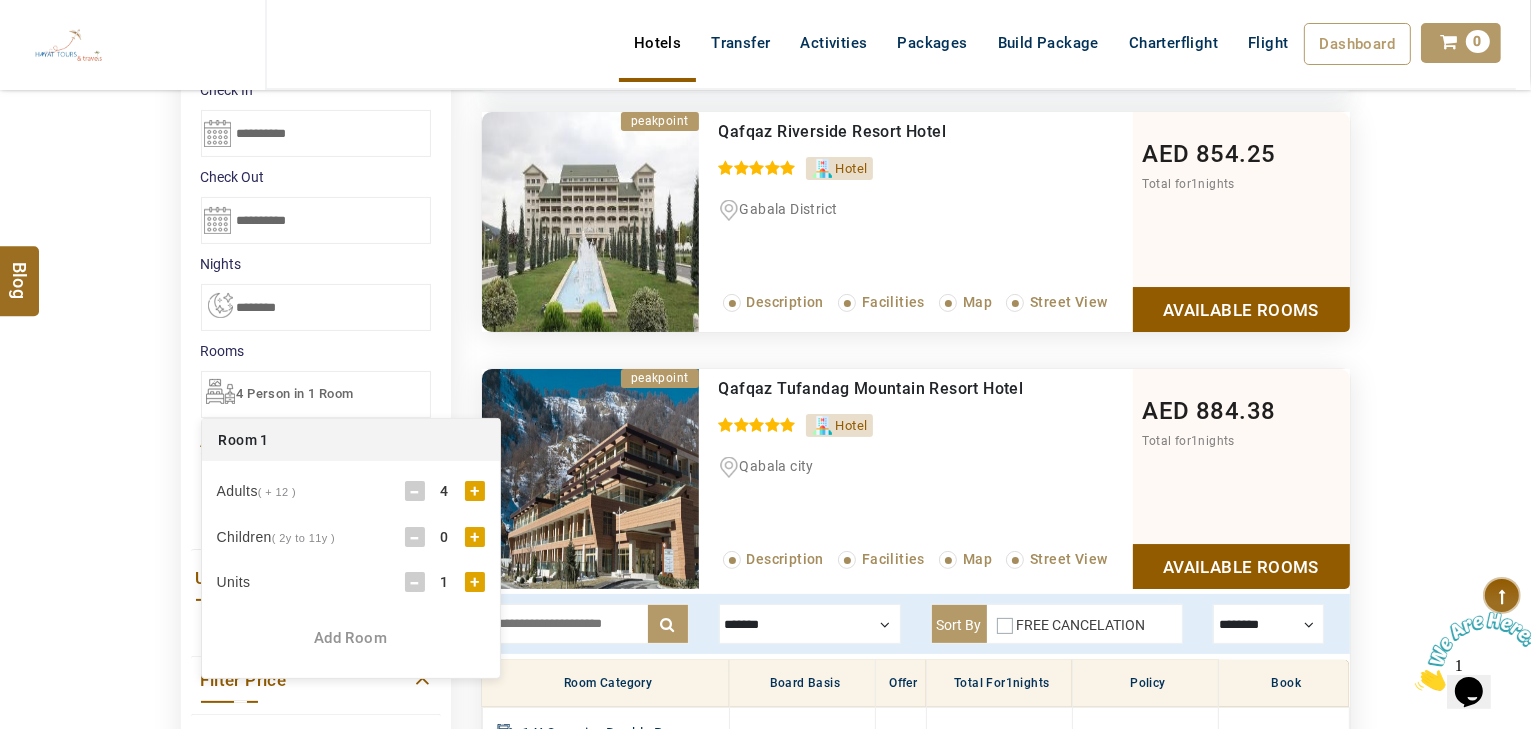 click on "DESTINATION + Add Destination  Nationality Afghanistan Albania Algeria American Samoa Andorra Angola Anguilla Antigua And Barbuda Argentina Armenia Aruba Australia Austria Azerbaijan Bahamas Bahrain Bangladesh Barbados Belarus Belgium Belize Benin Bermuda Bhutan Bolivia Bosnia Herzegovina Botswana Brazil British Indian Ocean Territory British Virgin Islands Brunei Darussalam Bulgaria Burkina Faso Burundi Cambodia Cameroon Canada Cape Verde Caribbean Cayman Islands Central African Republic Chad Chile China Christmas Island Cocos (Keeling) Islands Colombia Comoros Congo (Democratic Republic) Congo (Republic Of) Cook Islands Costa Rica Croatia Cuba Cyprus Czech Republic Denmark Djibouti Dominica Dominican Republic East Timor Ecuador Egypt El Salvador Equatorial Guinea Eritrea Estonia Ethiopia Falkland Islands(Malvinas) Faroe Islands Fiji Finland France French Guiana French Polynesia French Southern Territories Gabon Gambia Georgia Germany Ghana Gibraltar Greece Greenland Grenada Guadeloupe Guam Guatemala Guinea" at bounding box center [765, 659] 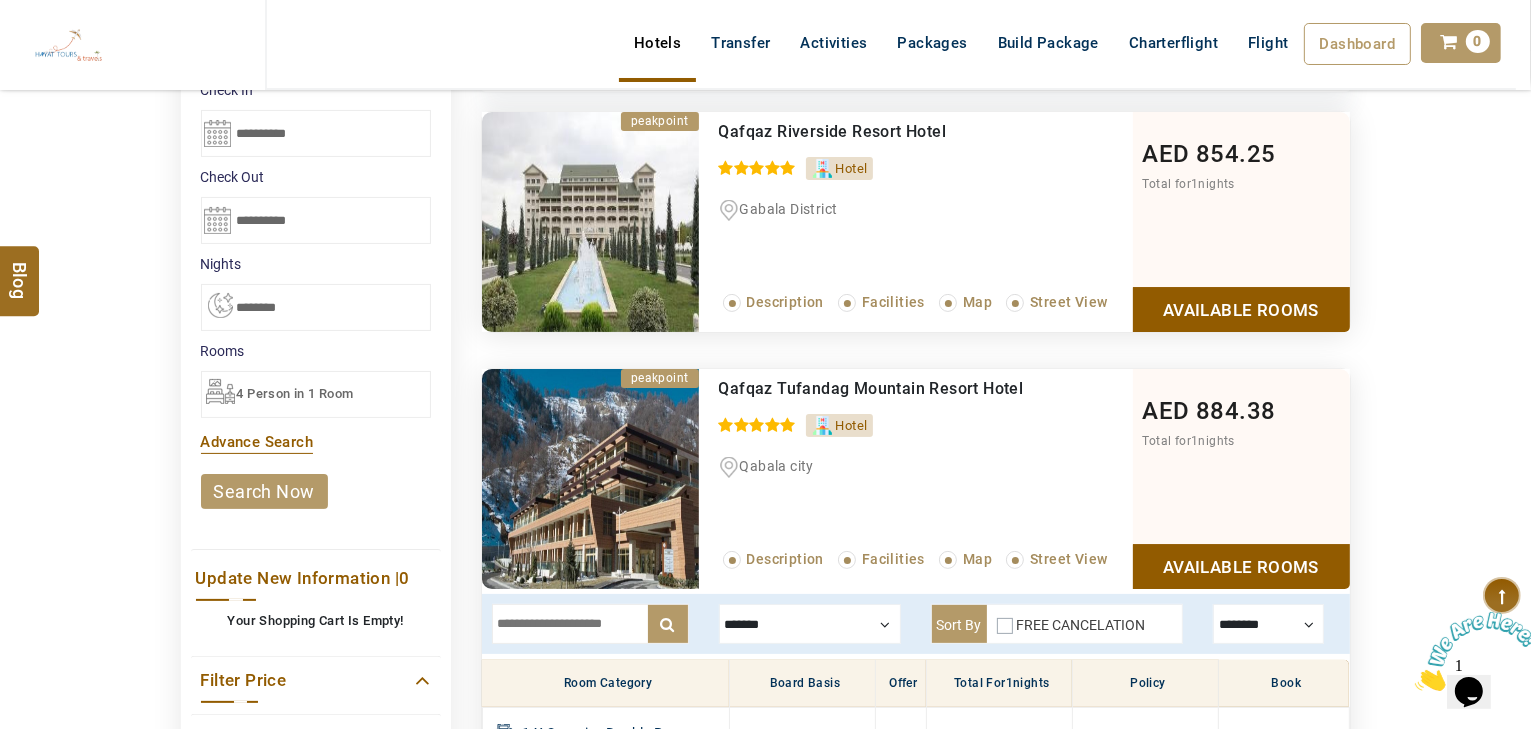 click on "search now" at bounding box center (264, 491) 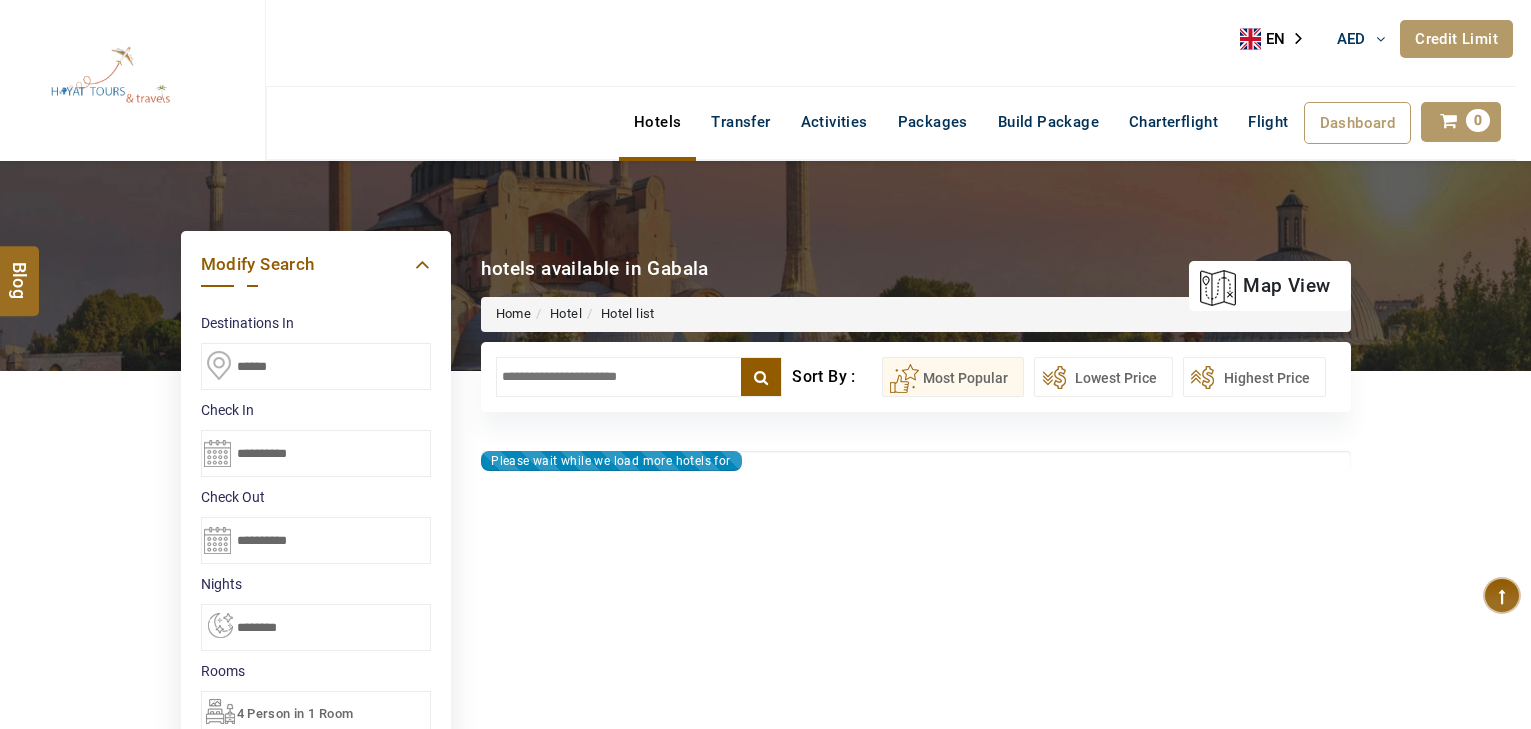 scroll, scrollTop: 0, scrollLeft: 0, axis: both 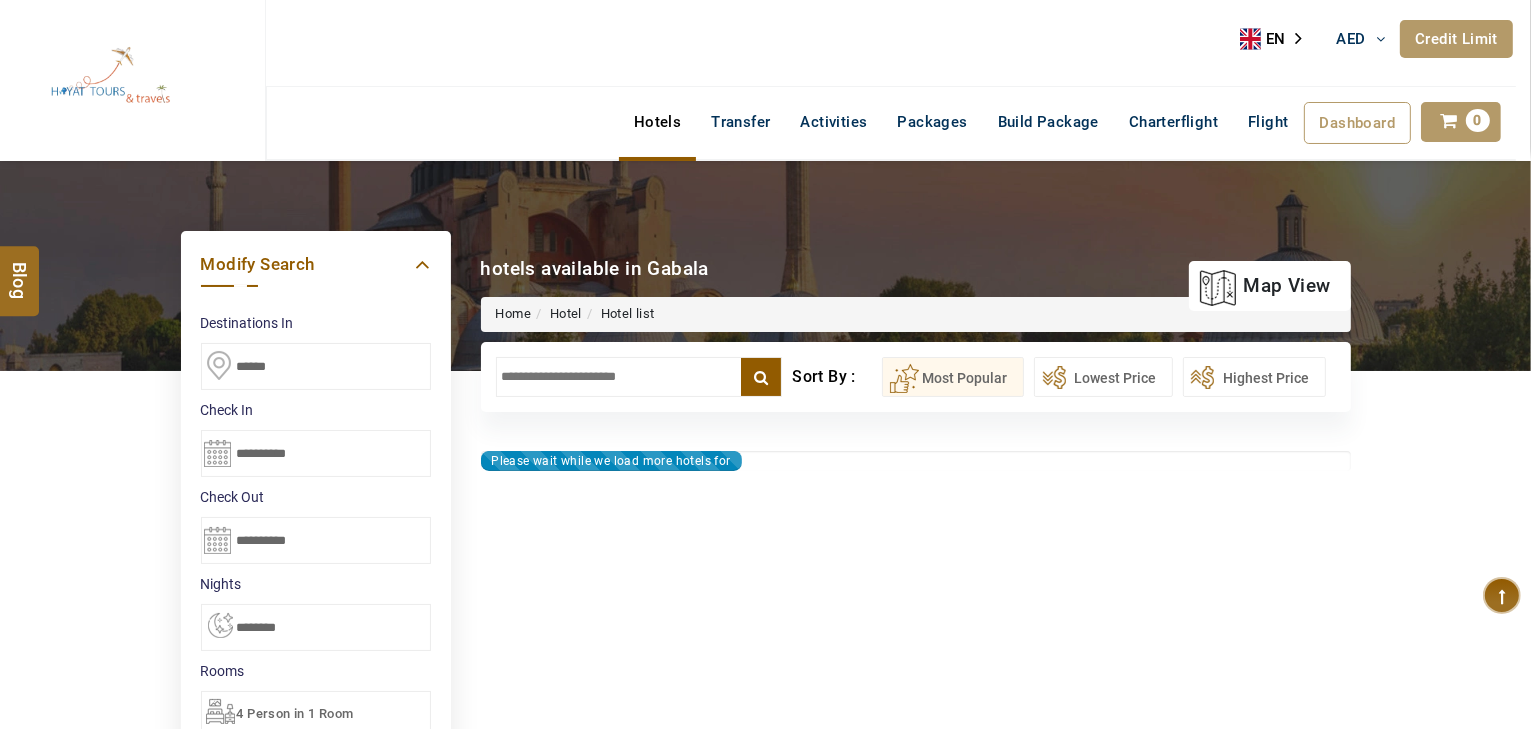 type on "**********" 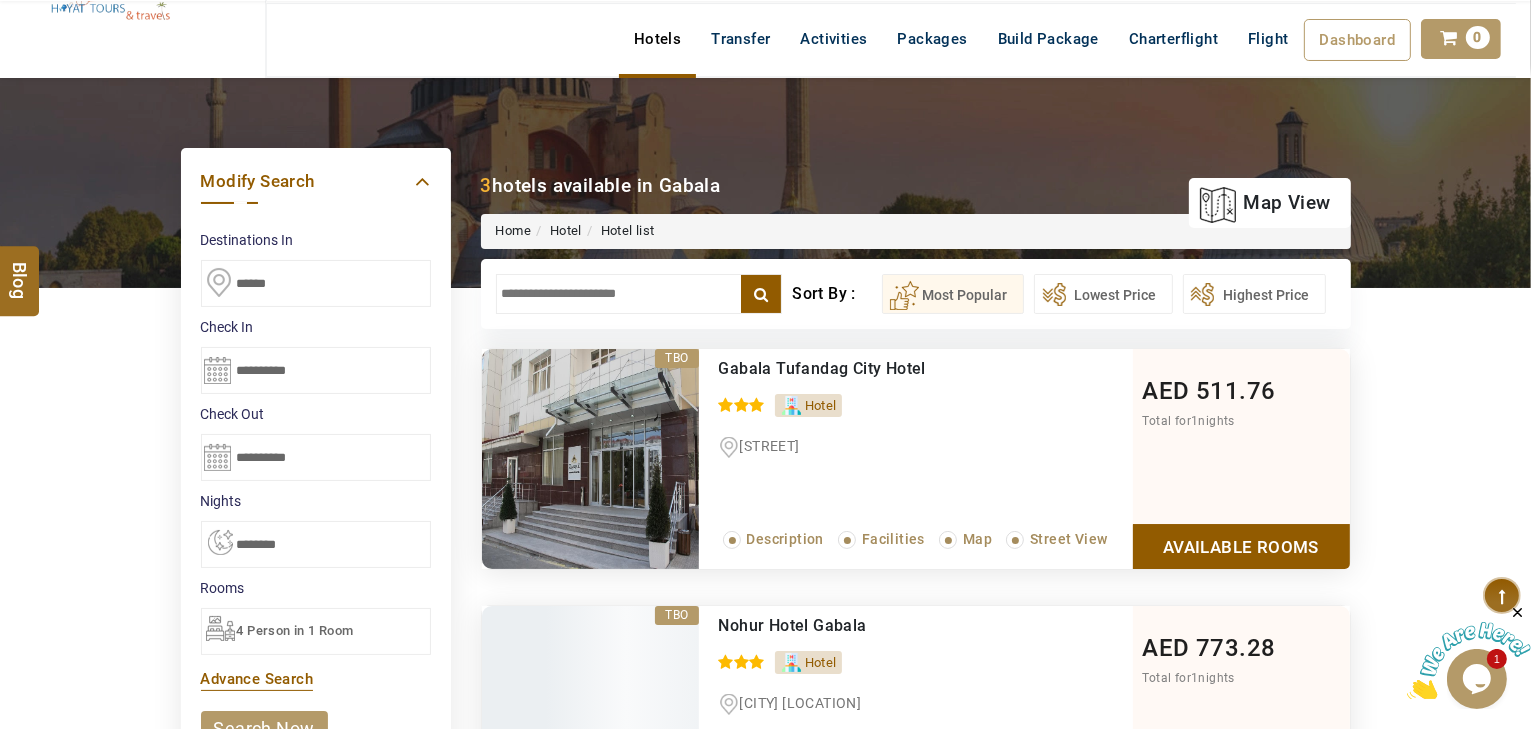 scroll, scrollTop: 0, scrollLeft: 0, axis: both 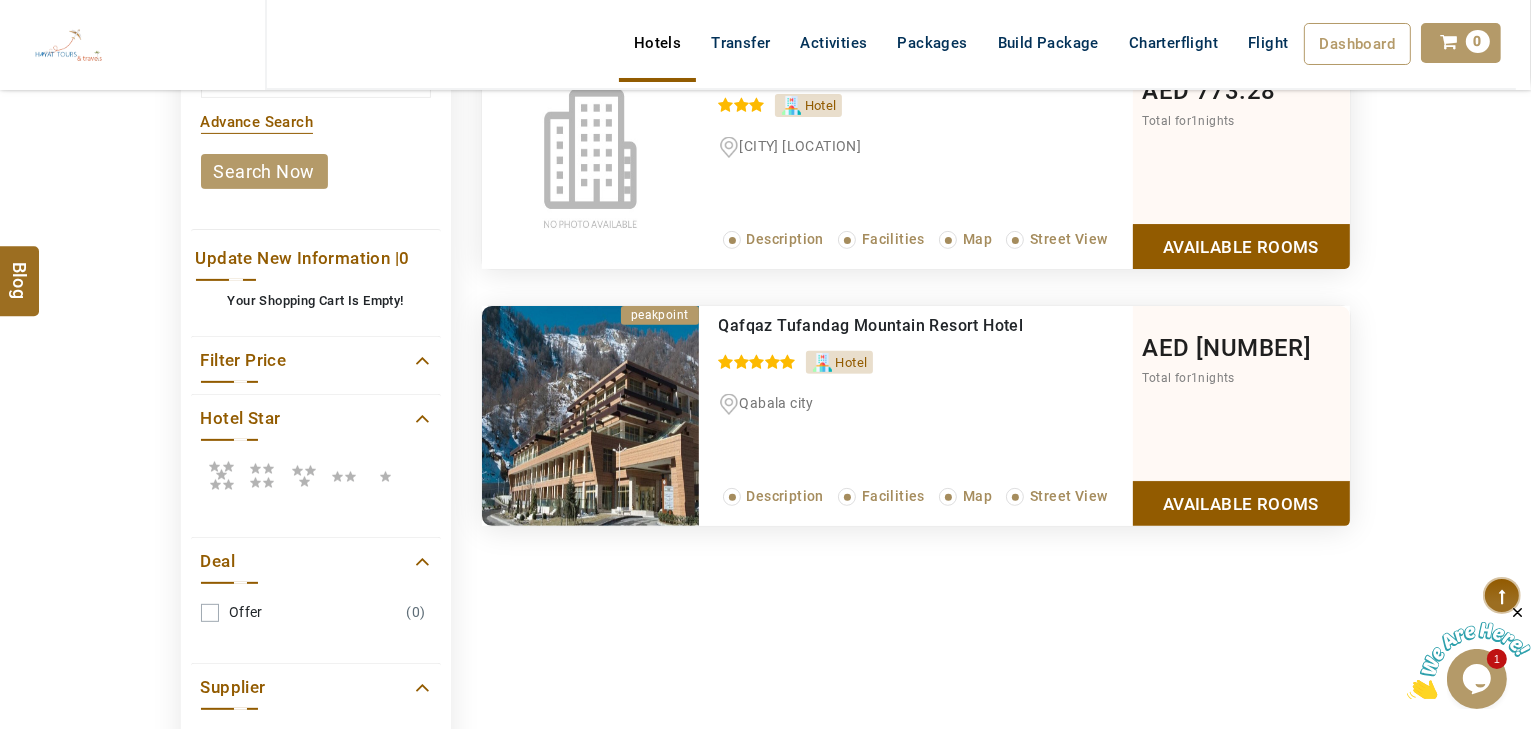 click on "Available Rooms" at bounding box center (1241, 503) 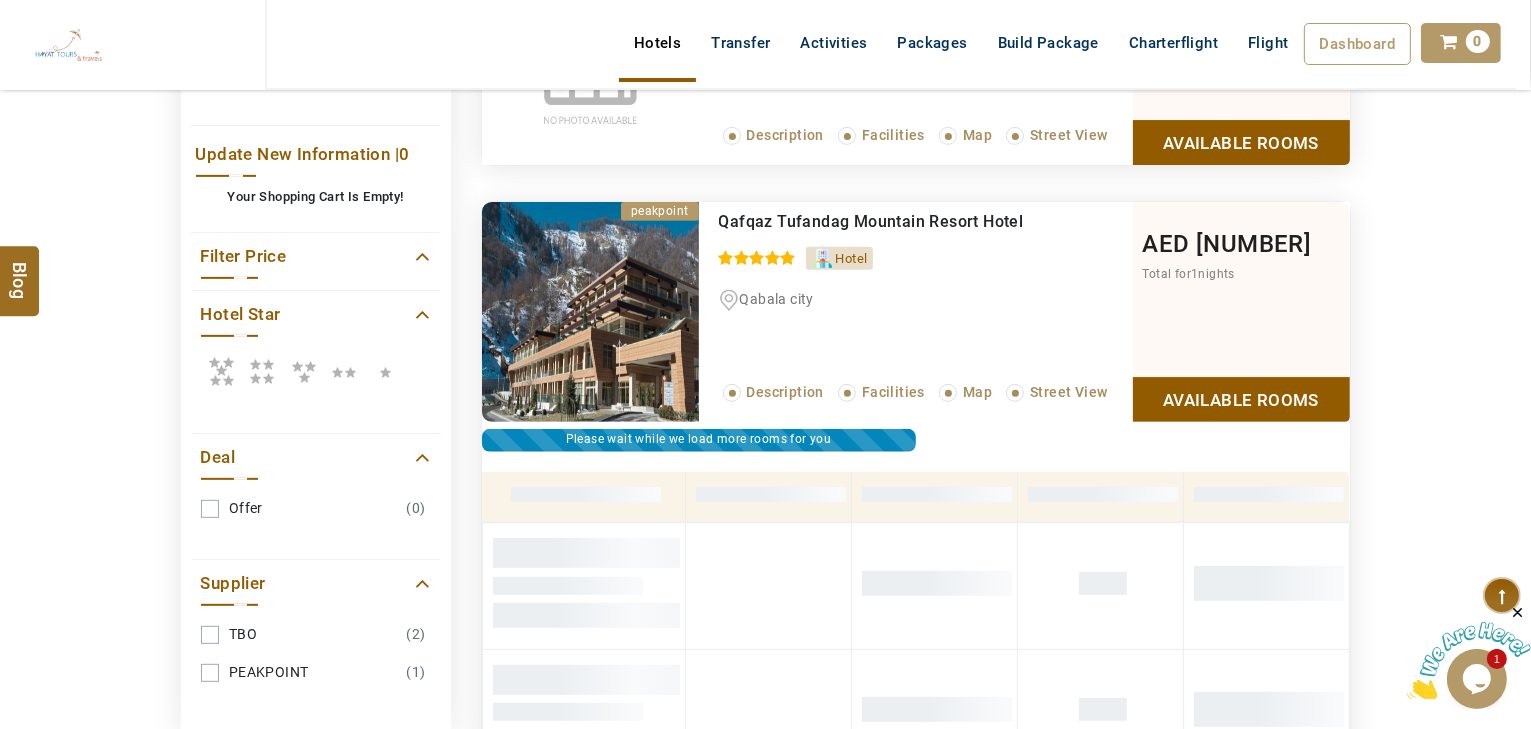scroll, scrollTop: 733, scrollLeft: 0, axis: vertical 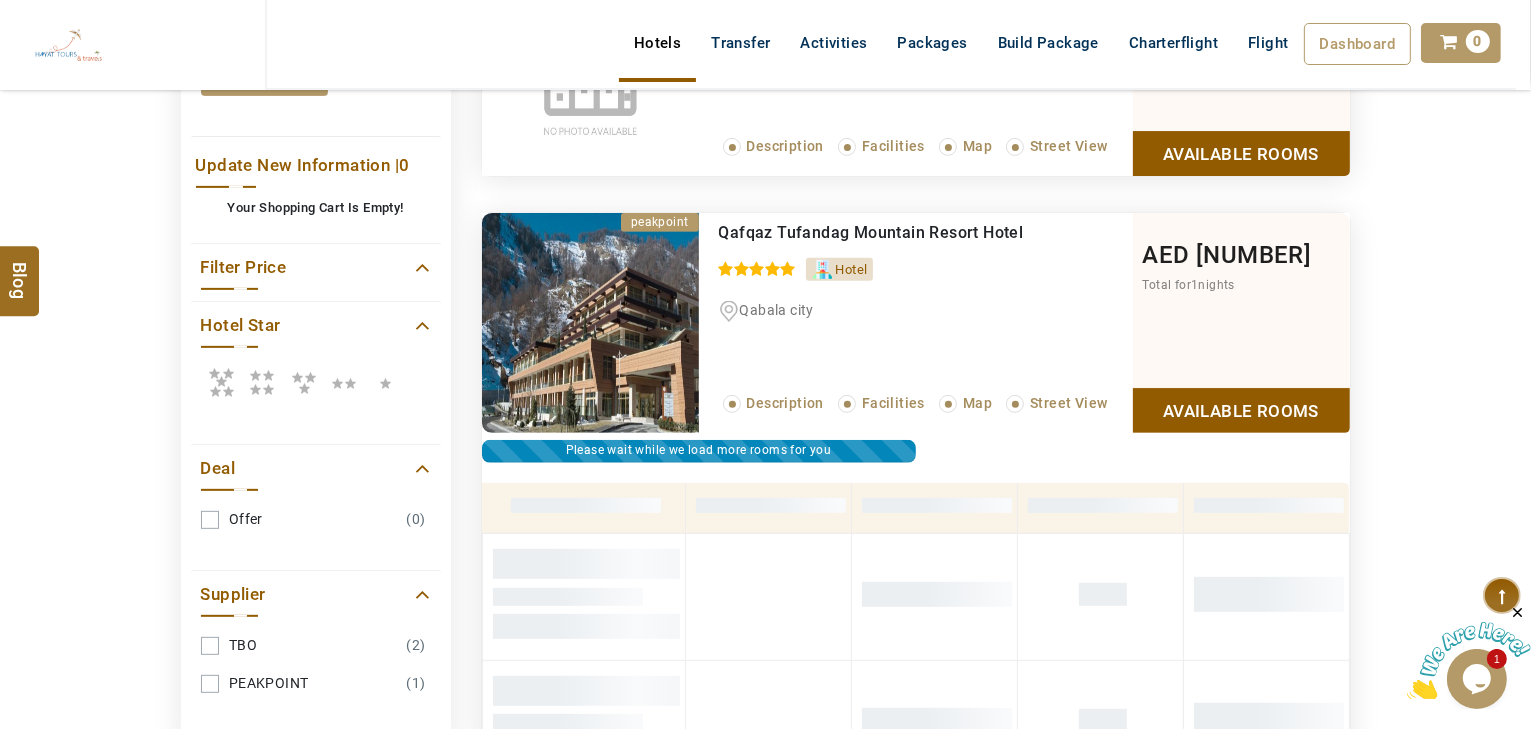 click at bounding box center [221, 382] 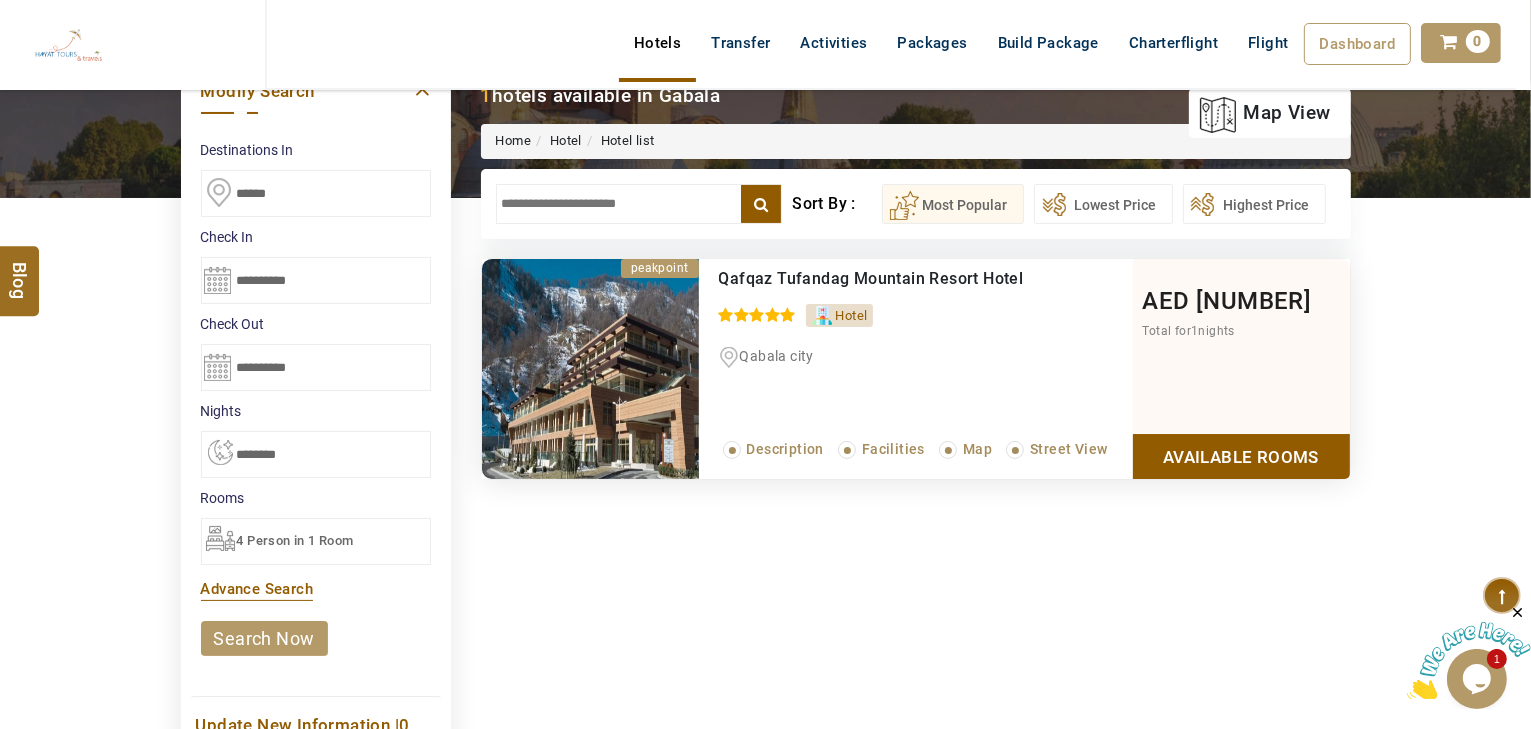 click on "Available Rooms" at bounding box center (1241, 456) 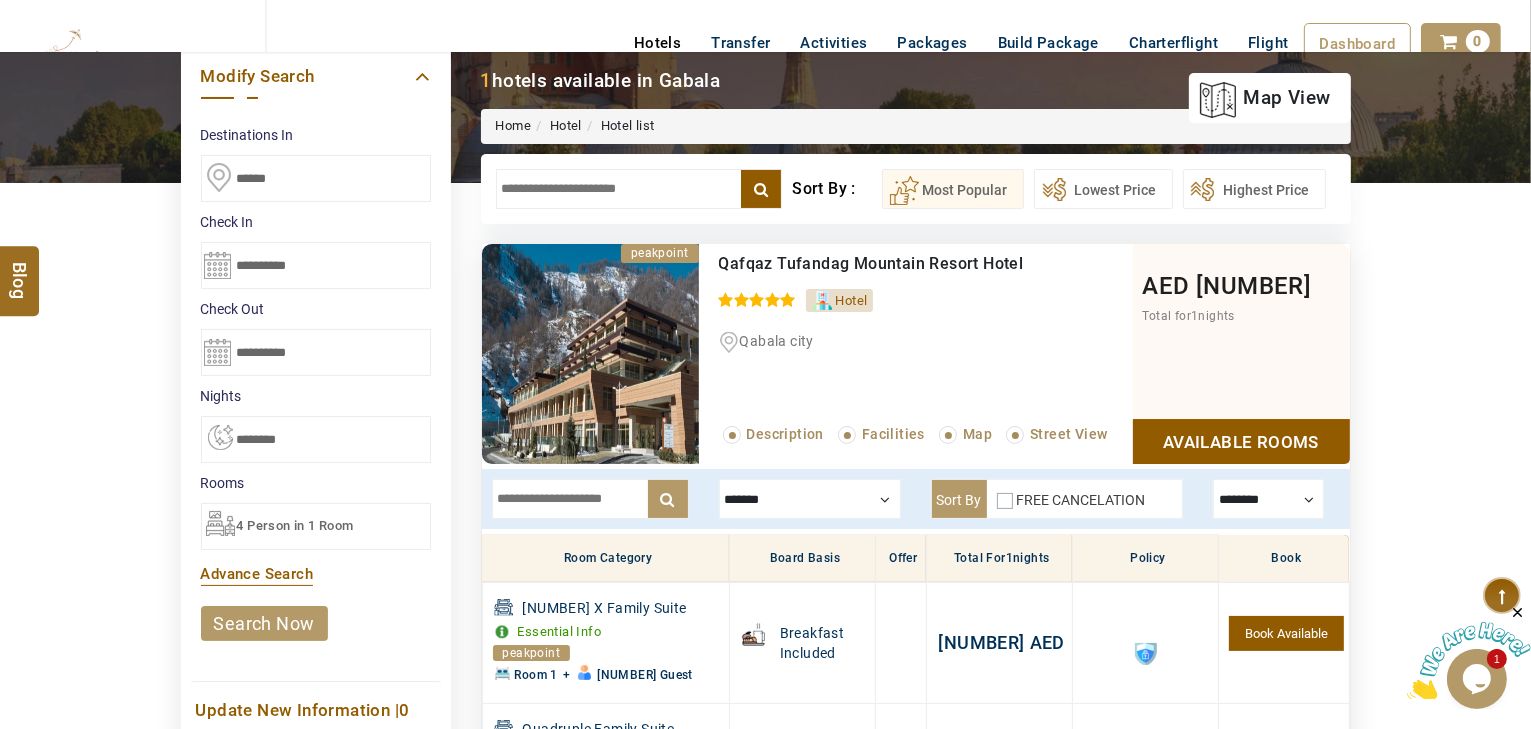 scroll, scrollTop: 0, scrollLeft: 0, axis: both 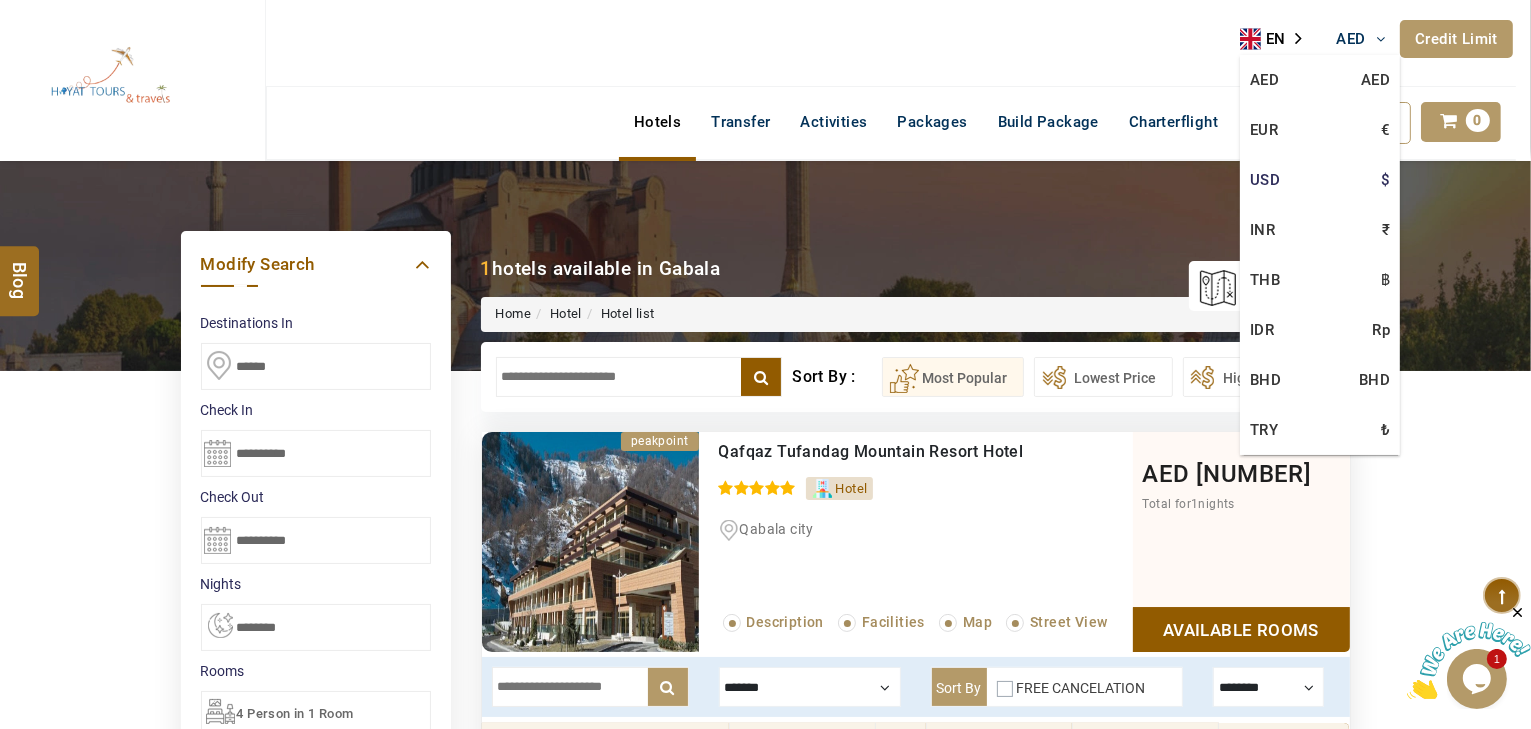 click on "USD  $" at bounding box center [1320, 180] 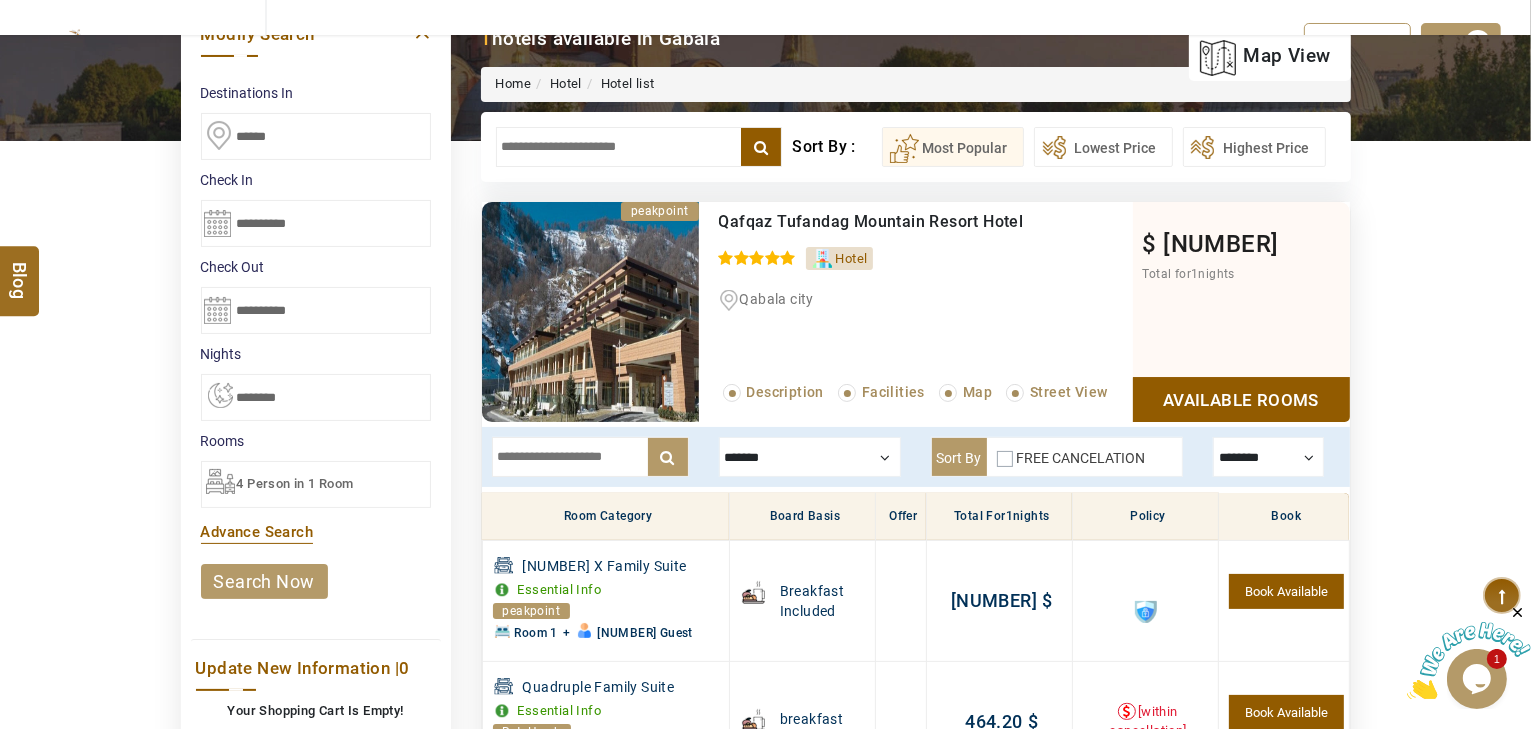 scroll, scrollTop: 240, scrollLeft: 0, axis: vertical 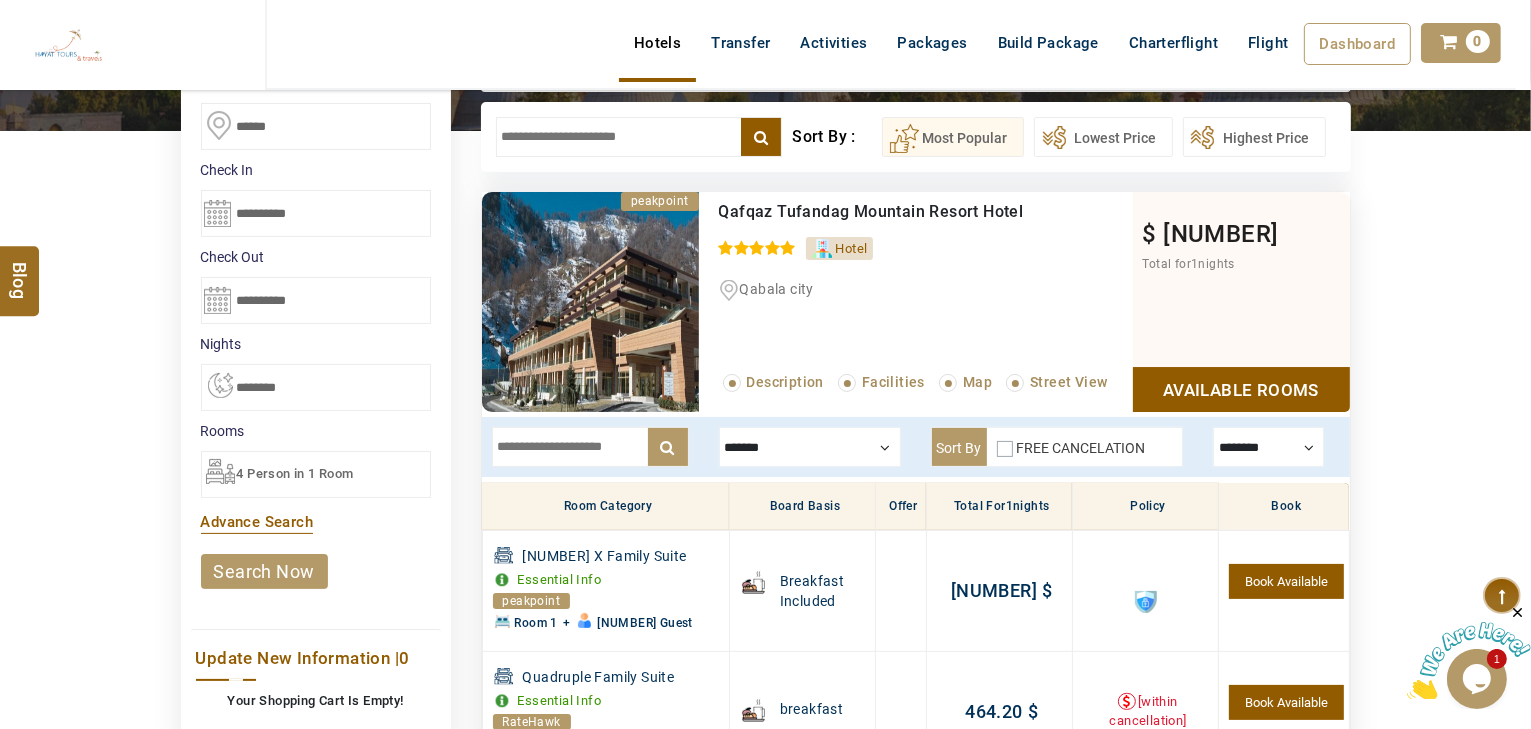click on "4 Person in    1 Room" at bounding box center [295, 473] 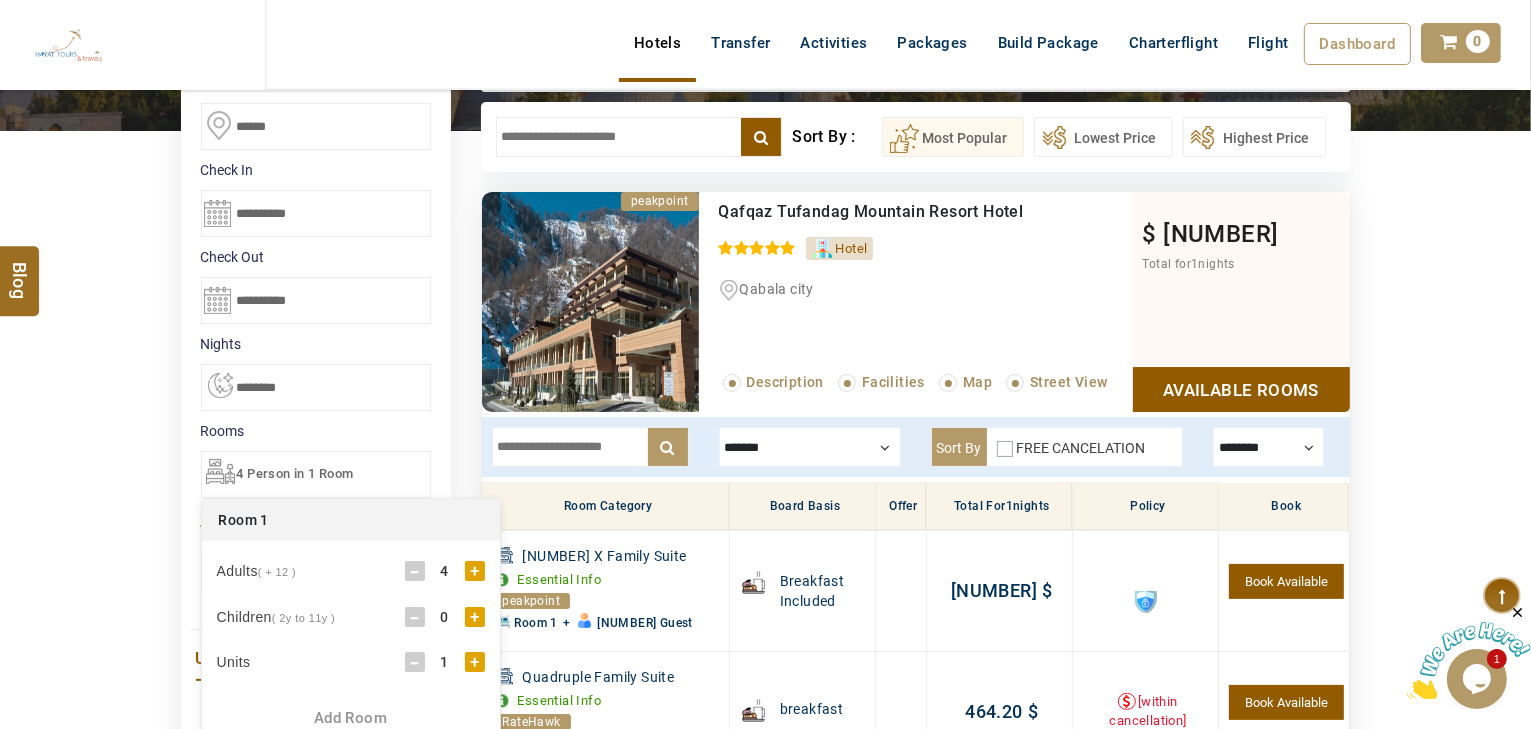 click on "-" at bounding box center [415, 571] 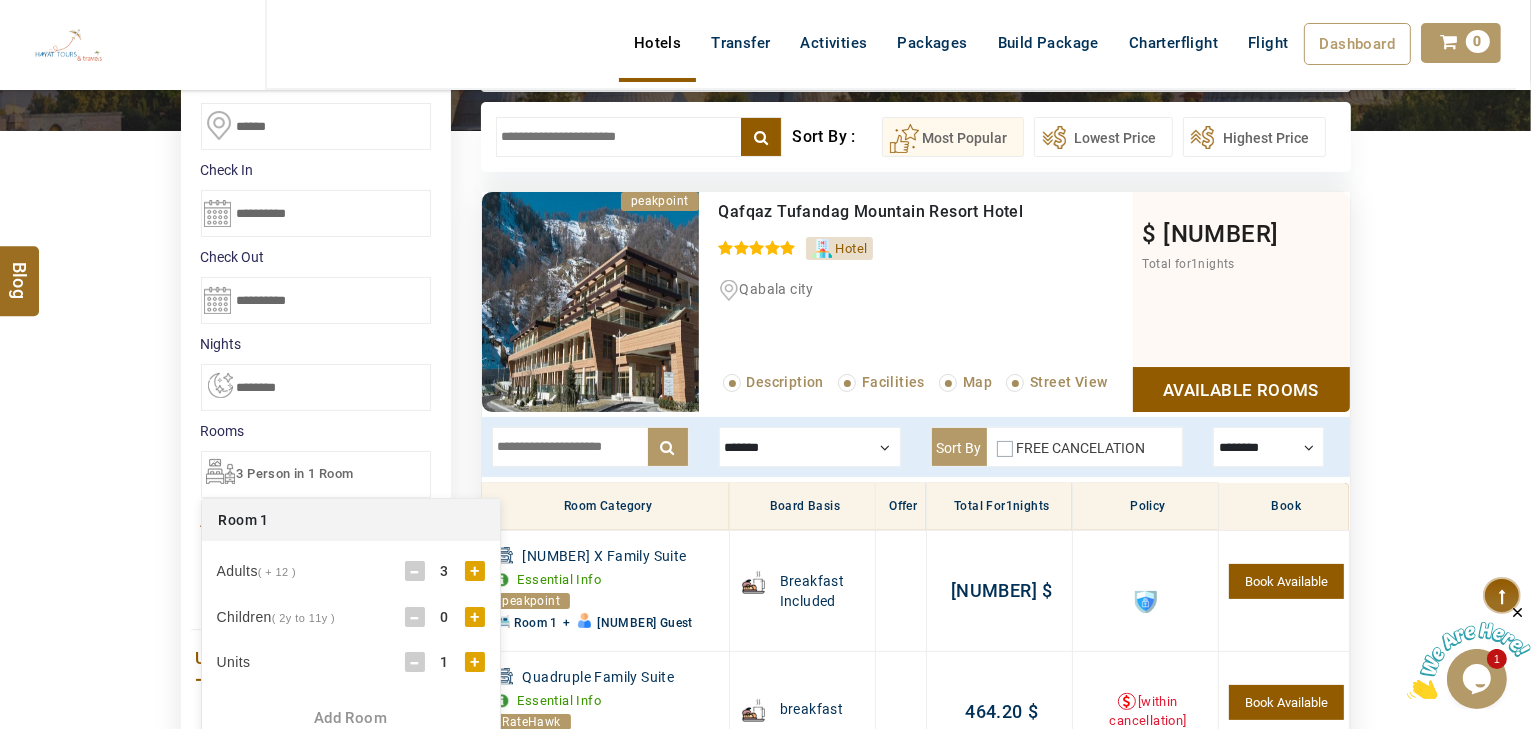 click on "-" at bounding box center [415, 571] 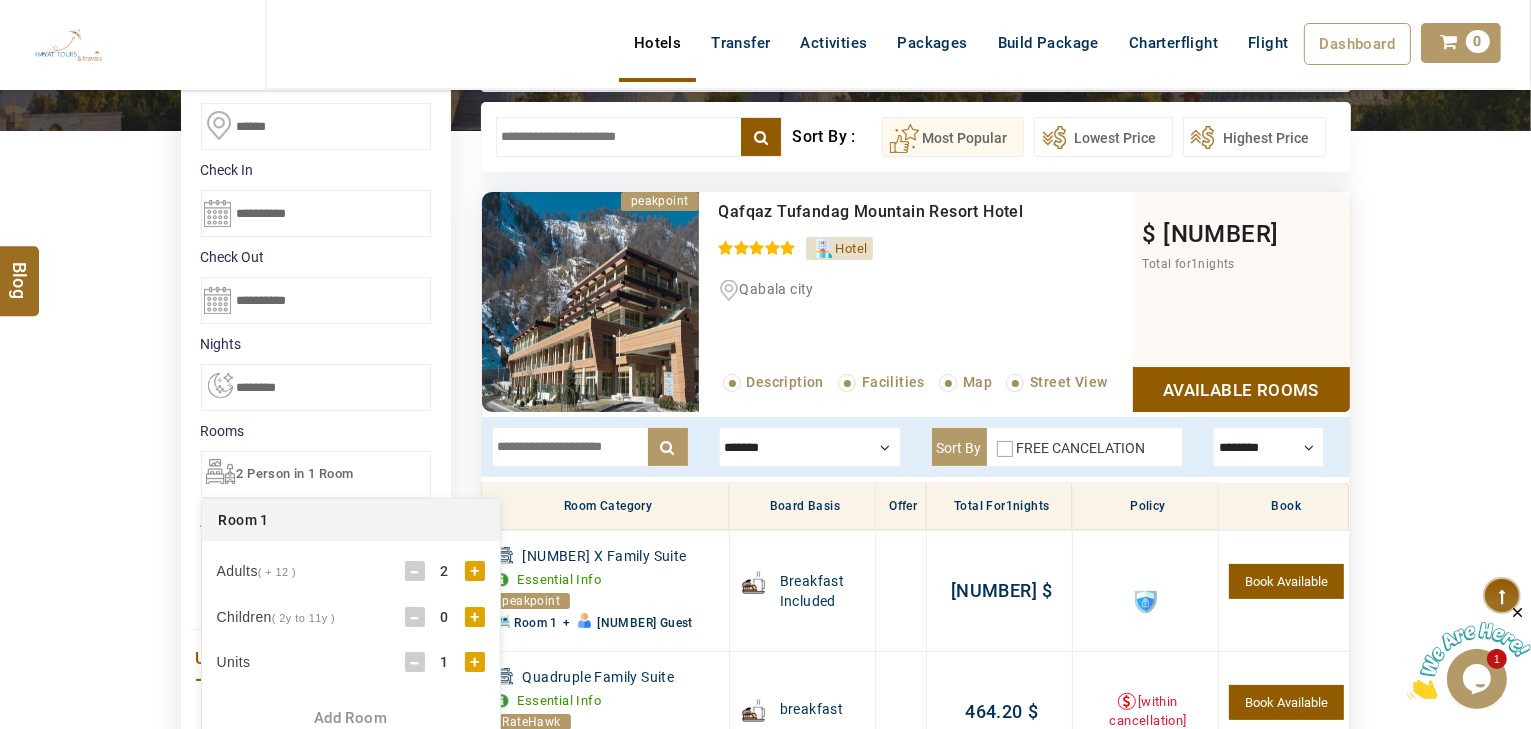 click on "2" at bounding box center (445, 571) 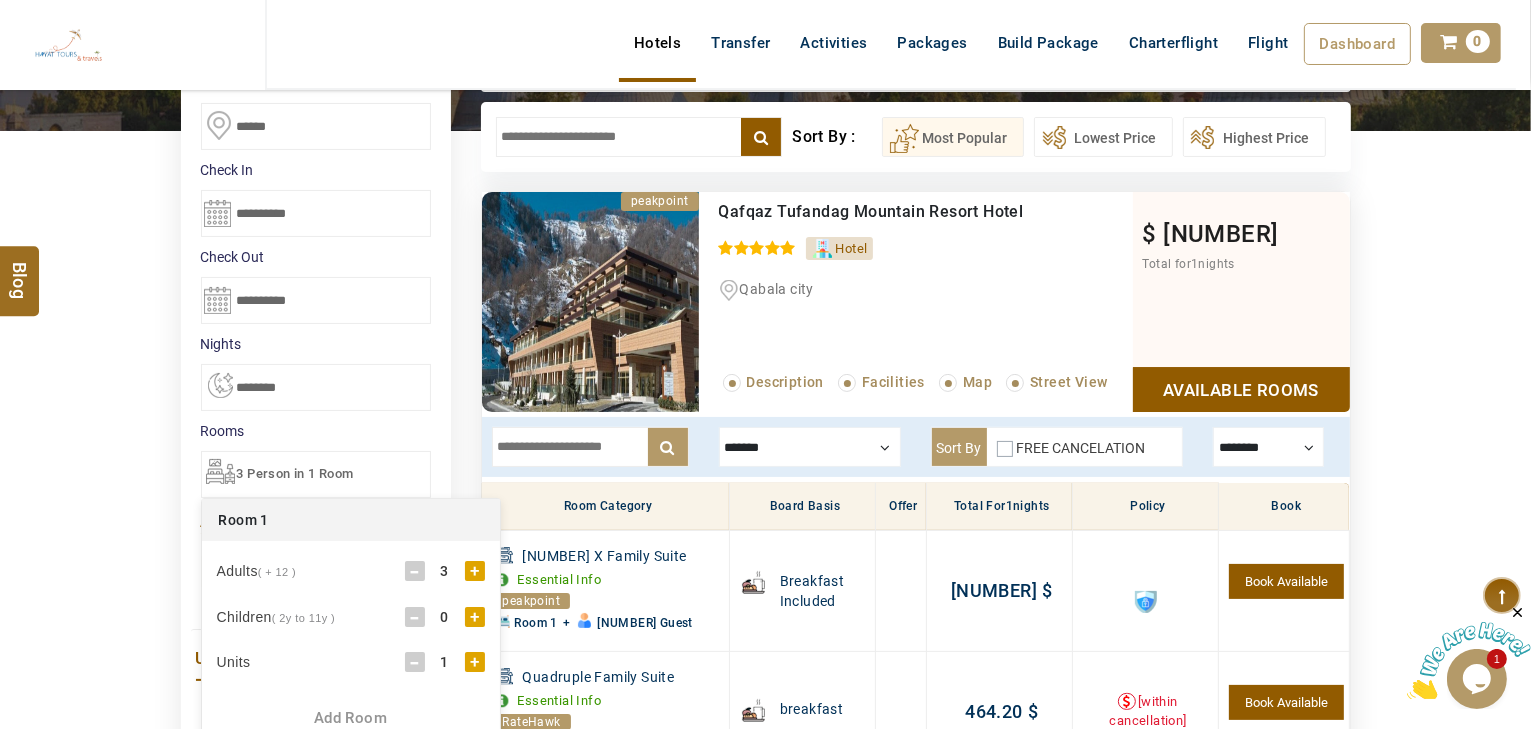 click on "DESTINATION + Add Destination  Nationality Afghanistan Albania Algeria American Samoa Andorra Angola Anguilla Antigua And Barbuda Argentina Armenia Aruba Australia Austria Azerbaijan Bahamas Bahrain Bangladesh Barbados Belarus Belgium Belize Benin Bermuda Bhutan Bolivia Bosnia Herzegovina Botswana Brazil British Indian Ocean Territory British Virgin Islands Brunei Darussalam Bulgaria Burkina Faso Burundi Cambodia Cameroon Canada Cape Verde Caribbean Cayman Islands Central African Republic Chad Chile China Christmas Island Cocos (Keeling) Islands Colombia Comoros Congo (Democratic Republic) Congo (Republic Of) Cook Islands Costa Rica Croatia Cuba Cyprus Czech Republic Denmark Djibouti Dominica Dominican Republic East Timor Ecuador Egypt El Salvador Equatorial Guinea Eritrea Estonia Ethiopia Falkland Islands(Malvinas) Faroe Islands Fiji Finland France French Guiana French Polynesia French Southern Territories Gabon Gambia Georgia Germany Ghana Gibraltar Greece Greenland Grenada Guadeloupe Guam Guatemala Guinea" at bounding box center [765, 622] 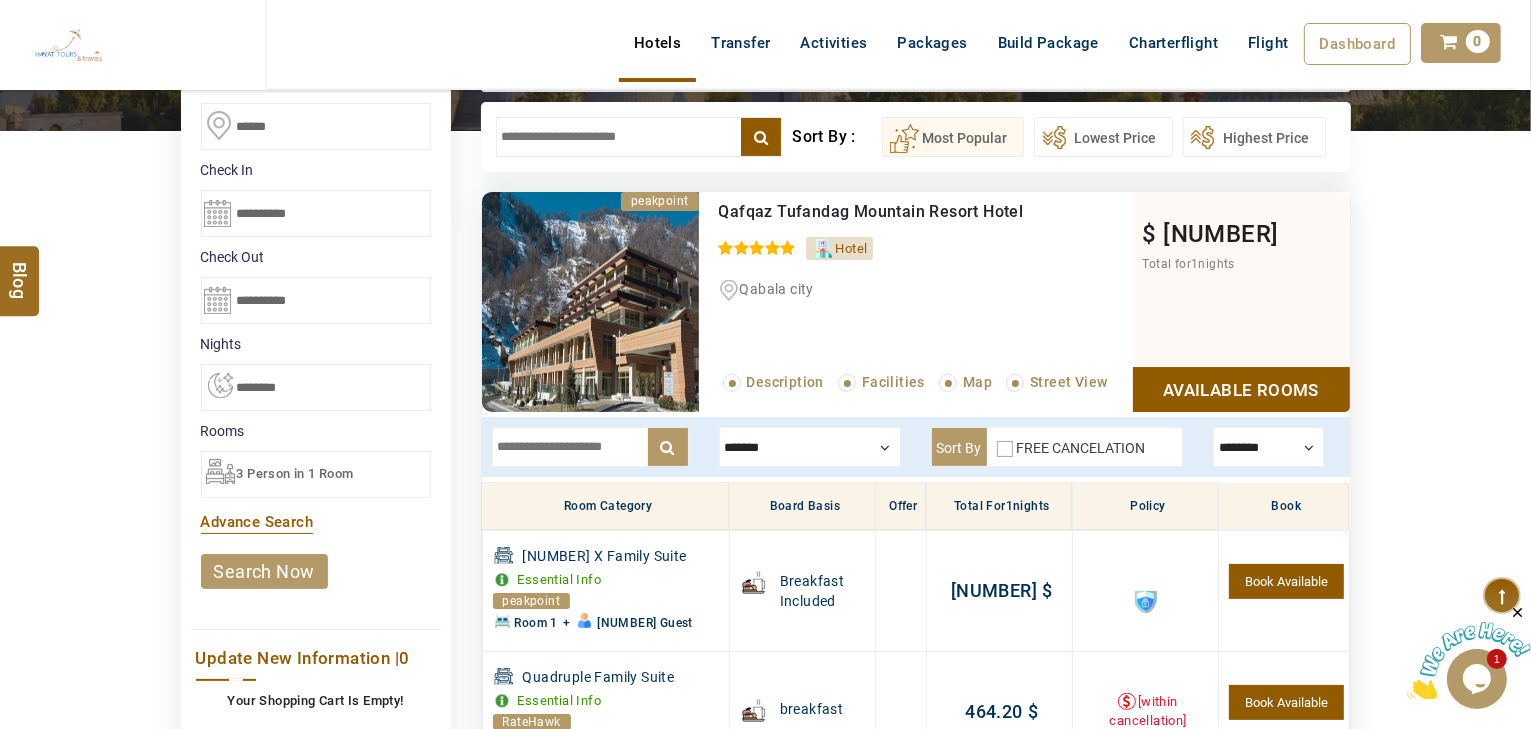 click on "search now" at bounding box center (264, 571) 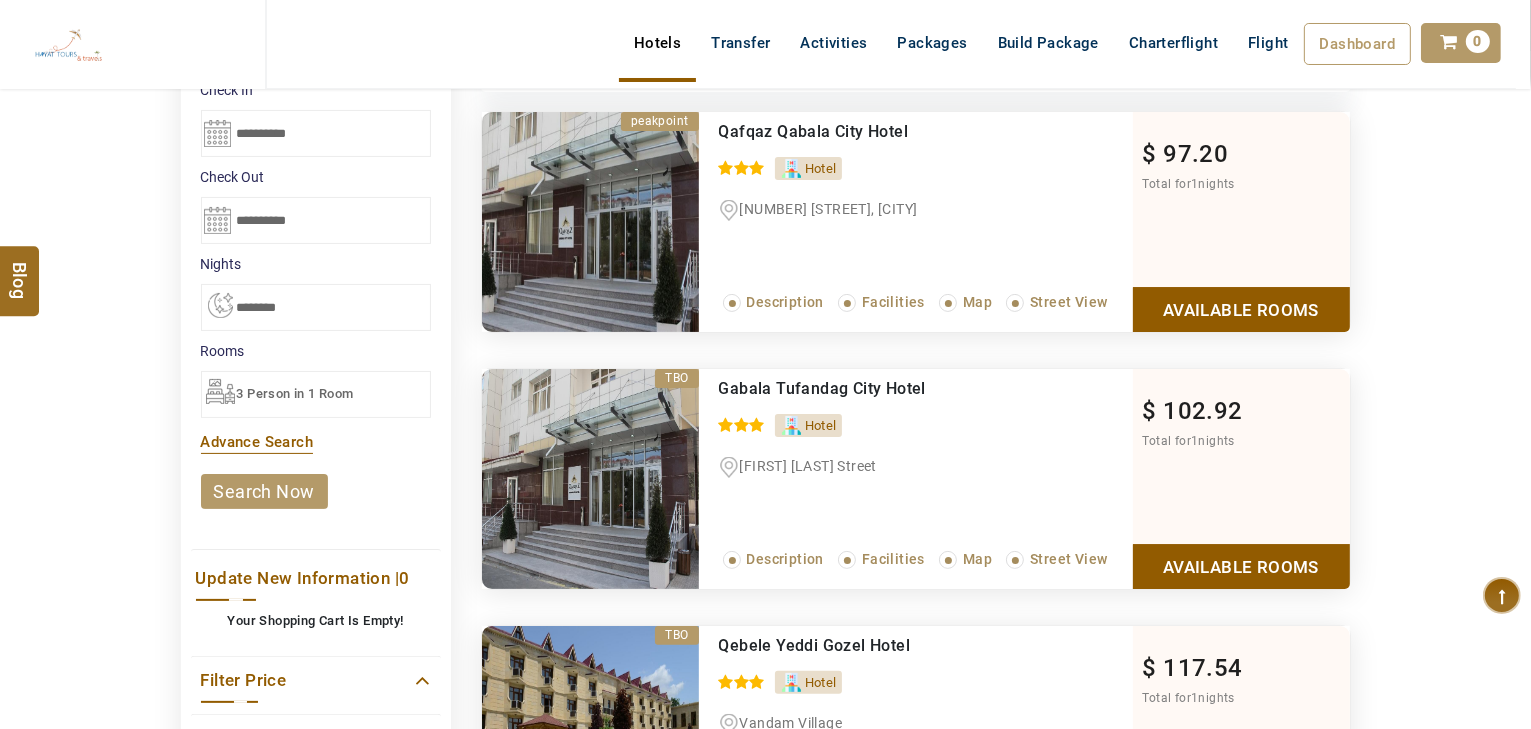 scroll, scrollTop: 400, scrollLeft: 0, axis: vertical 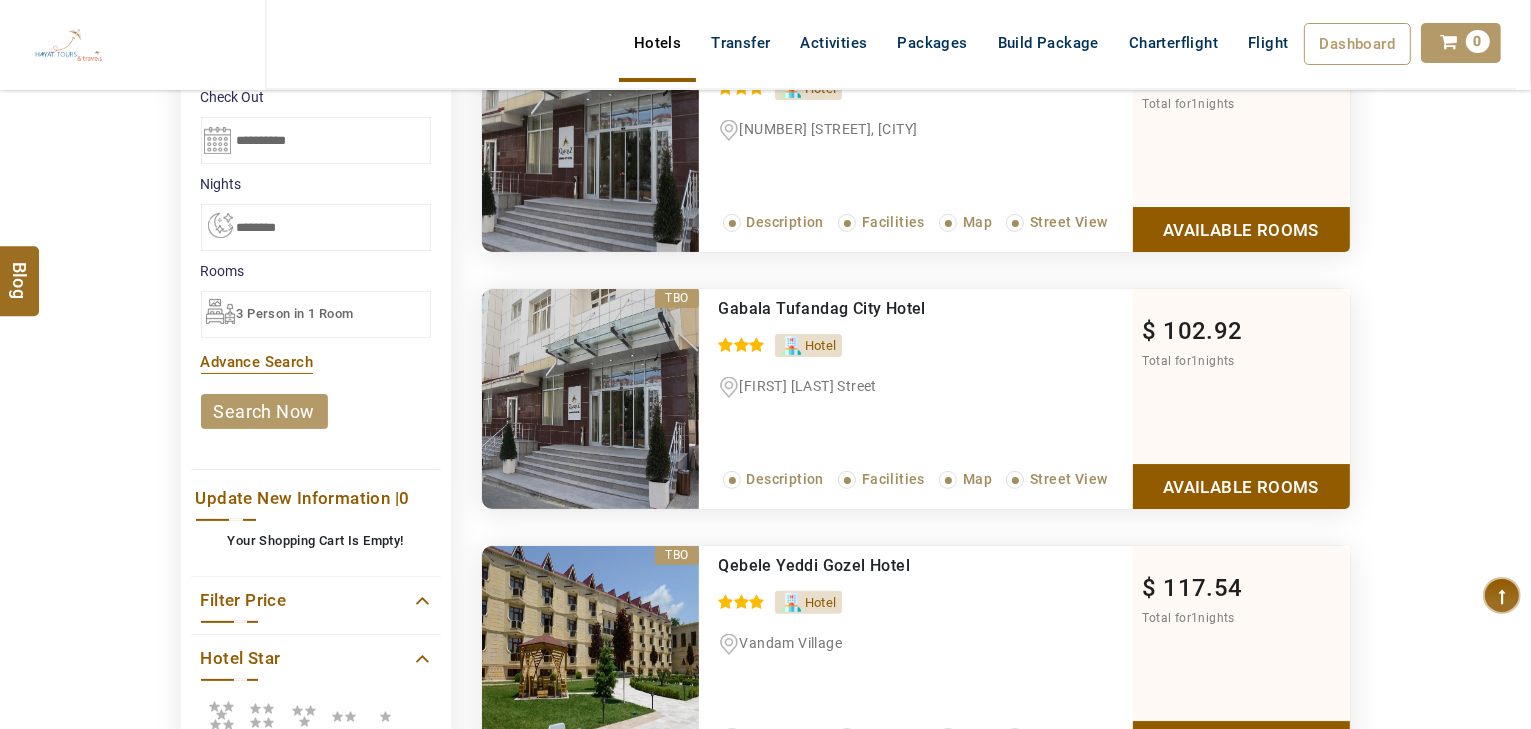 click at bounding box center (262, 715) 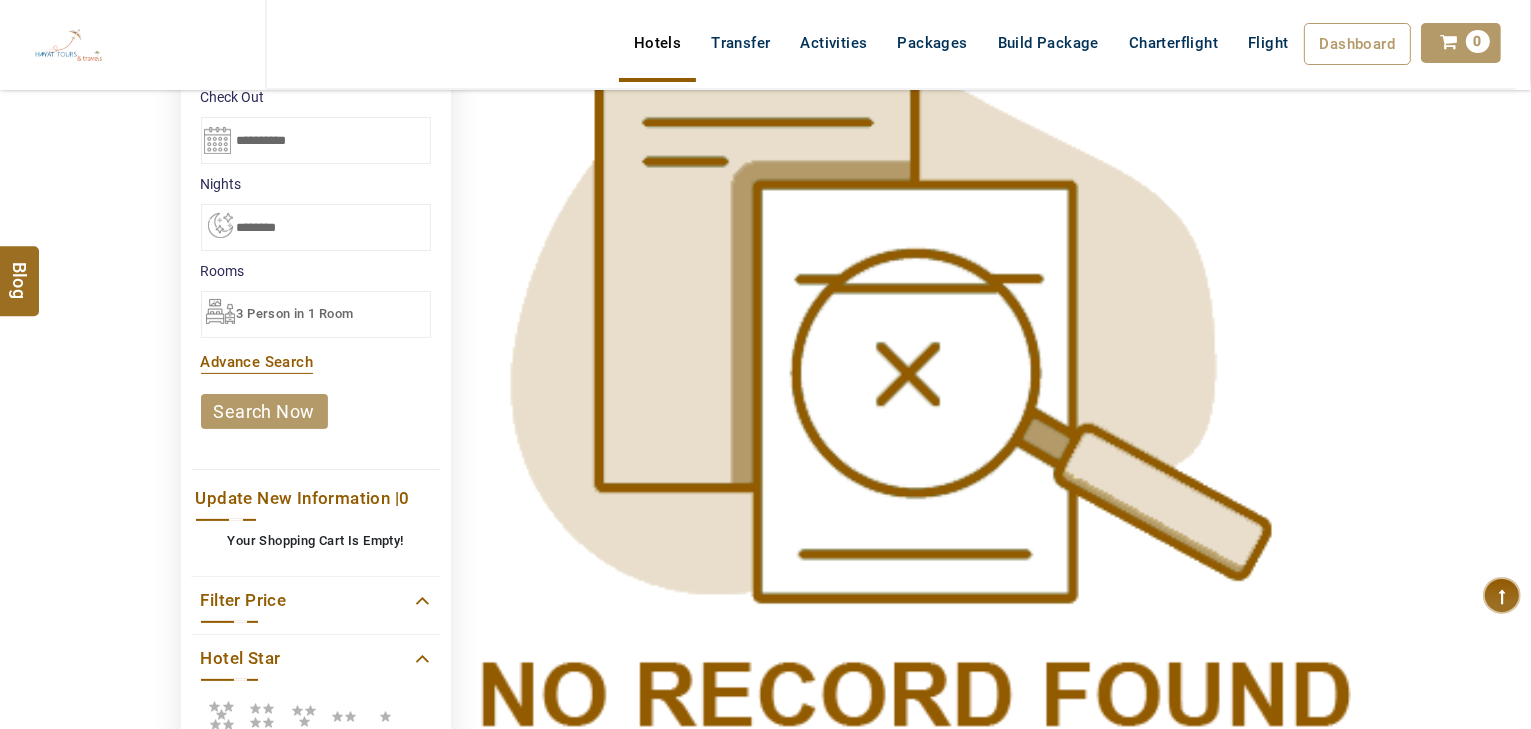 click at bounding box center [262, 715] 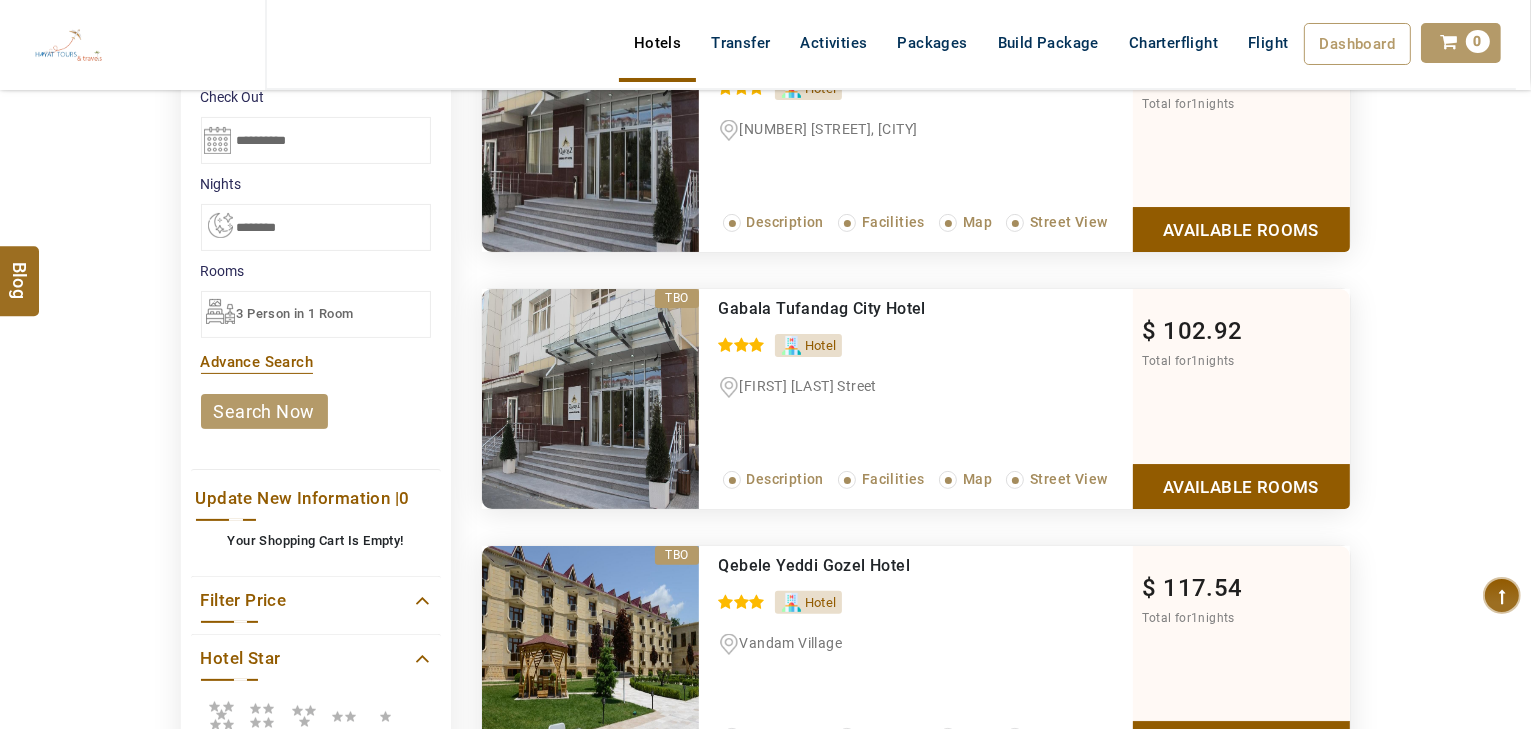 click at bounding box center [221, 715] 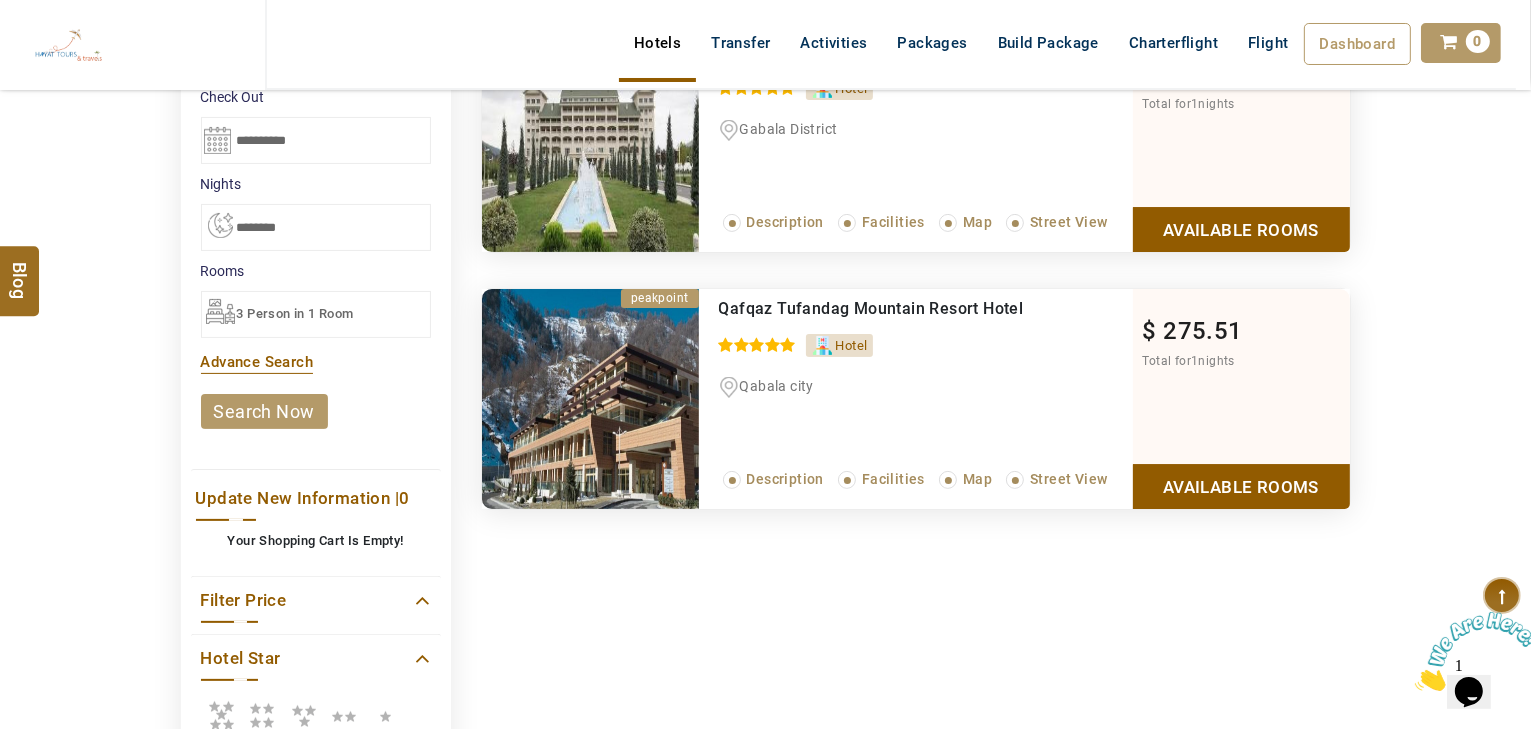 scroll, scrollTop: 0, scrollLeft: 0, axis: both 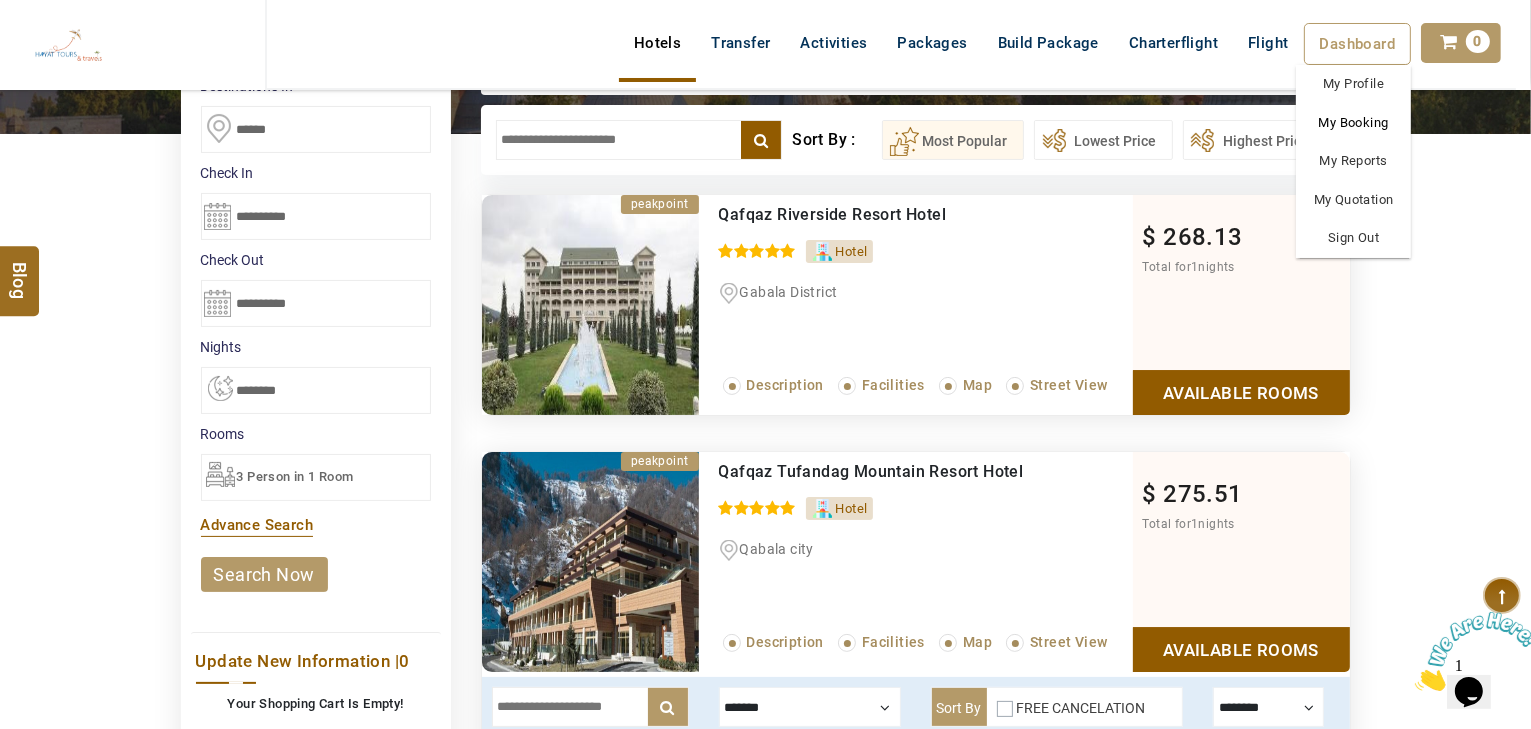 click on "My Booking" at bounding box center [1353, 123] 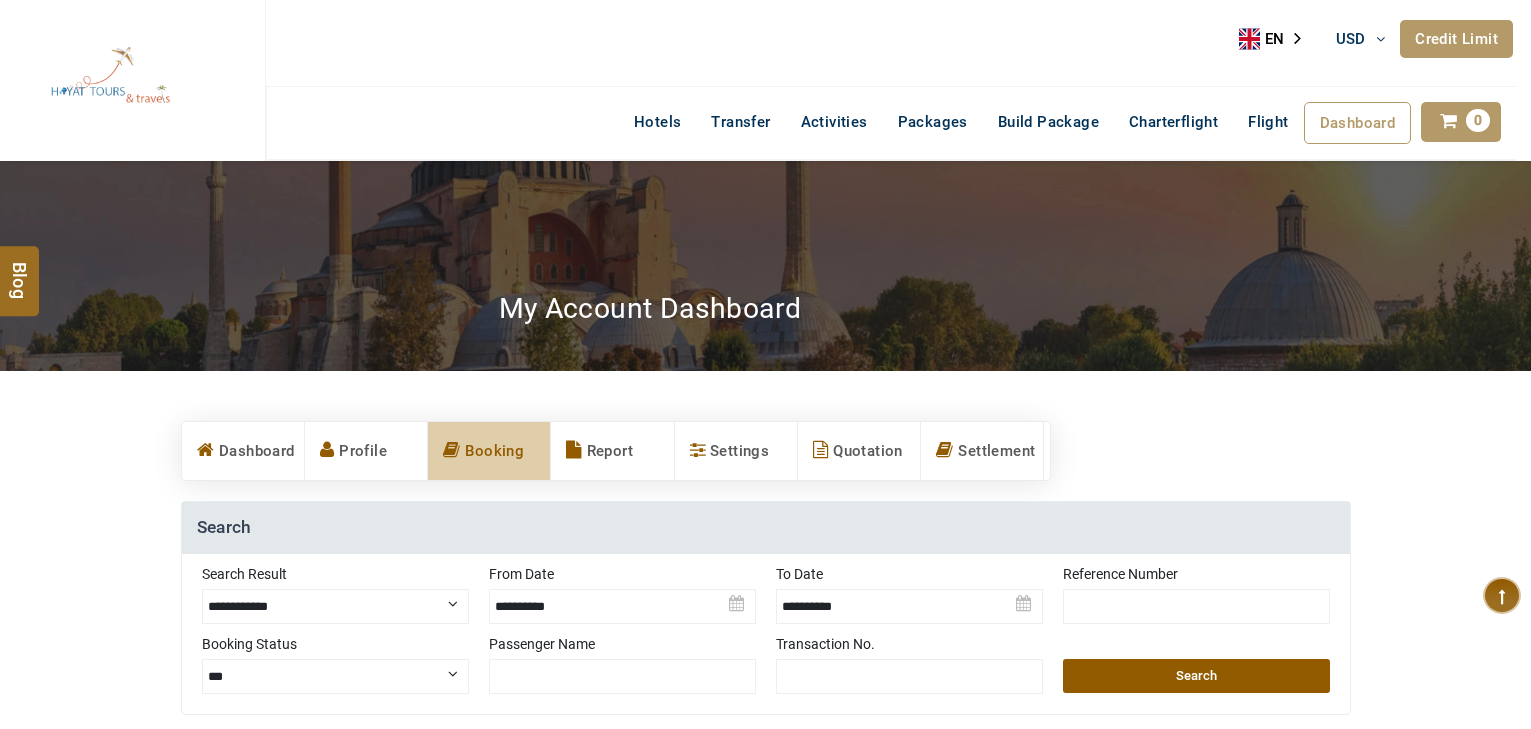 scroll, scrollTop: 0, scrollLeft: 0, axis: both 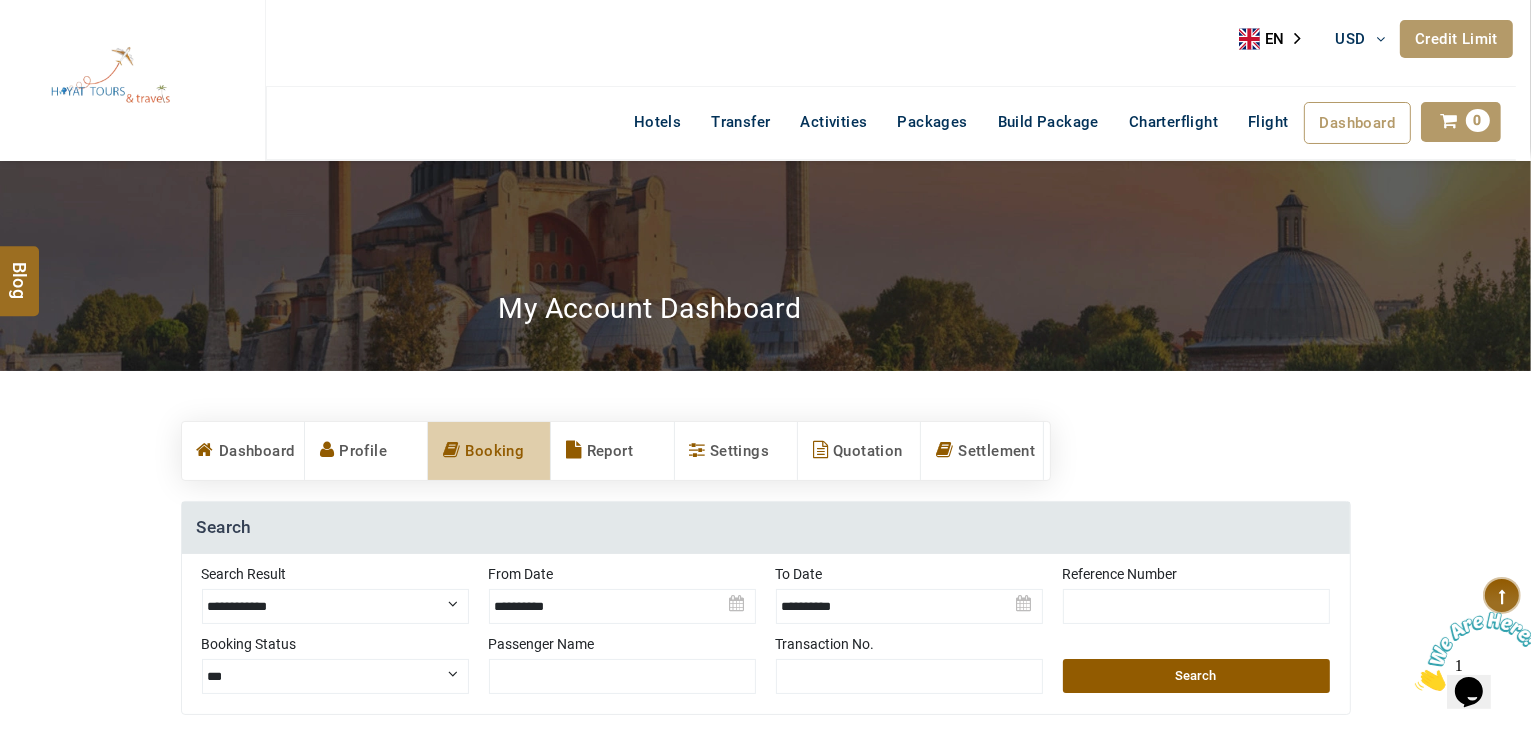 click on "**********" at bounding box center (335, 606) 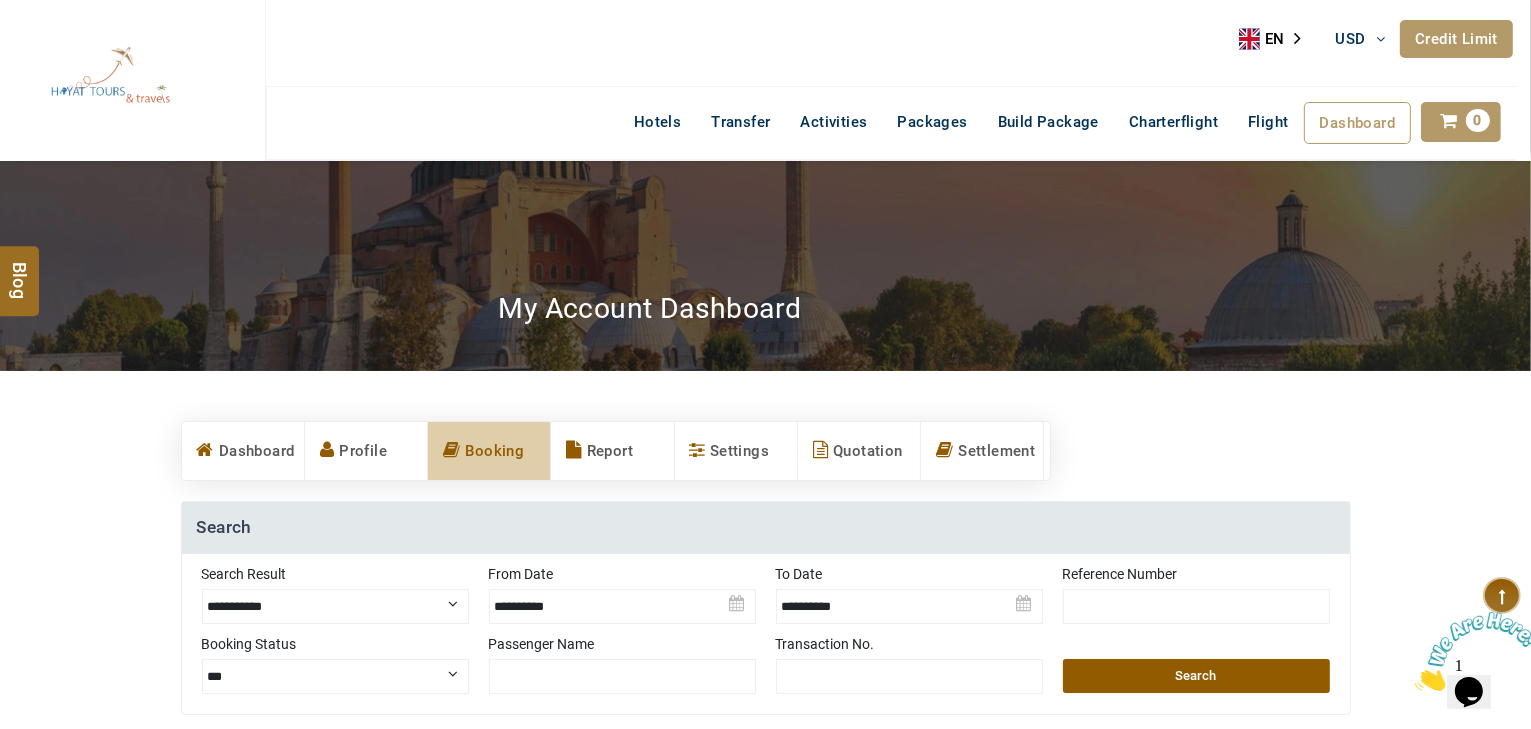 click on "**********" at bounding box center [335, 606] 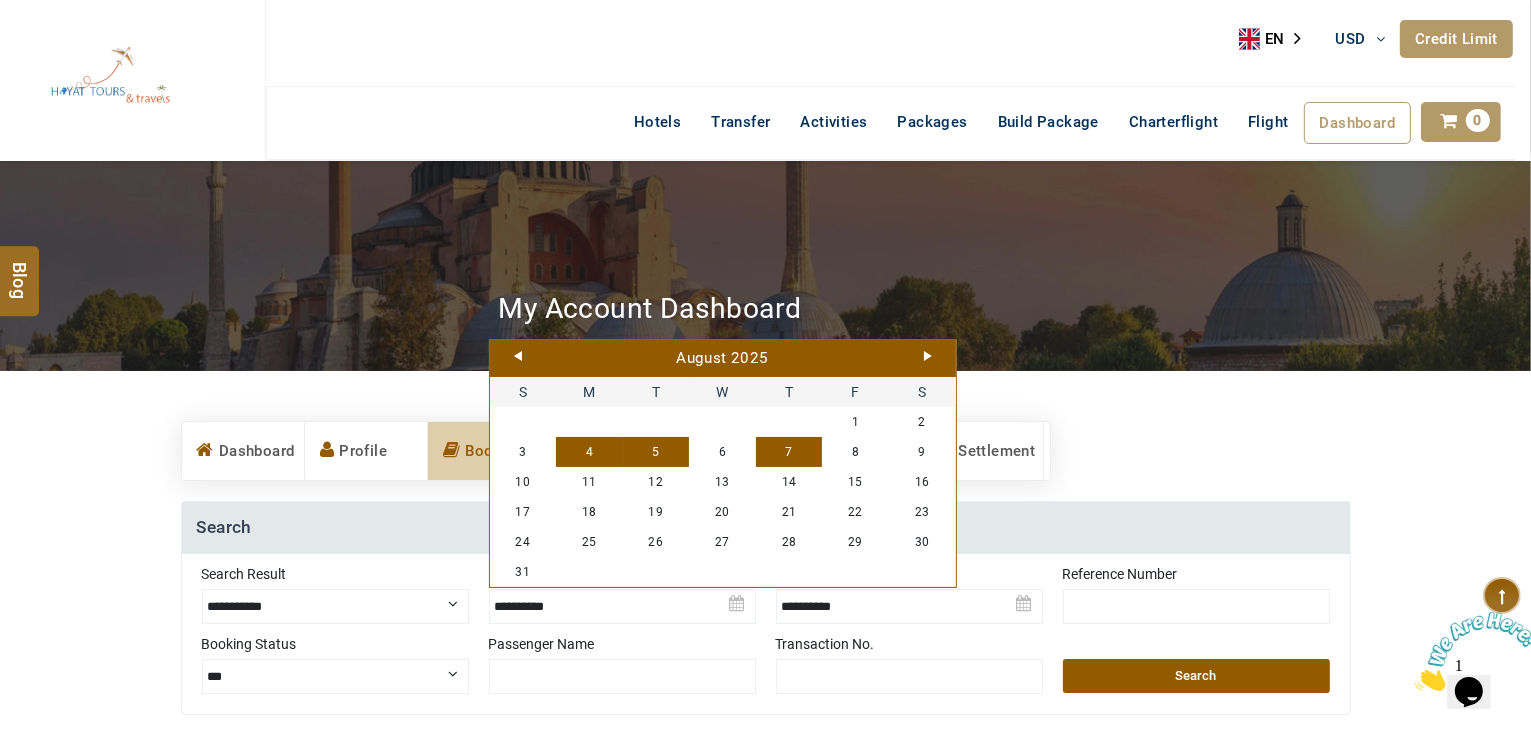 click on "7" at bounding box center (789, 452) 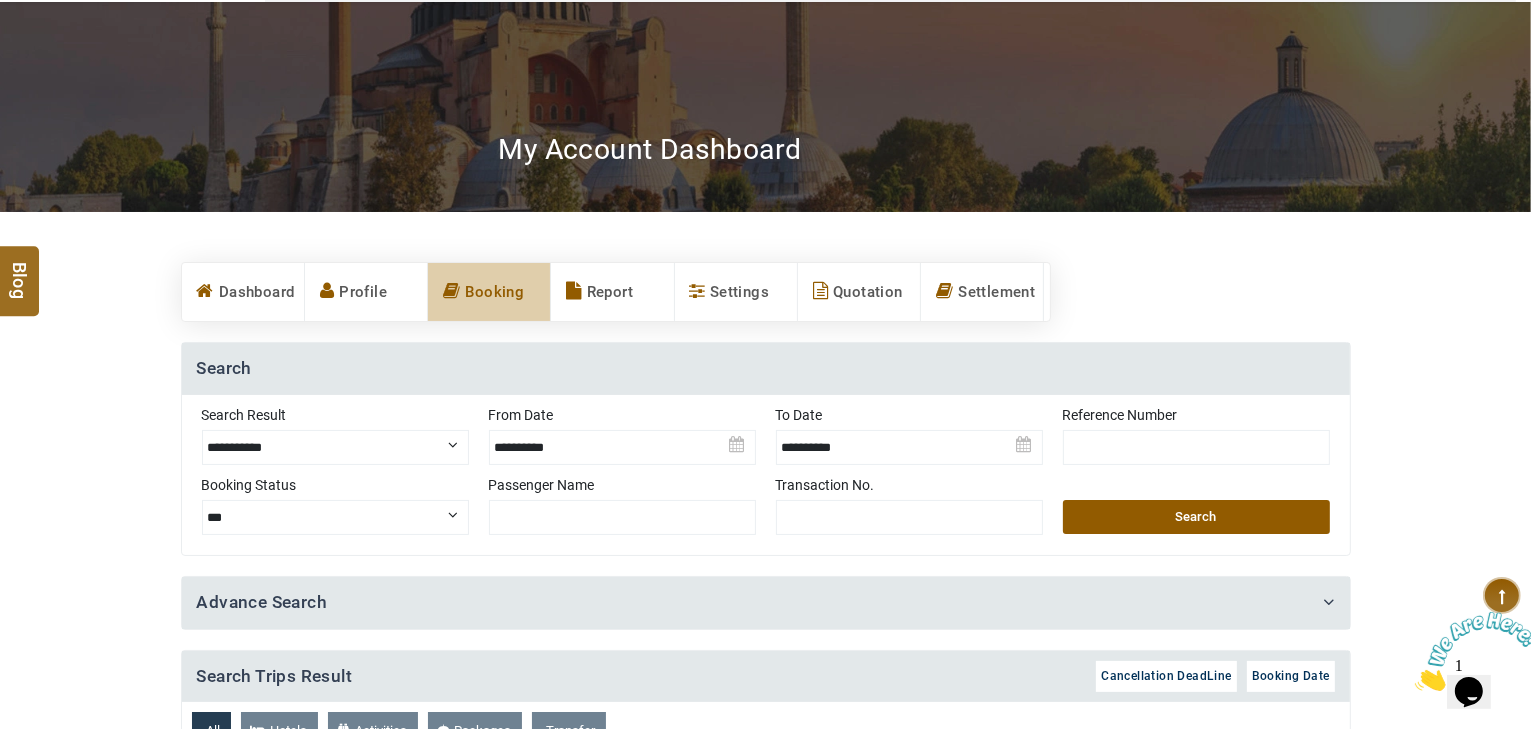 scroll, scrollTop: 160, scrollLeft: 0, axis: vertical 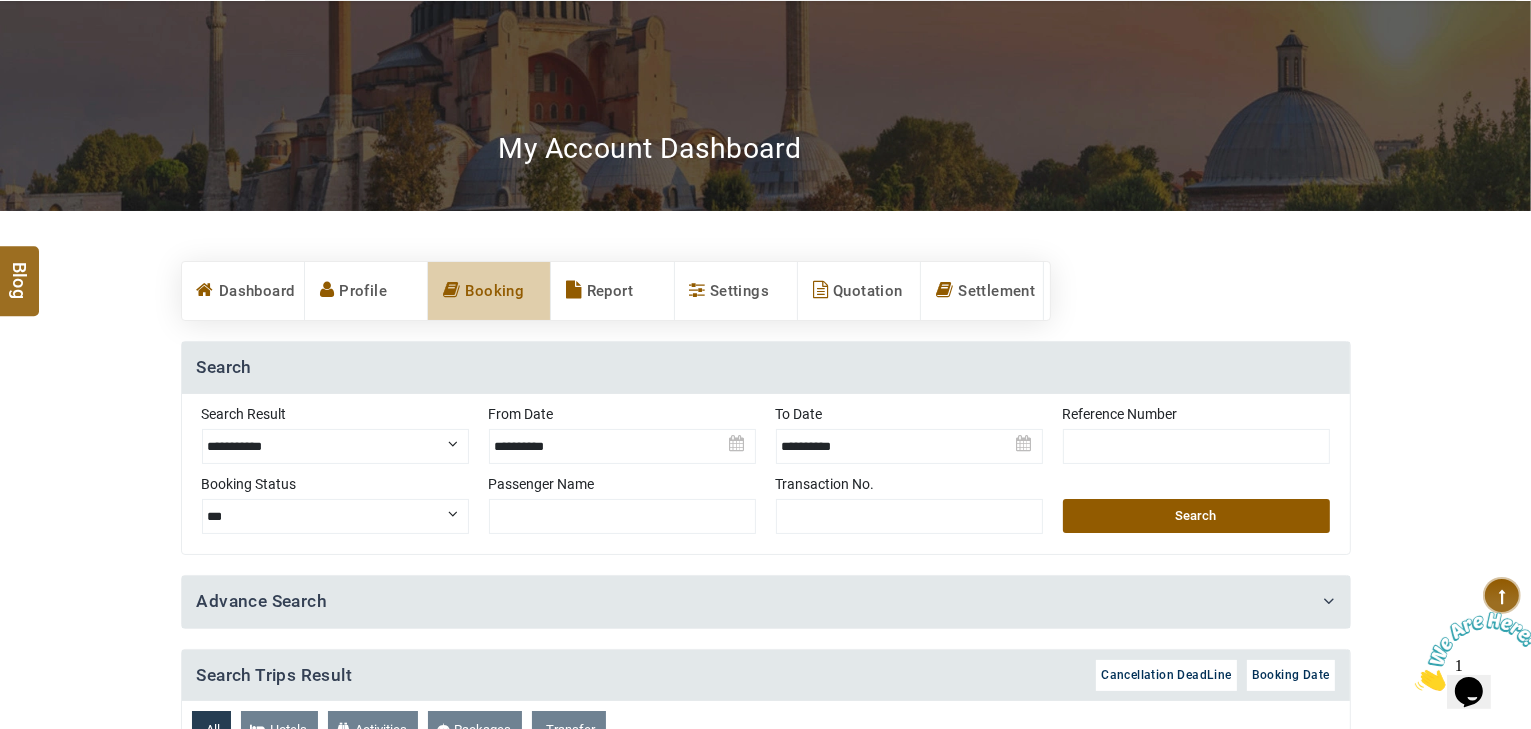 click on "Search" at bounding box center (1196, 516) 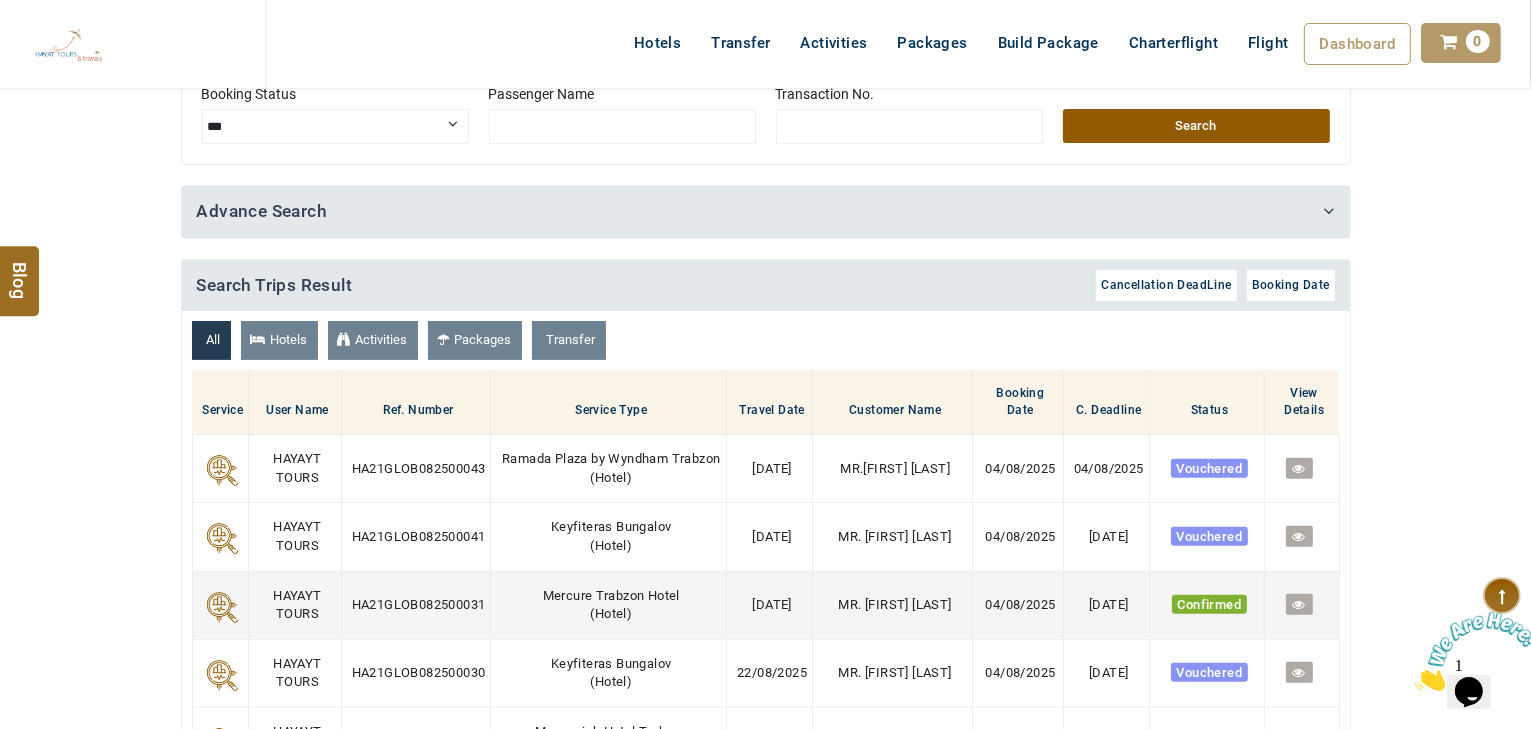 scroll, scrollTop: 640, scrollLeft: 0, axis: vertical 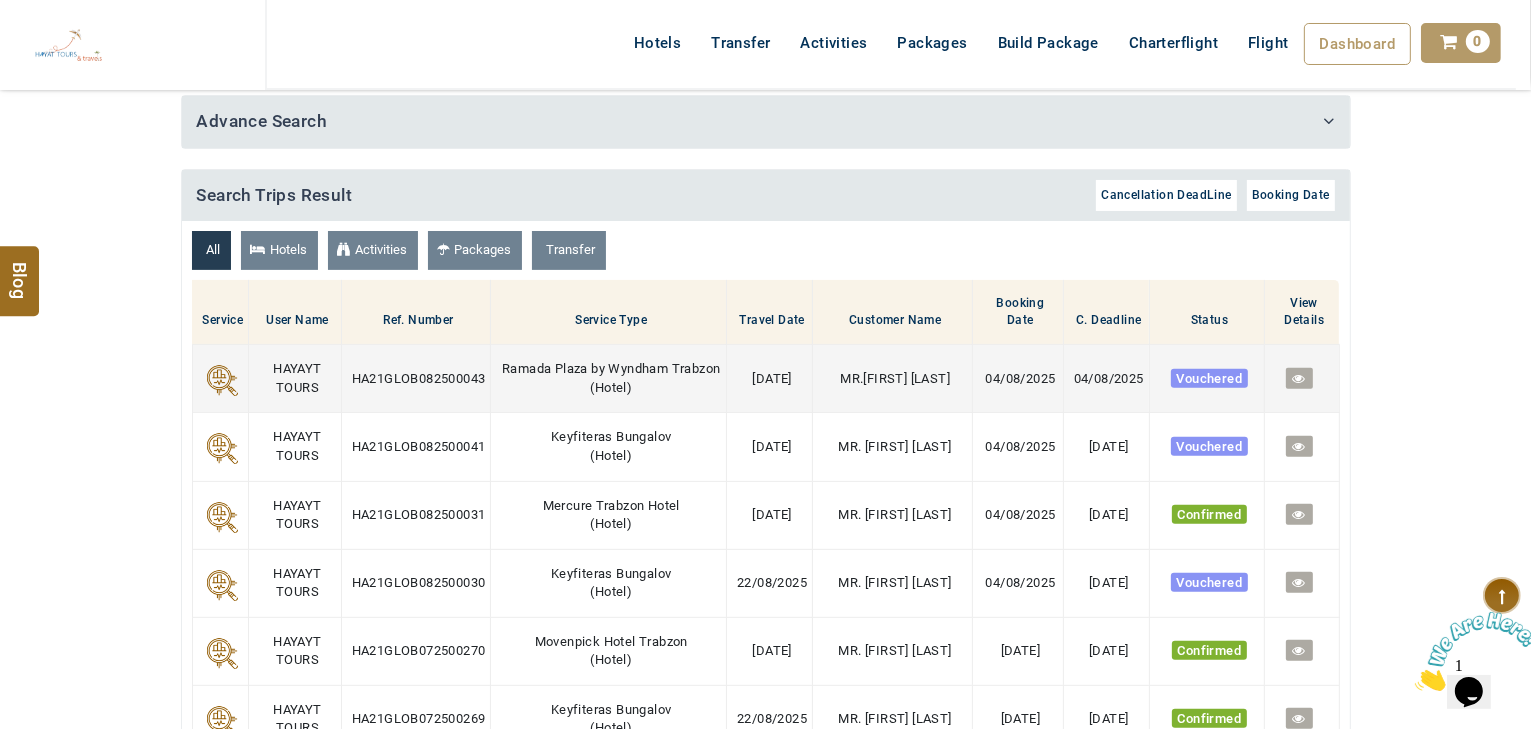 click at bounding box center [1299, 378] 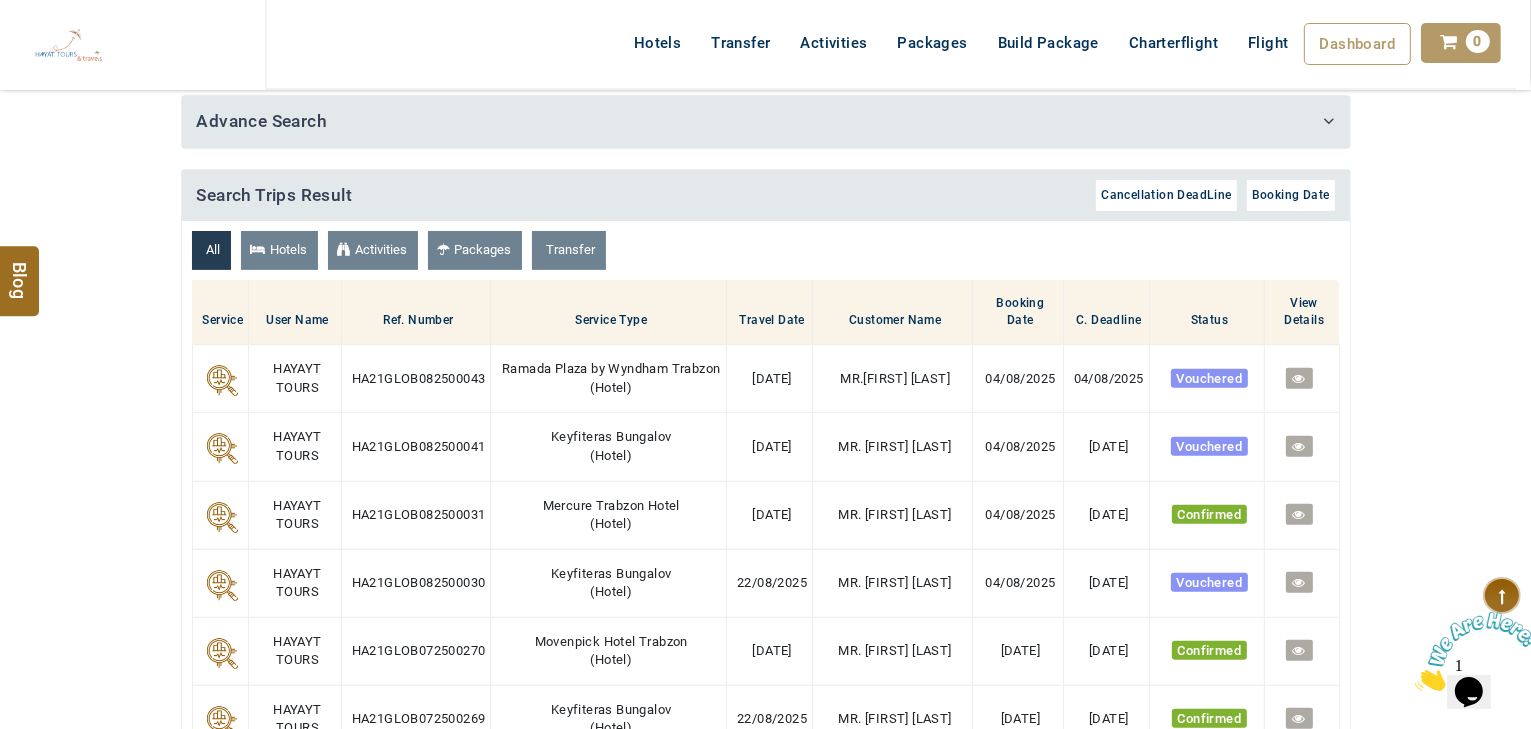 click on "**********" at bounding box center [765, 1398] 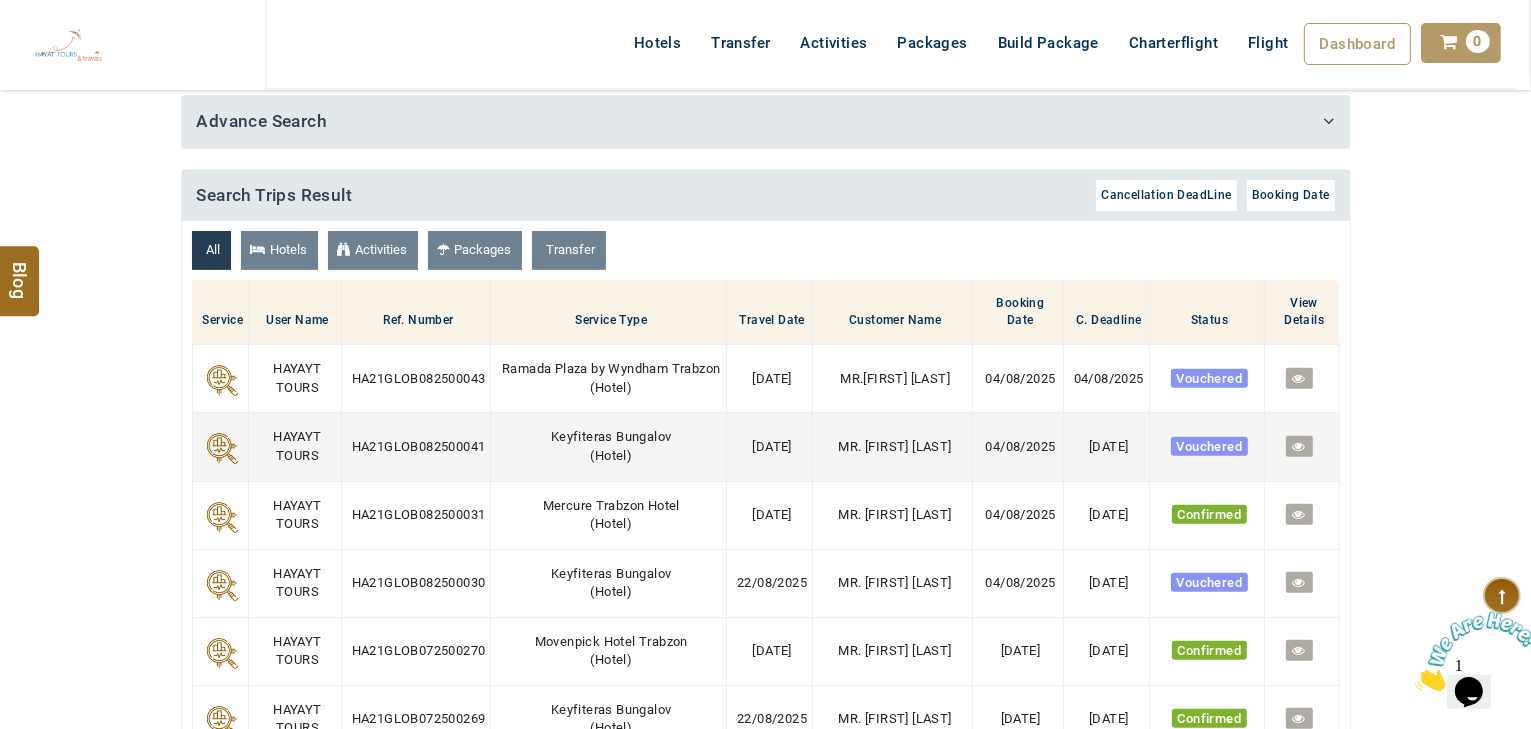 click at bounding box center (1299, 446) 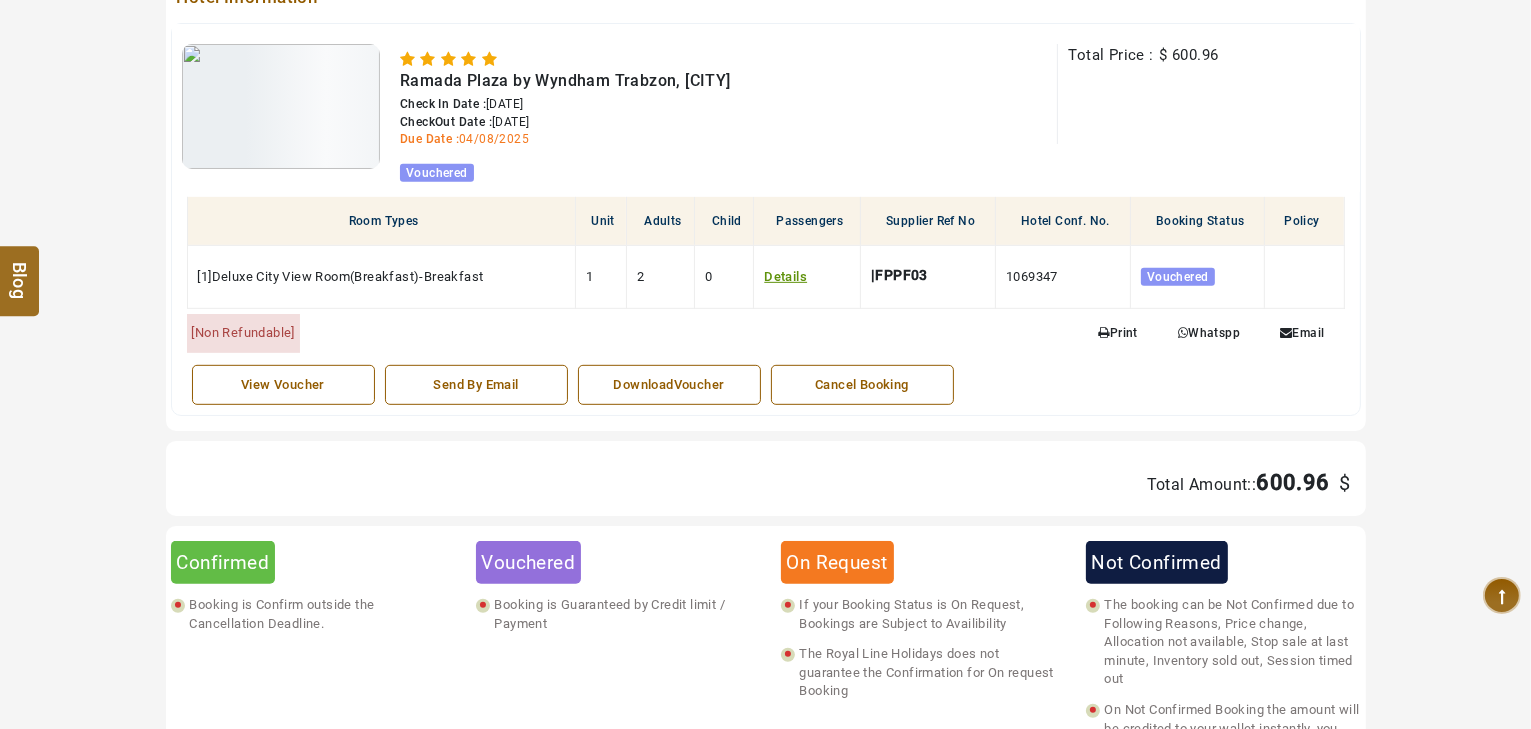 scroll, scrollTop: 981, scrollLeft: 0, axis: vertical 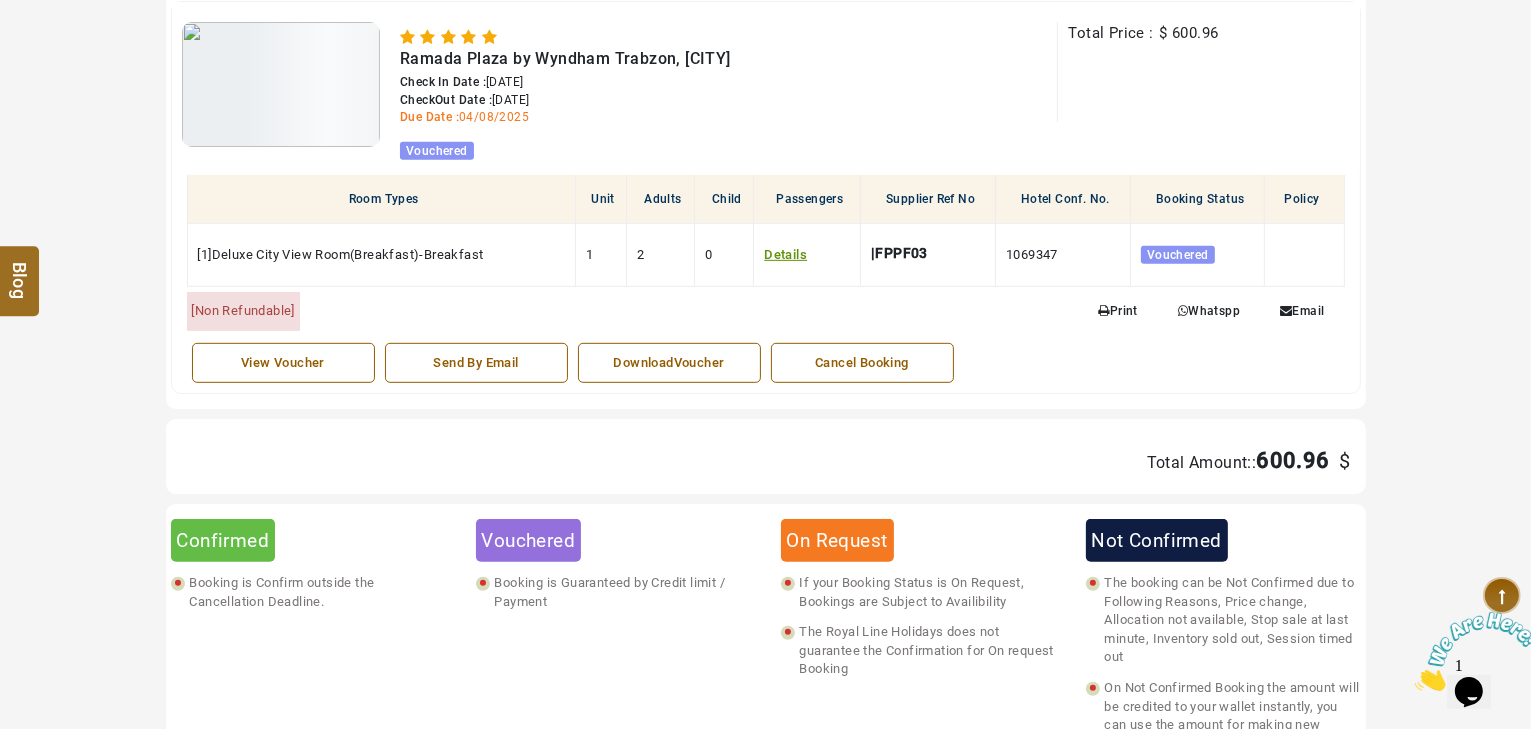 click on "DownloadVoucher" at bounding box center (669, 363) 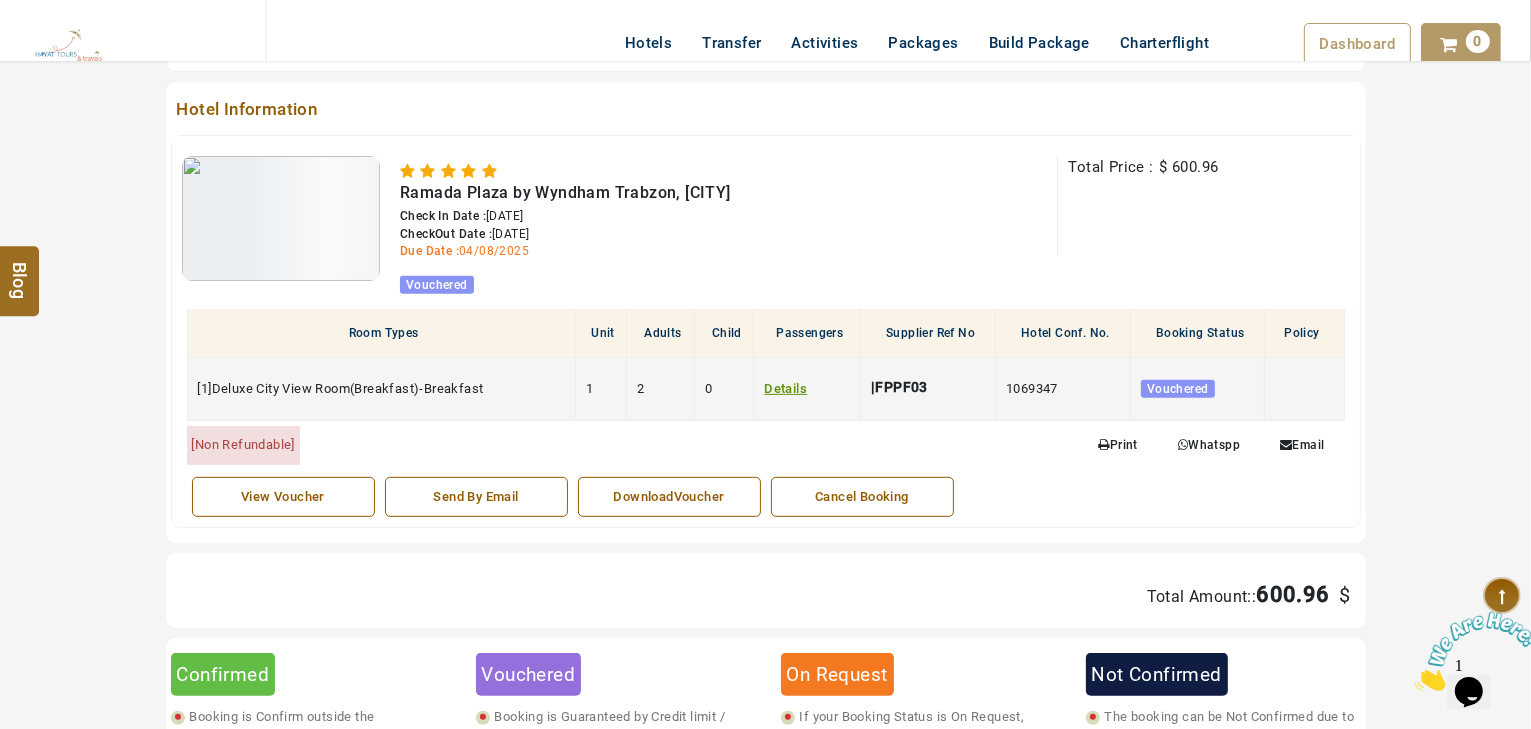 scroll, scrollTop: 821, scrollLeft: 0, axis: vertical 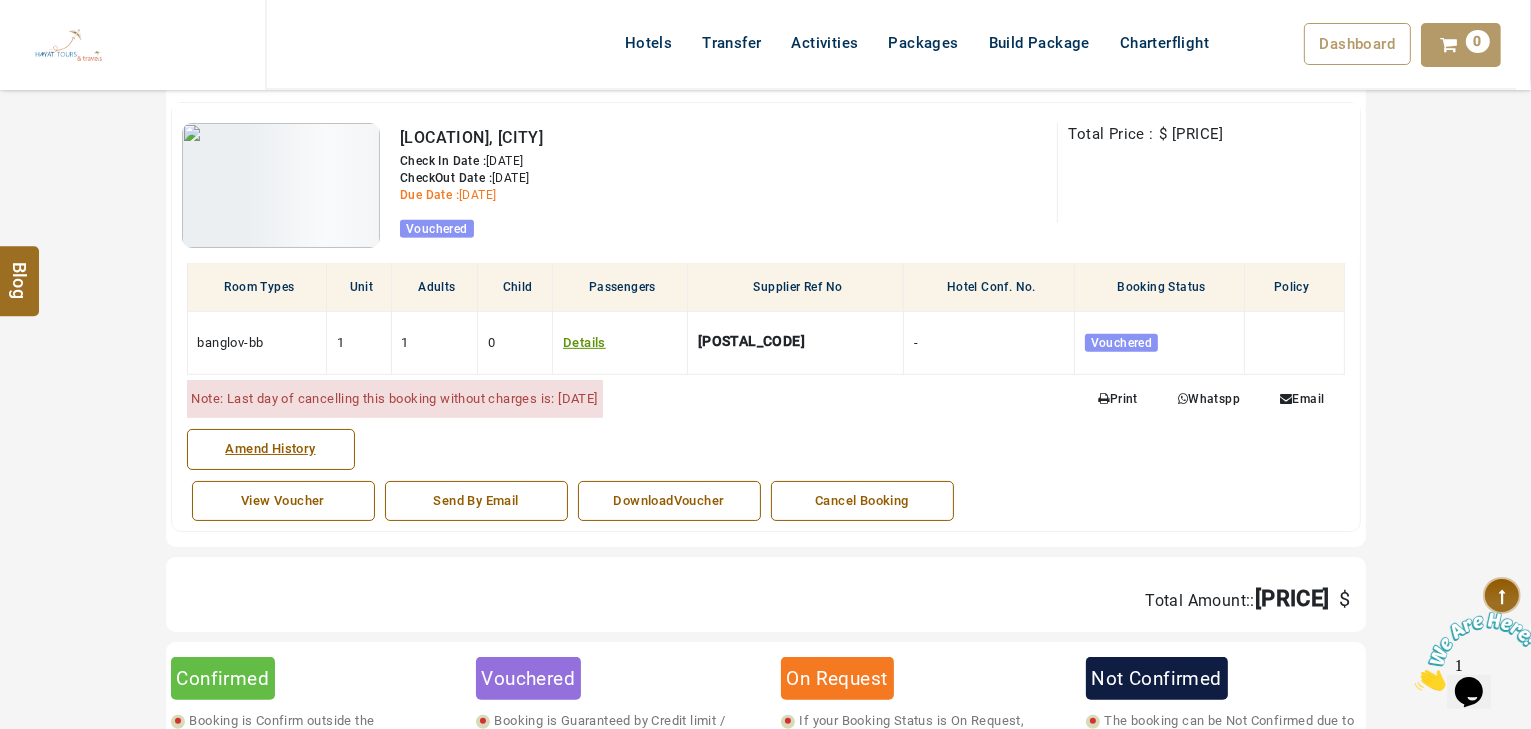 click on "DownloadVoucher" at bounding box center [669, 501] 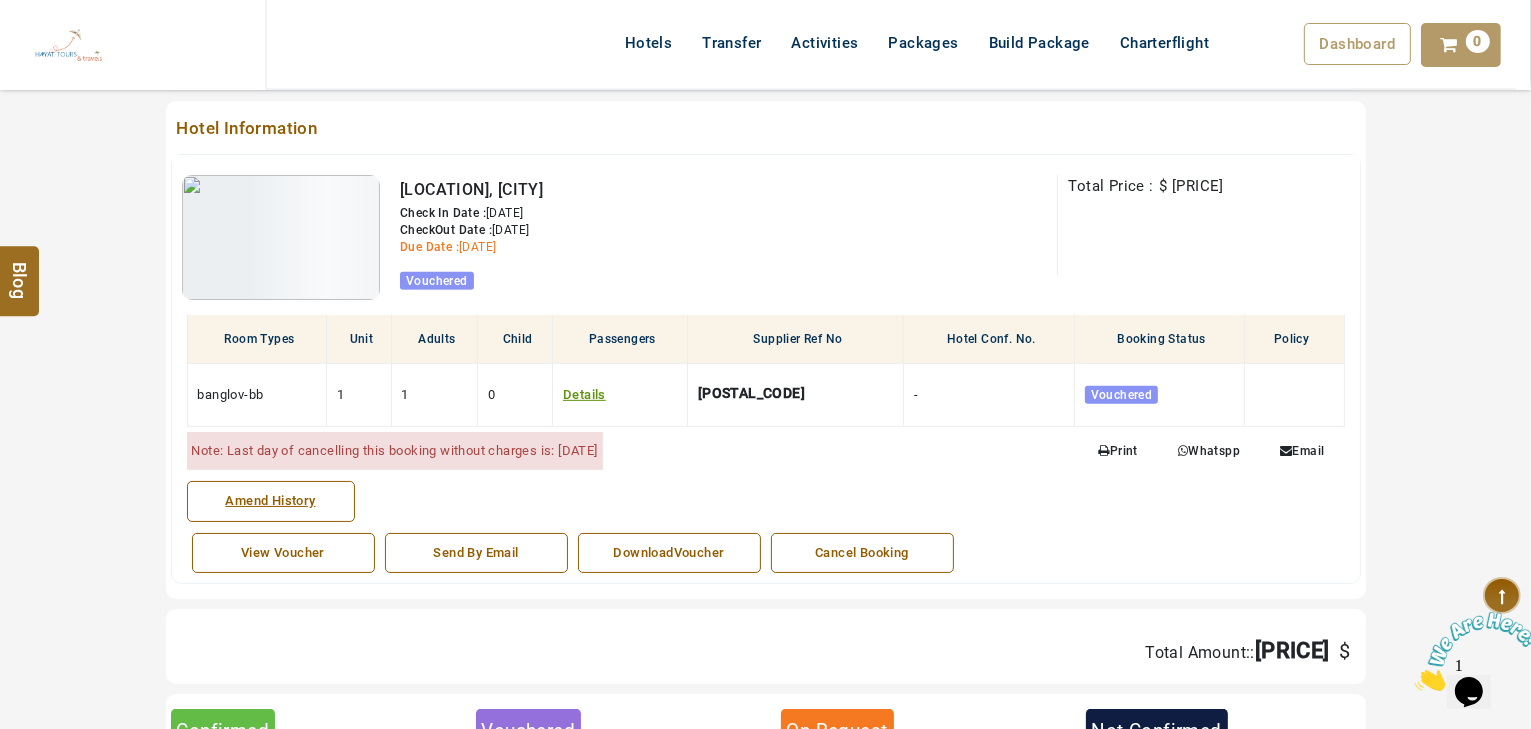 scroll, scrollTop: 800, scrollLeft: 0, axis: vertical 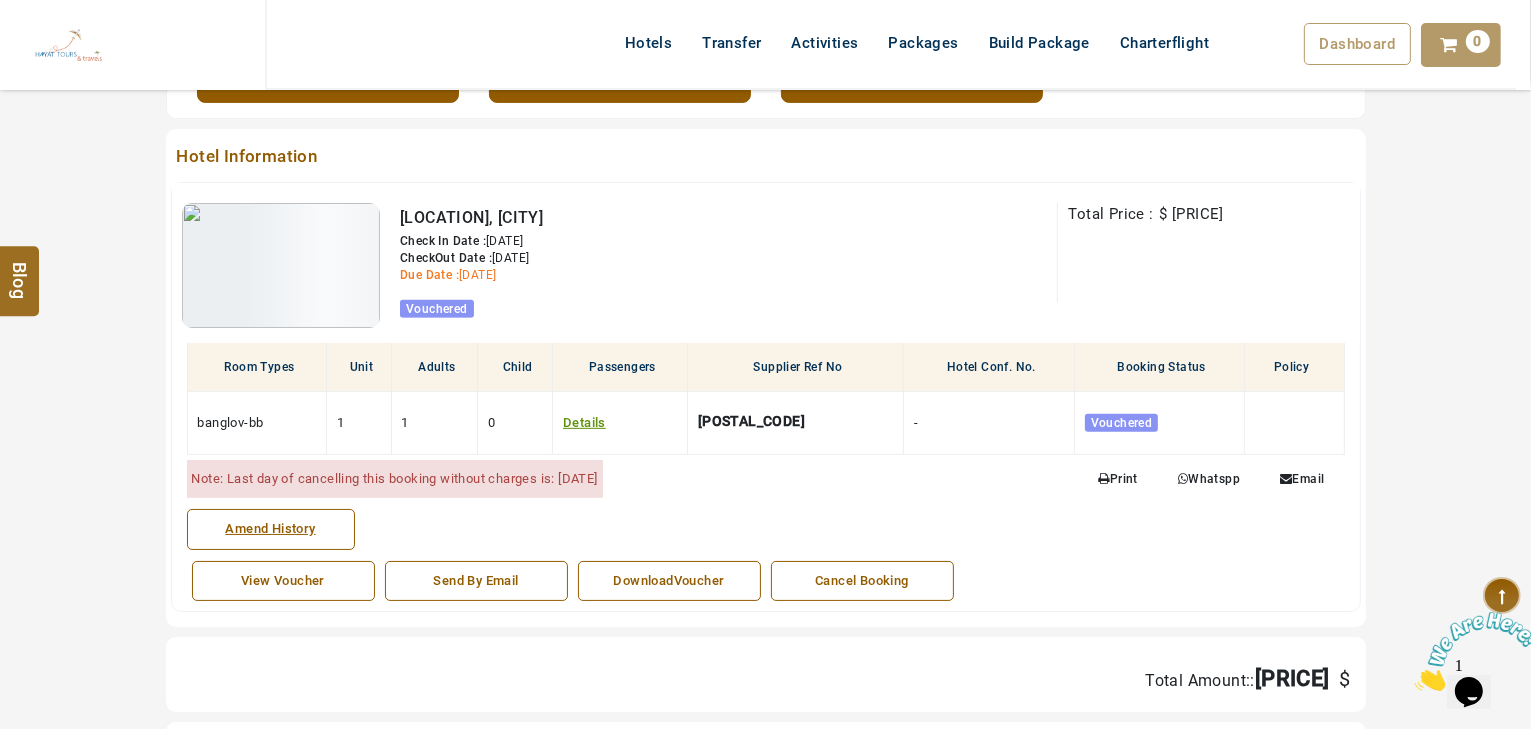 drag, startPoint x: 615, startPoint y: 212, endPoint x: 388, endPoint y: 220, distance: 227.14093 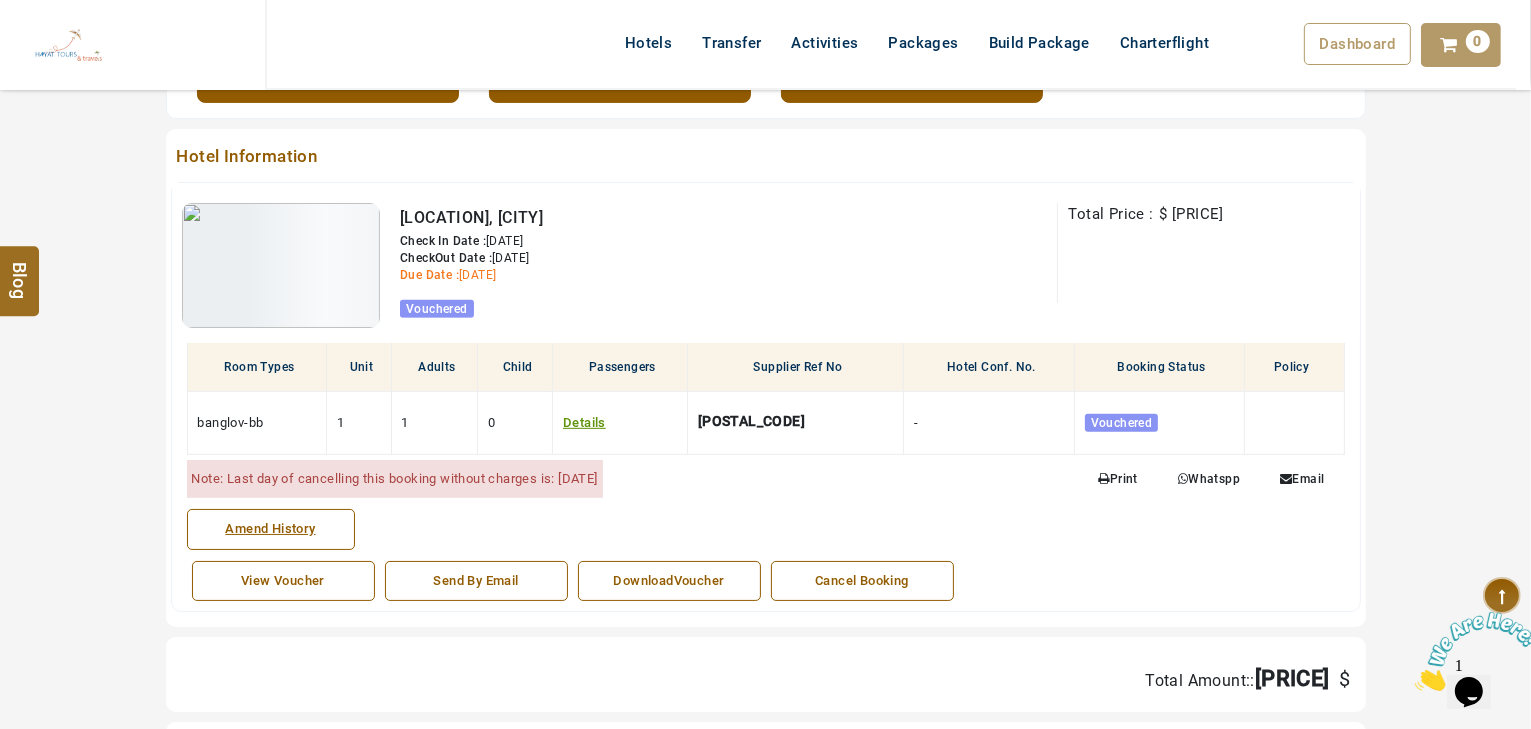 copy on "[LOCATION], [CITY]" 